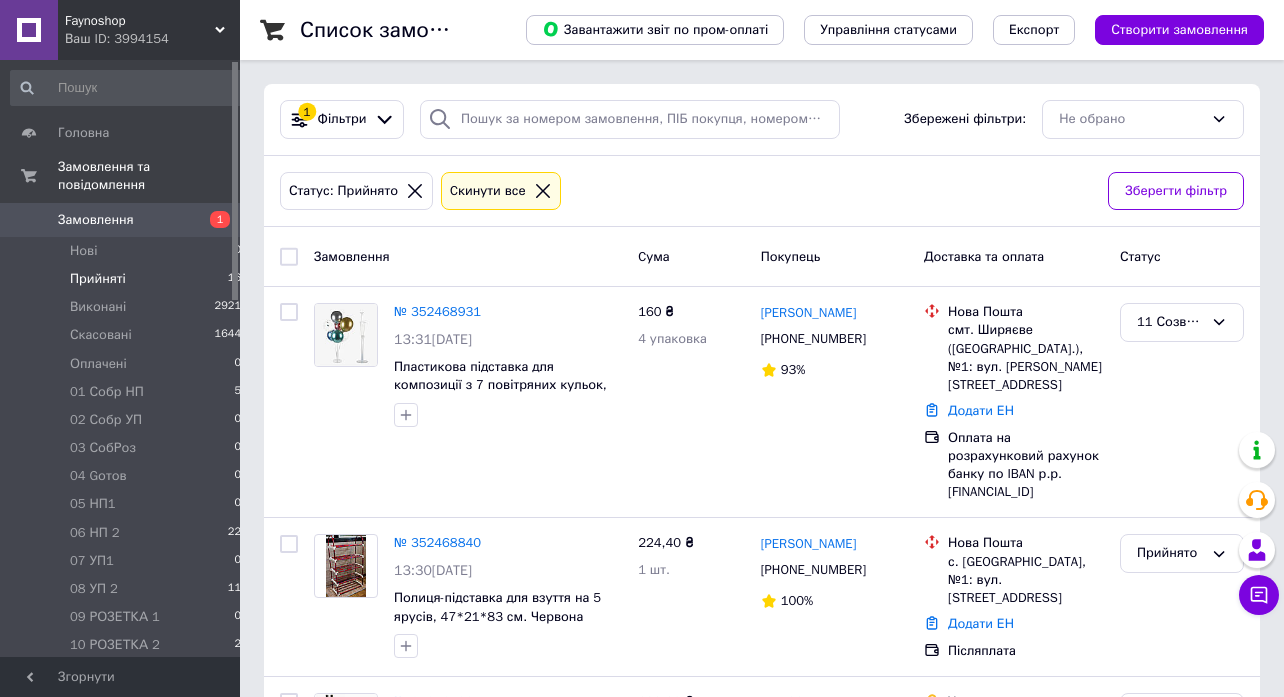 scroll, scrollTop: 0, scrollLeft: 0, axis: both 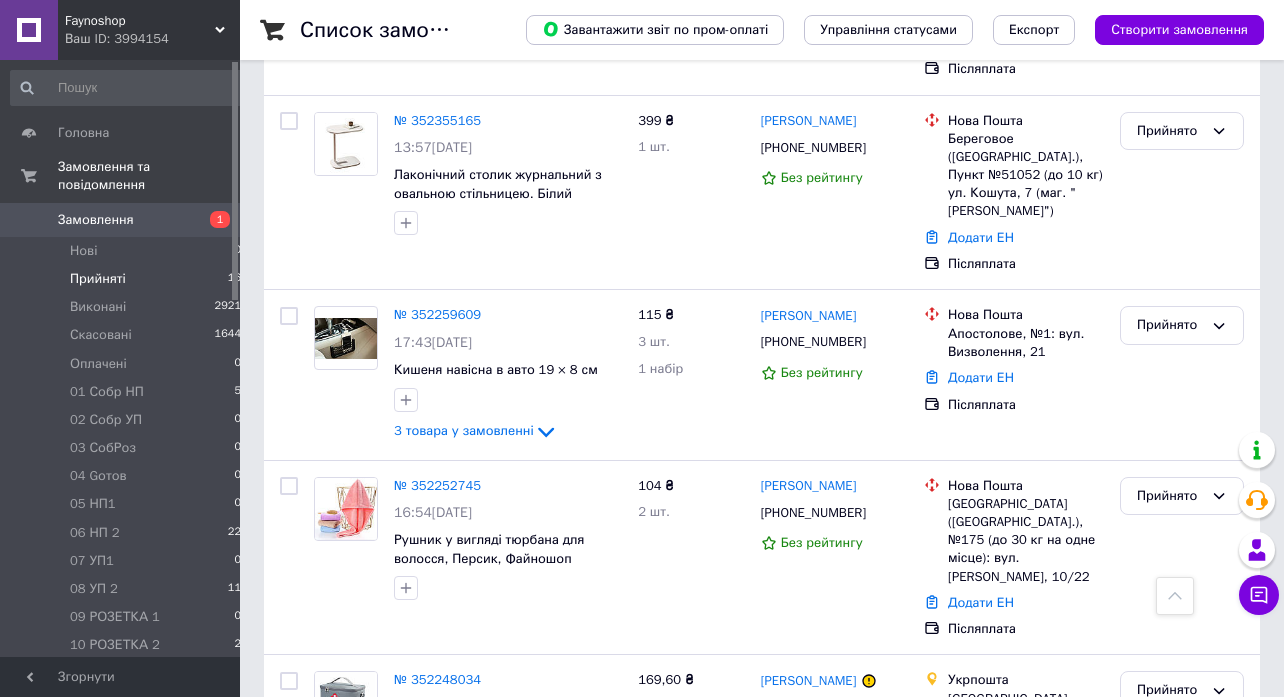 click on "№ 352221320" at bounding box center (437, 838) 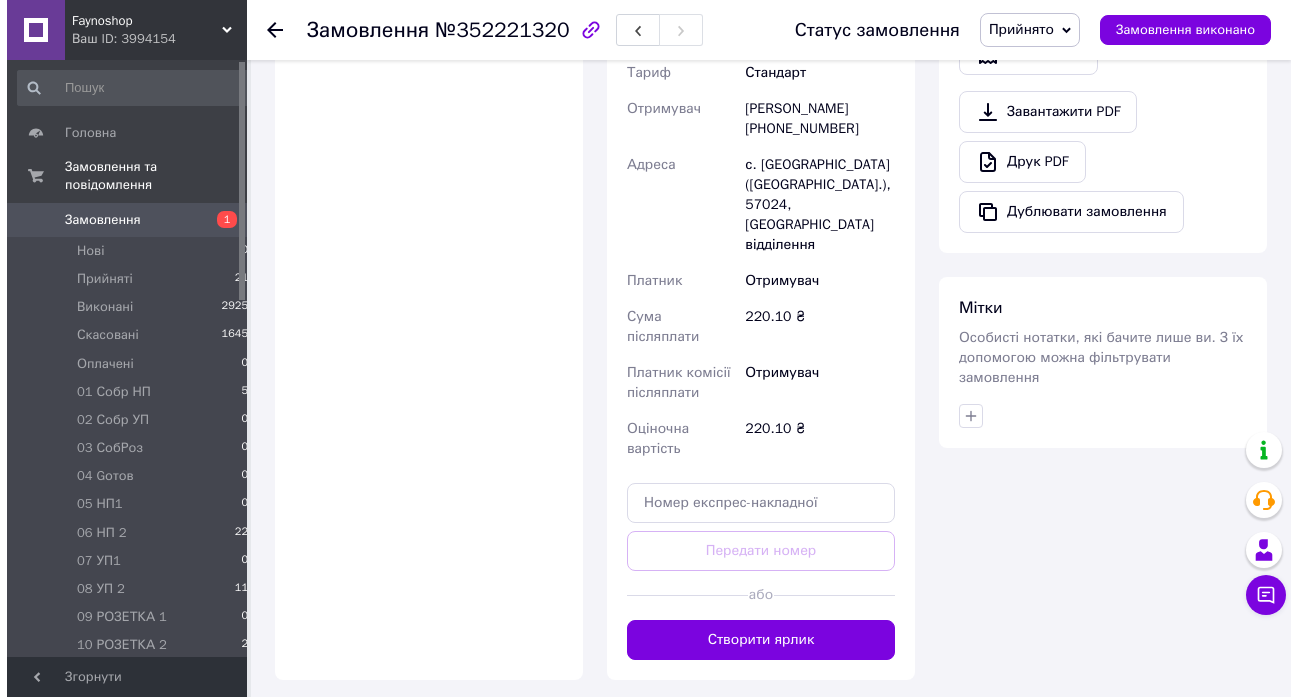 scroll, scrollTop: 1416, scrollLeft: 0, axis: vertical 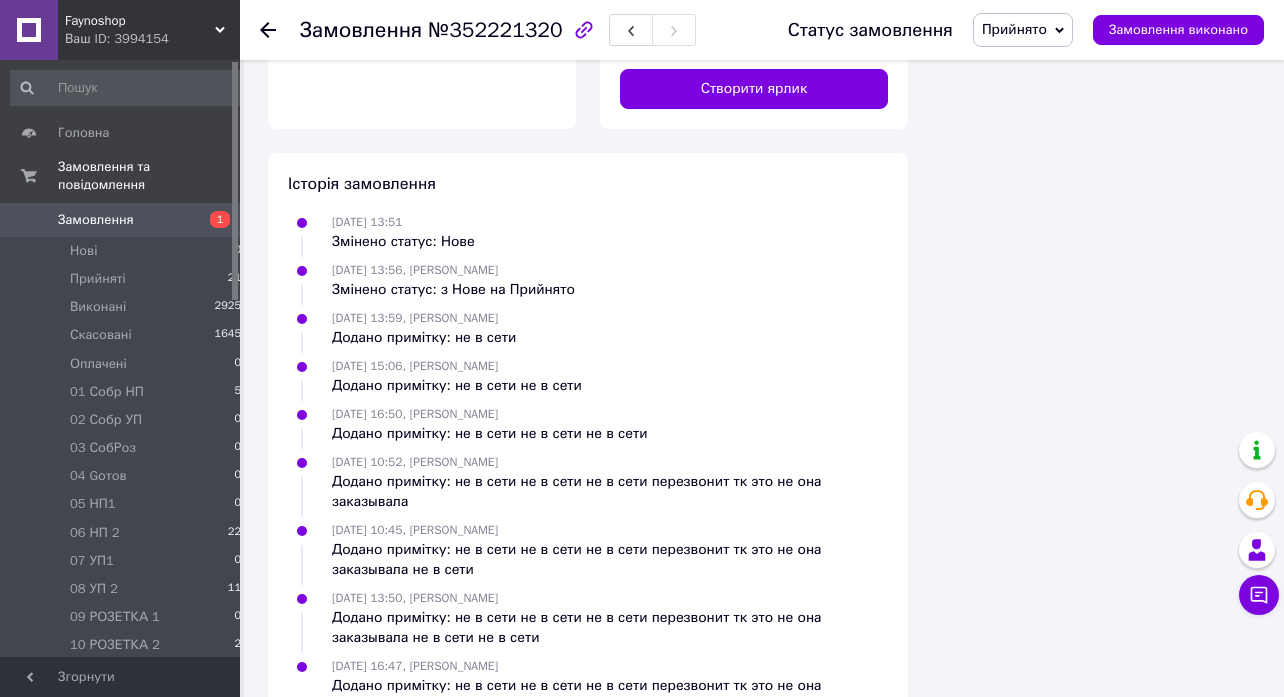 click on "Прийнято" at bounding box center (1023, 30) 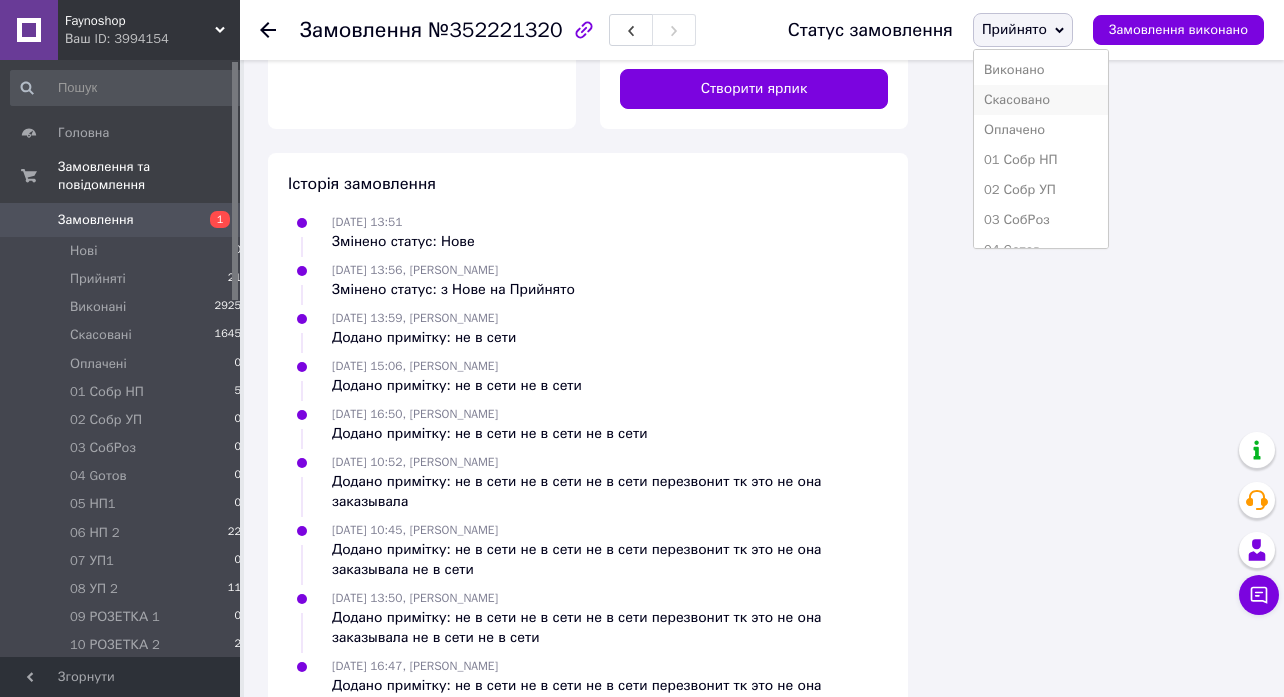 click on "Скасовано" at bounding box center [1041, 100] 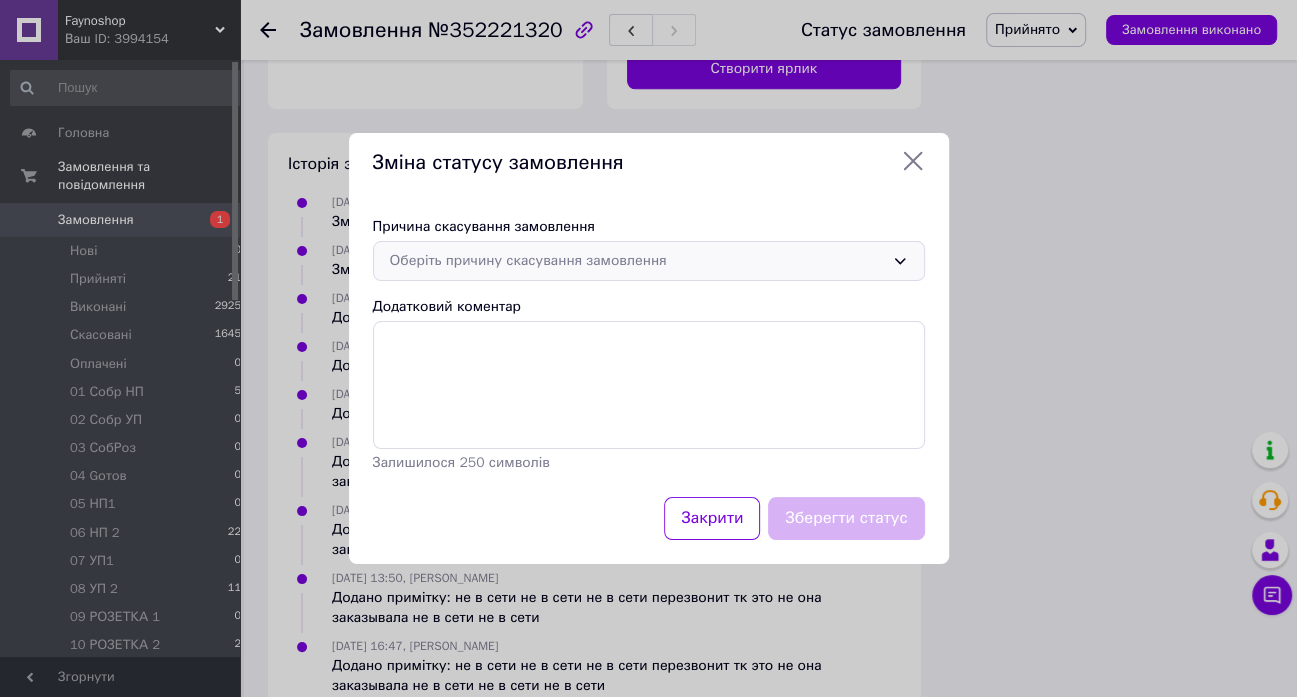 click on "Оберіть причину скасування замовлення" at bounding box center (649, 261) 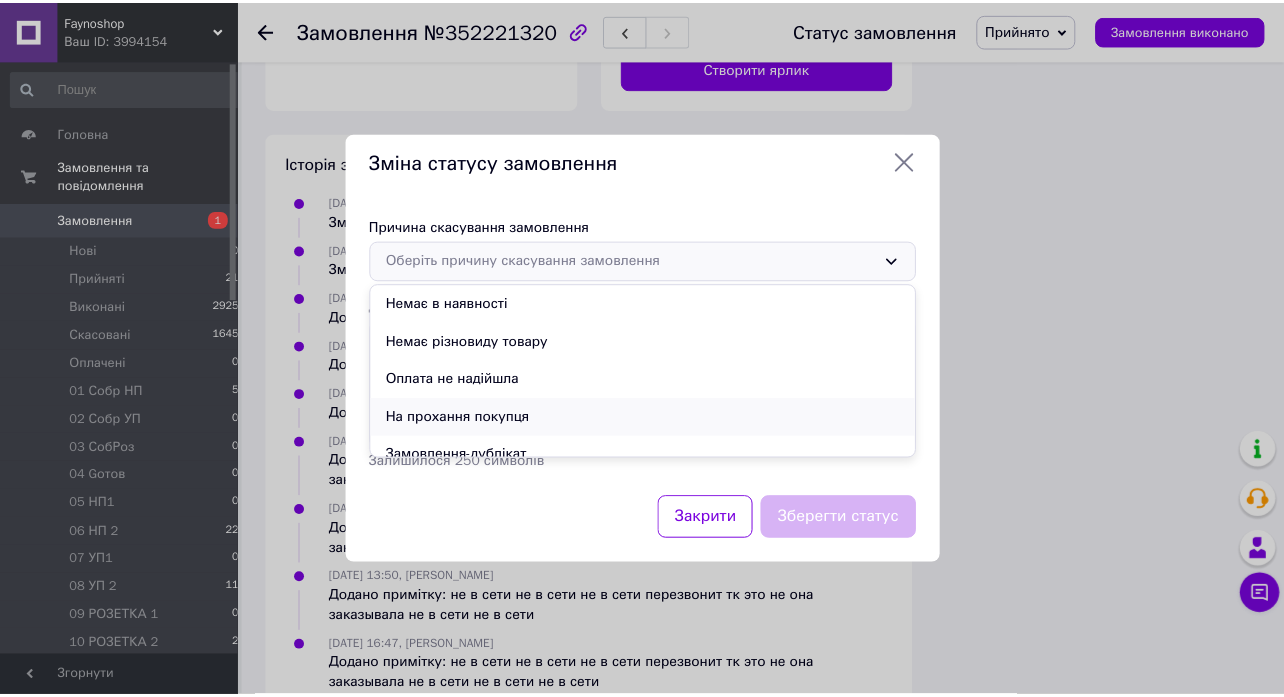 scroll, scrollTop: 94, scrollLeft: 0, axis: vertical 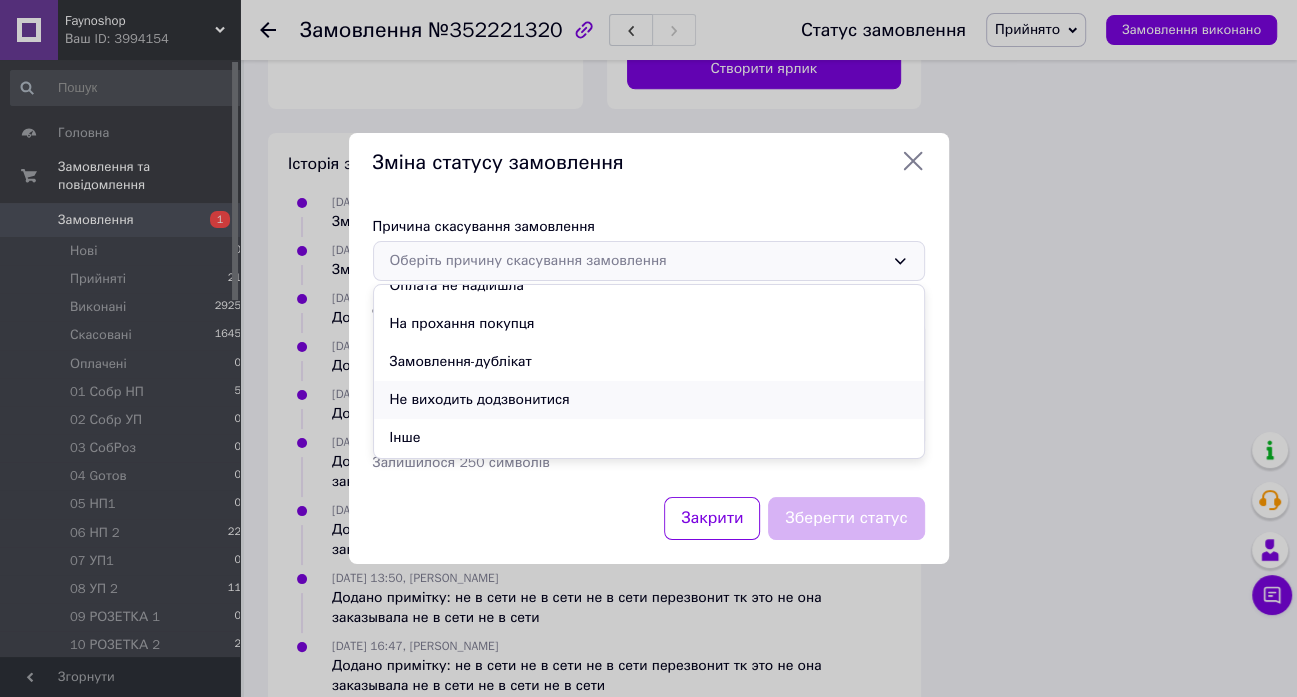 click on "Не виходить додзвонитися" at bounding box center (649, 400) 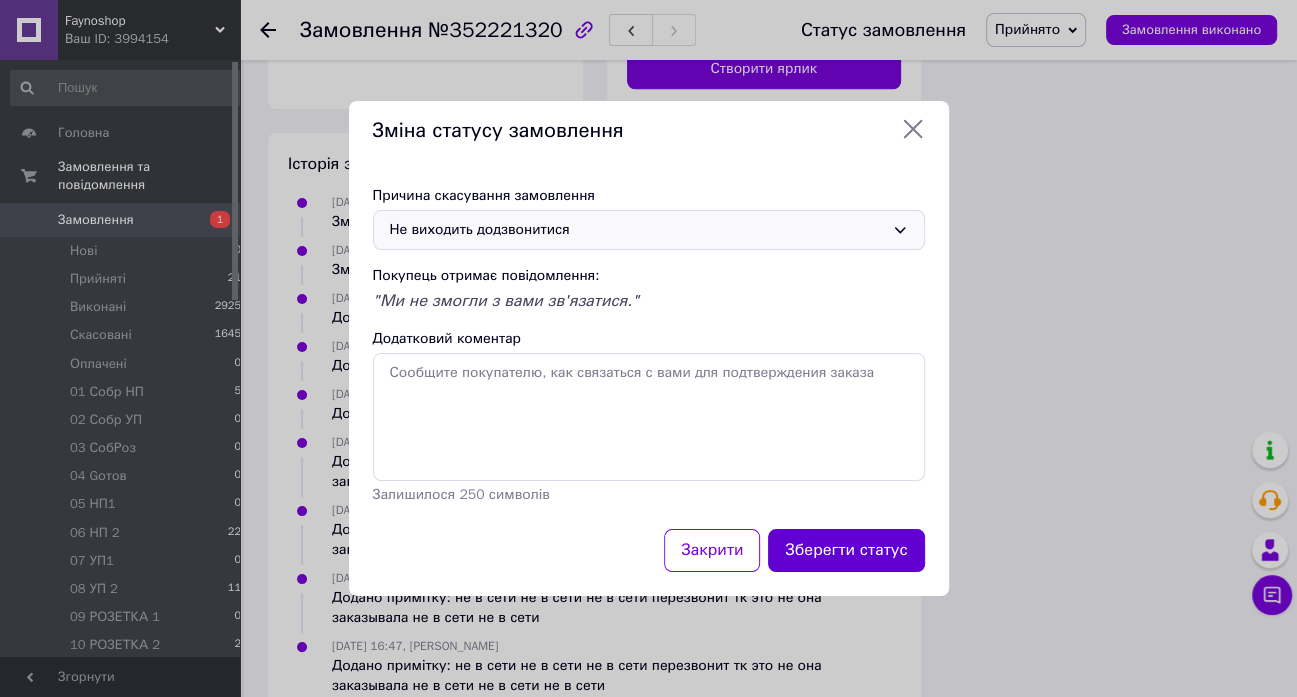 click on "Зберегти статус" at bounding box center [846, 550] 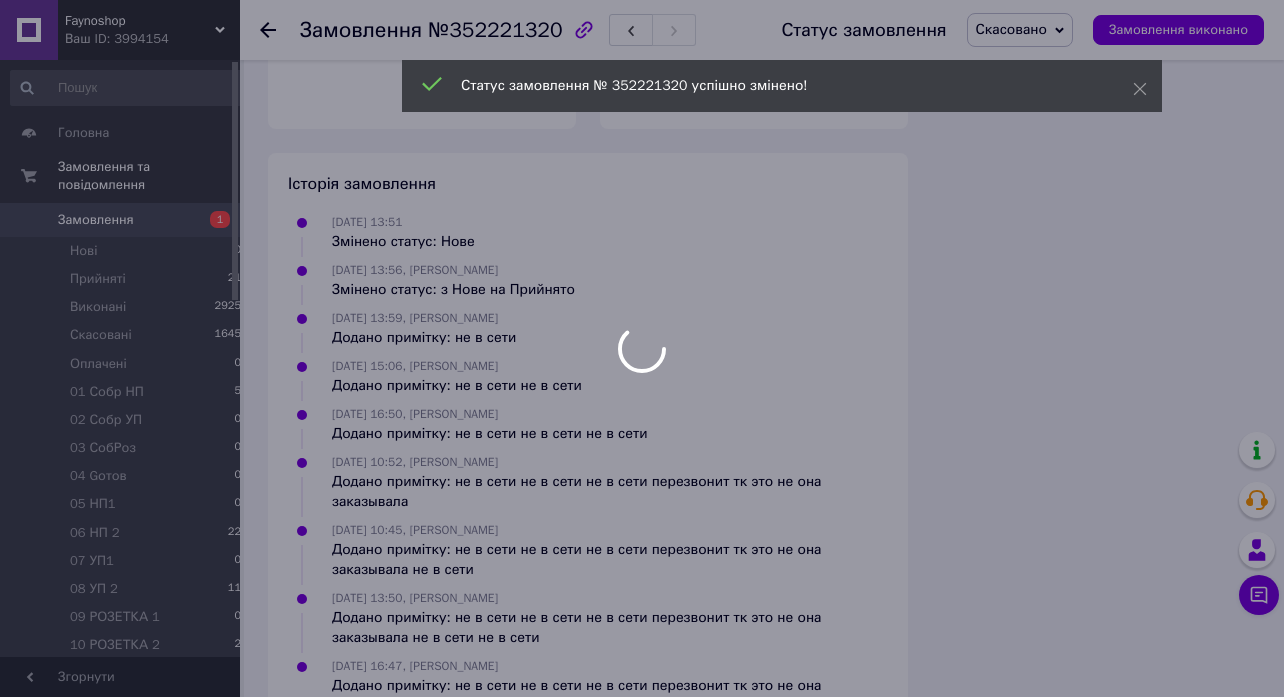 scroll, scrollTop: 1309, scrollLeft: 0, axis: vertical 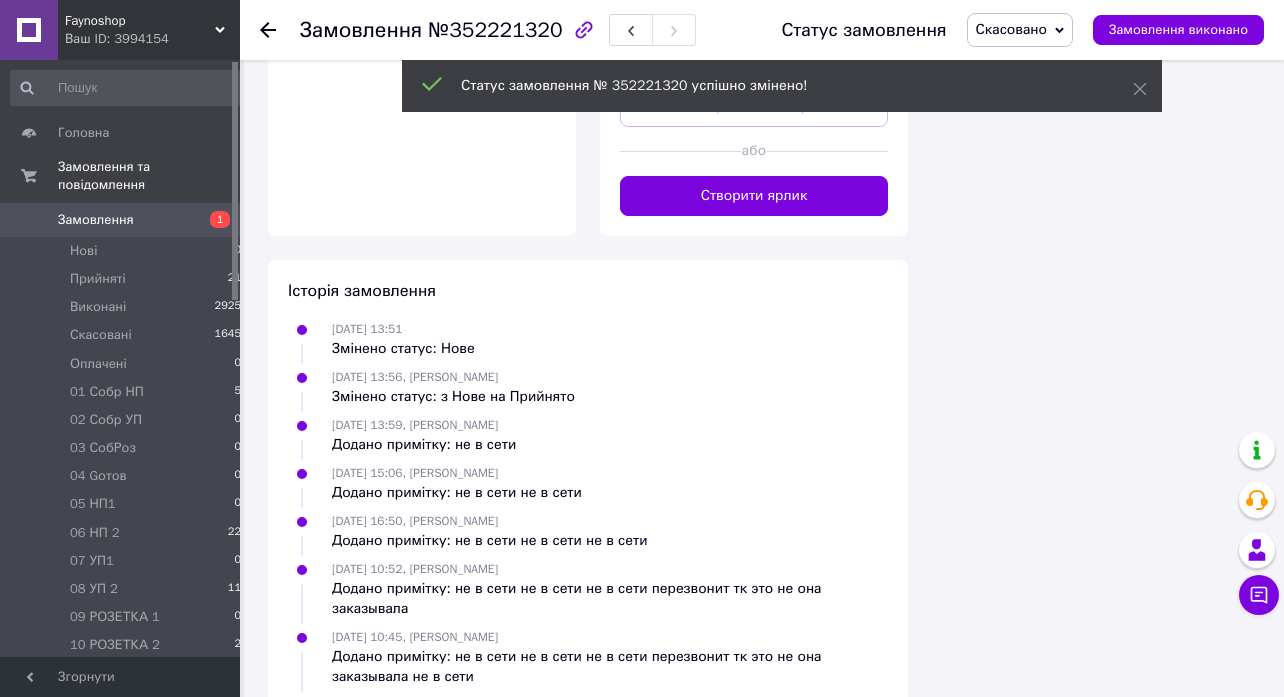 click 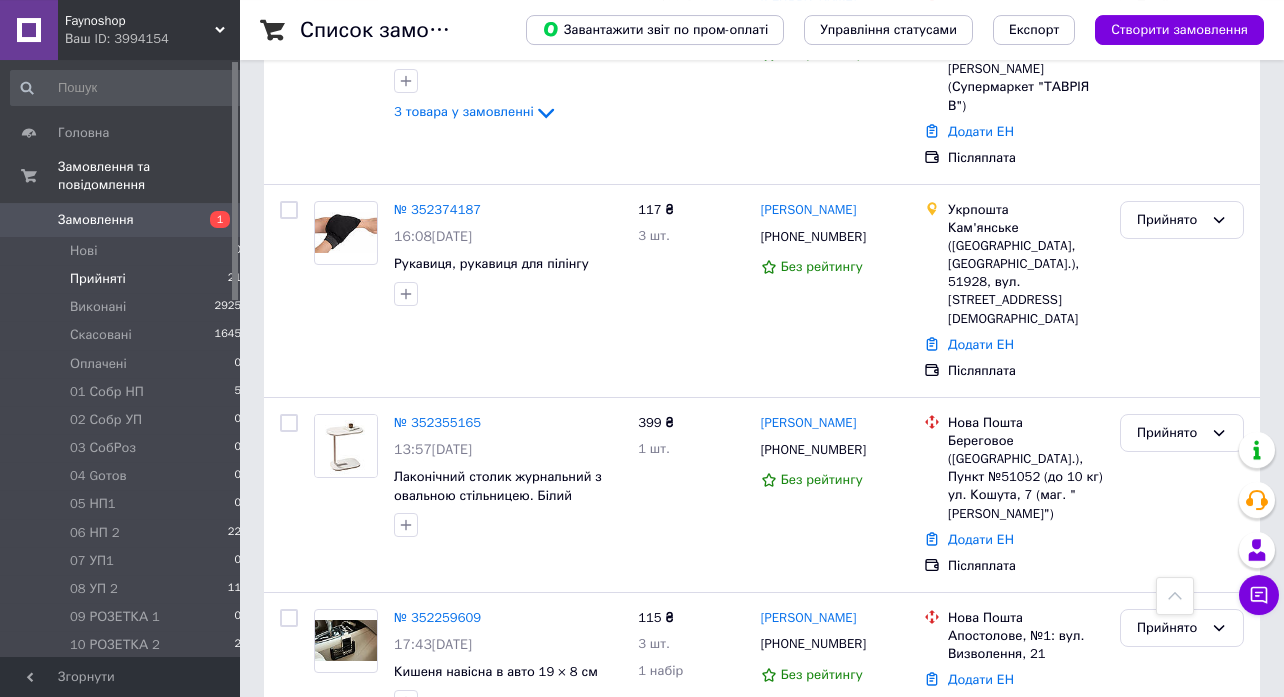 scroll, scrollTop: 3309, scrollLeft: 0, axis: vertical 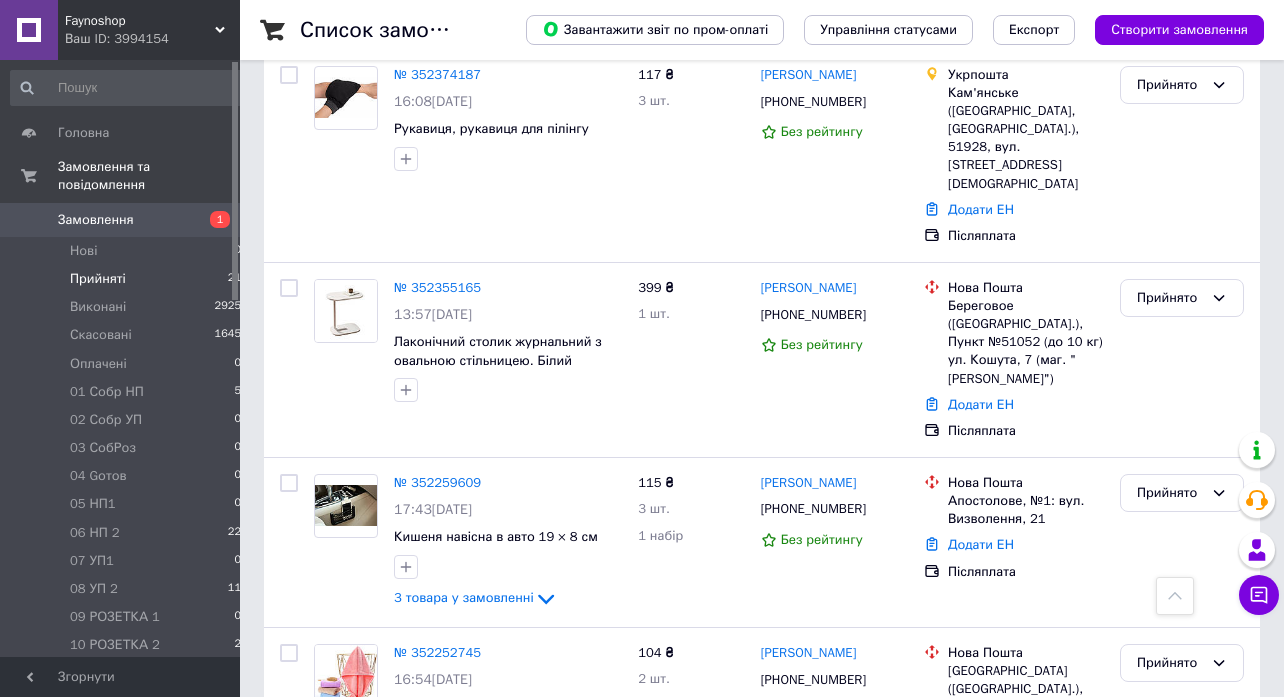 click on "№ 352248034" at bounding box center [437, 847] 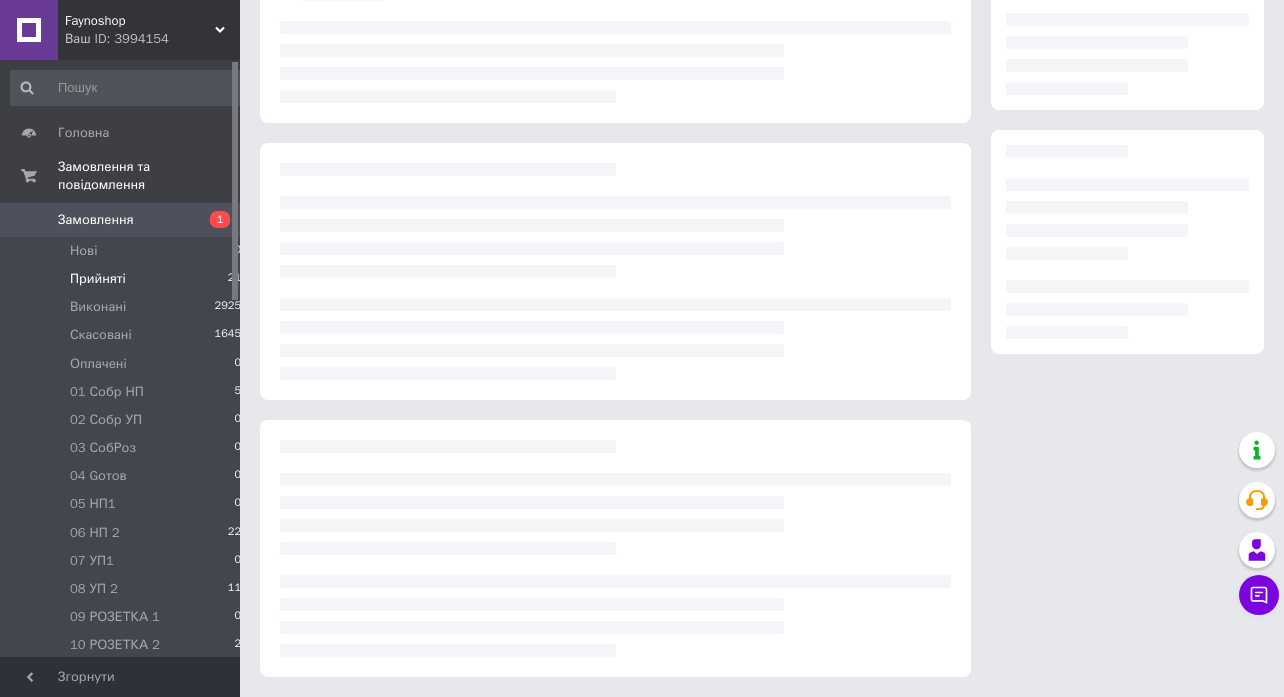 scroll, scrollTop: 217, scrollLeft: 0, axis: vertical 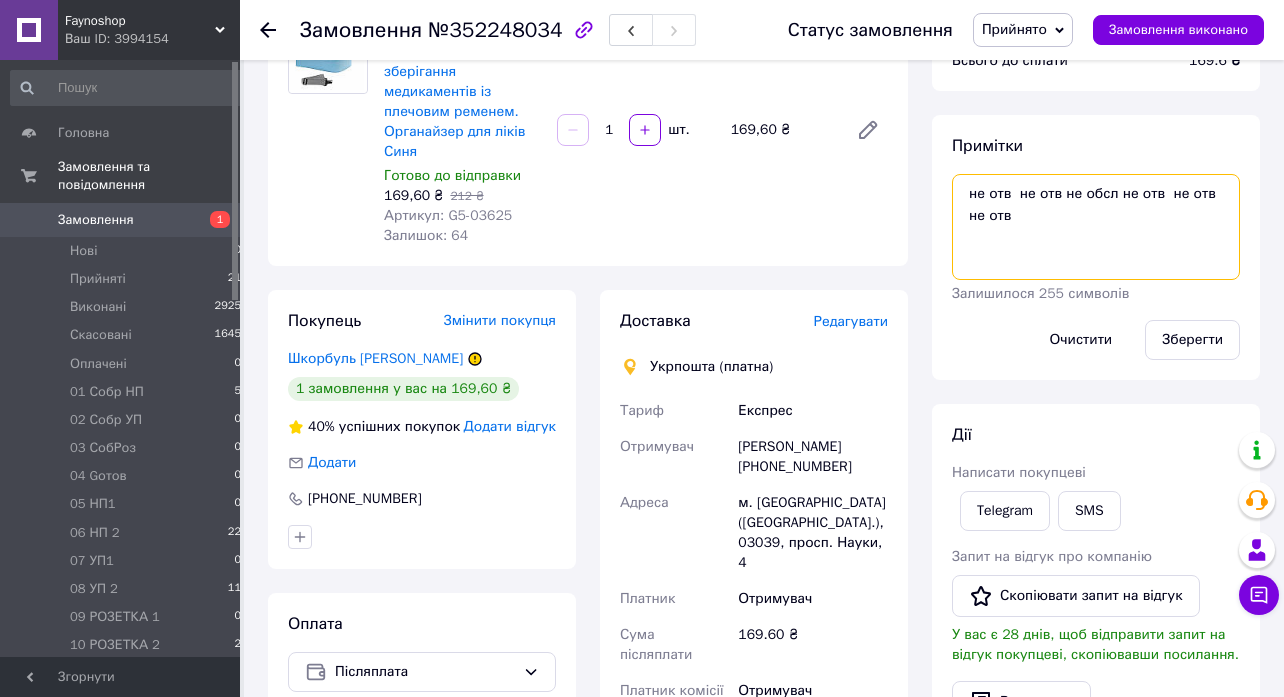 click on "не отв  не отв не обсл не отв  не отв  не отв" at bounding box center [1096, 227] 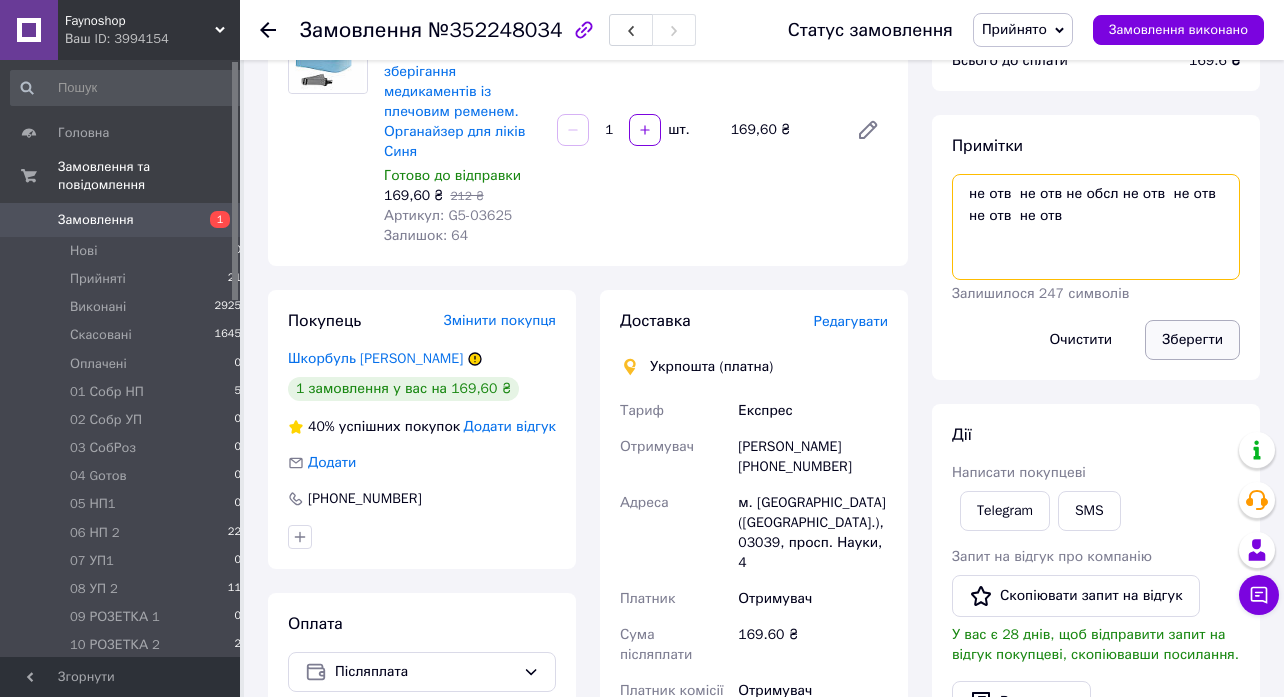 type on "не отв  не отв не обсл не отв  не отв  не отв  не отв" 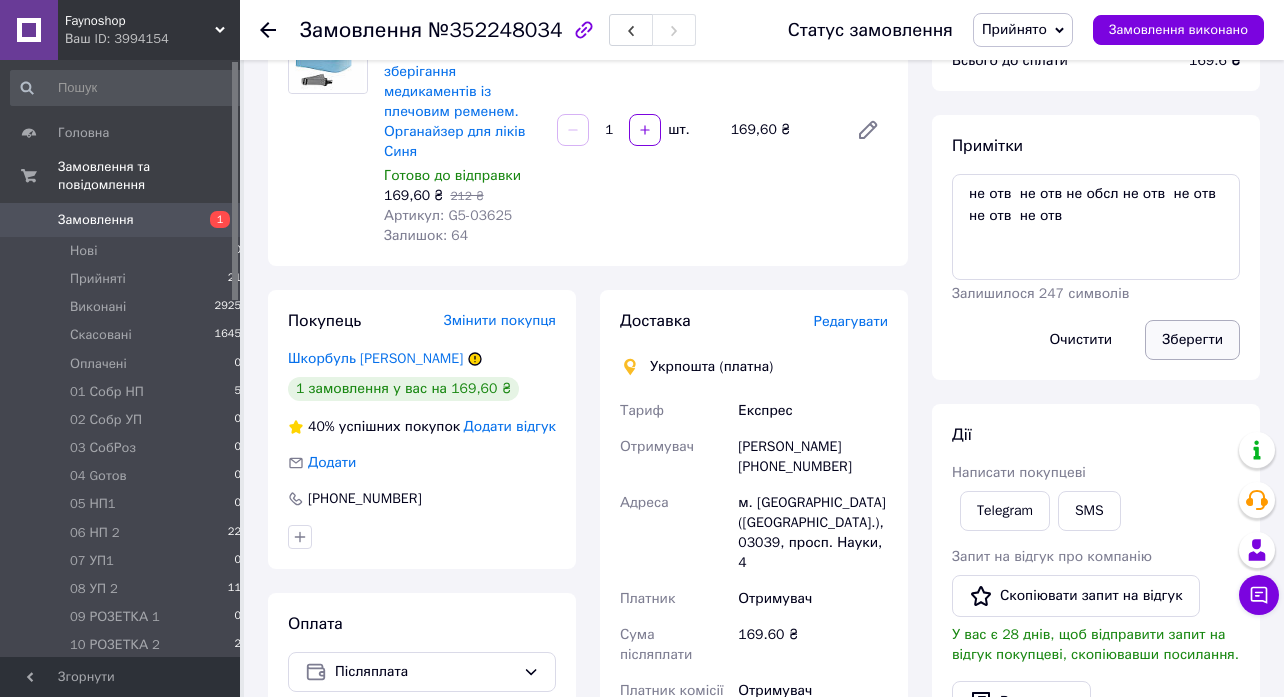 click on "Зберегти" at bounding box center [1192, 340] 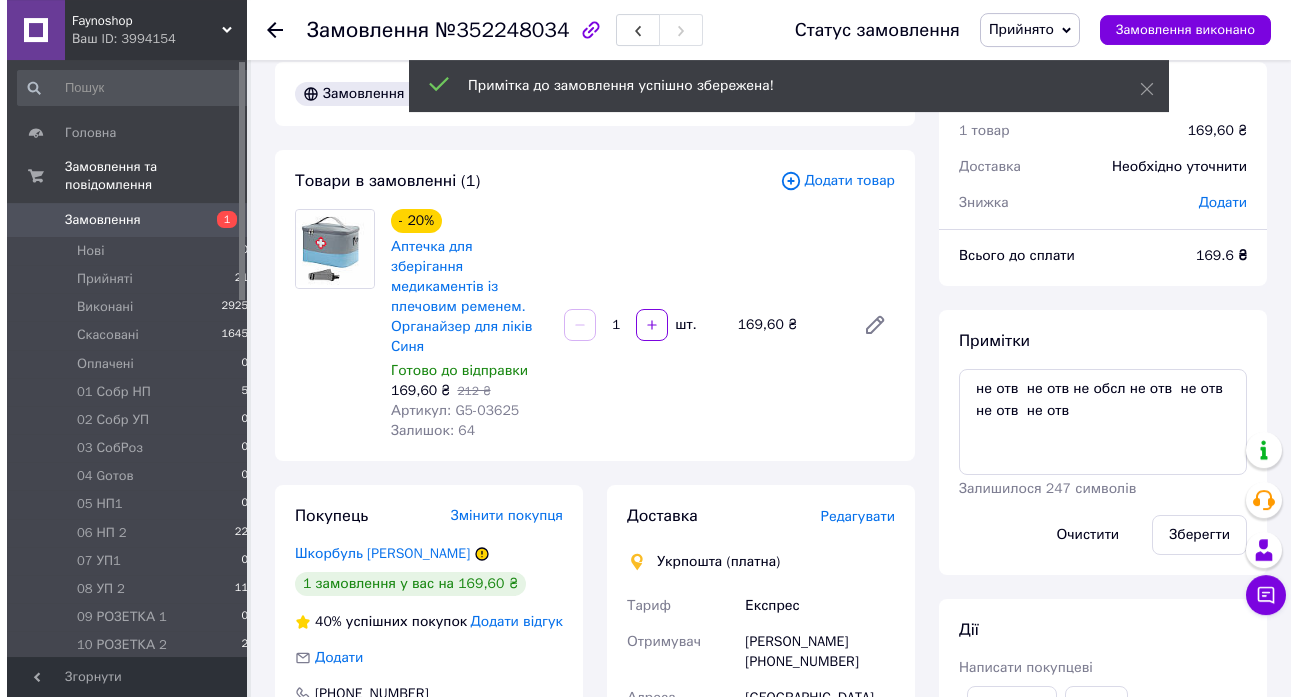 scroll, scrollTop: 0, scrollLeft: 0, axis: both 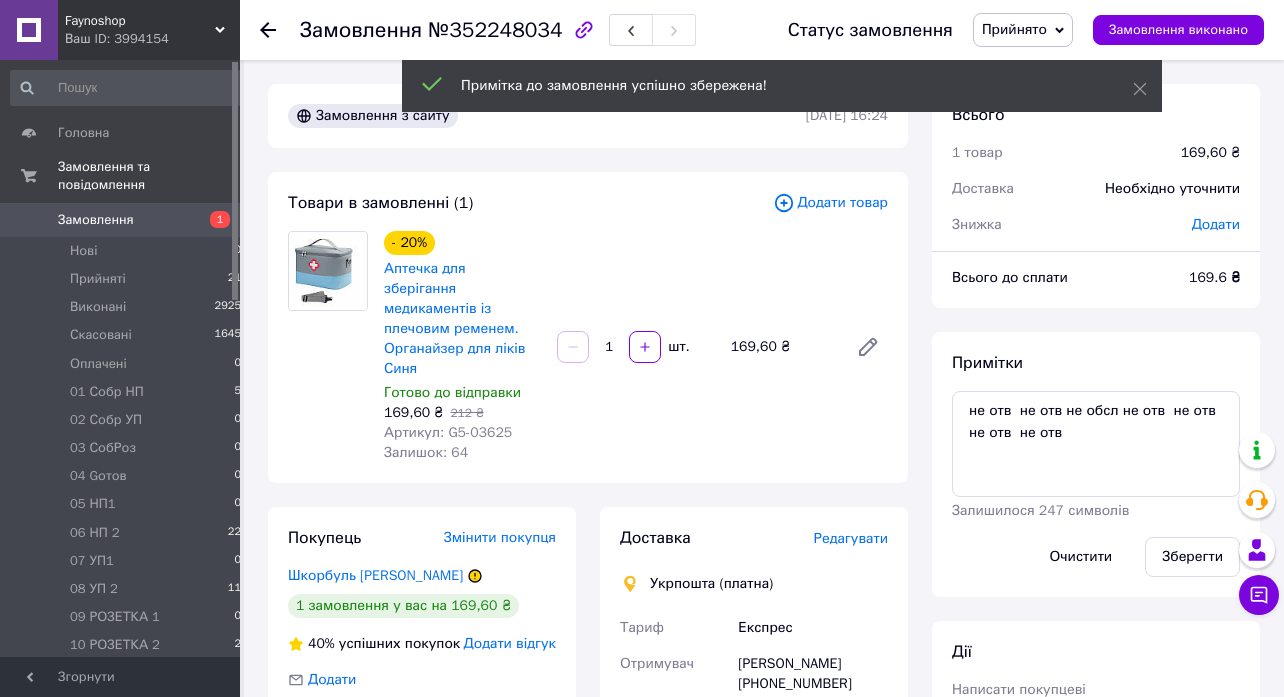 click 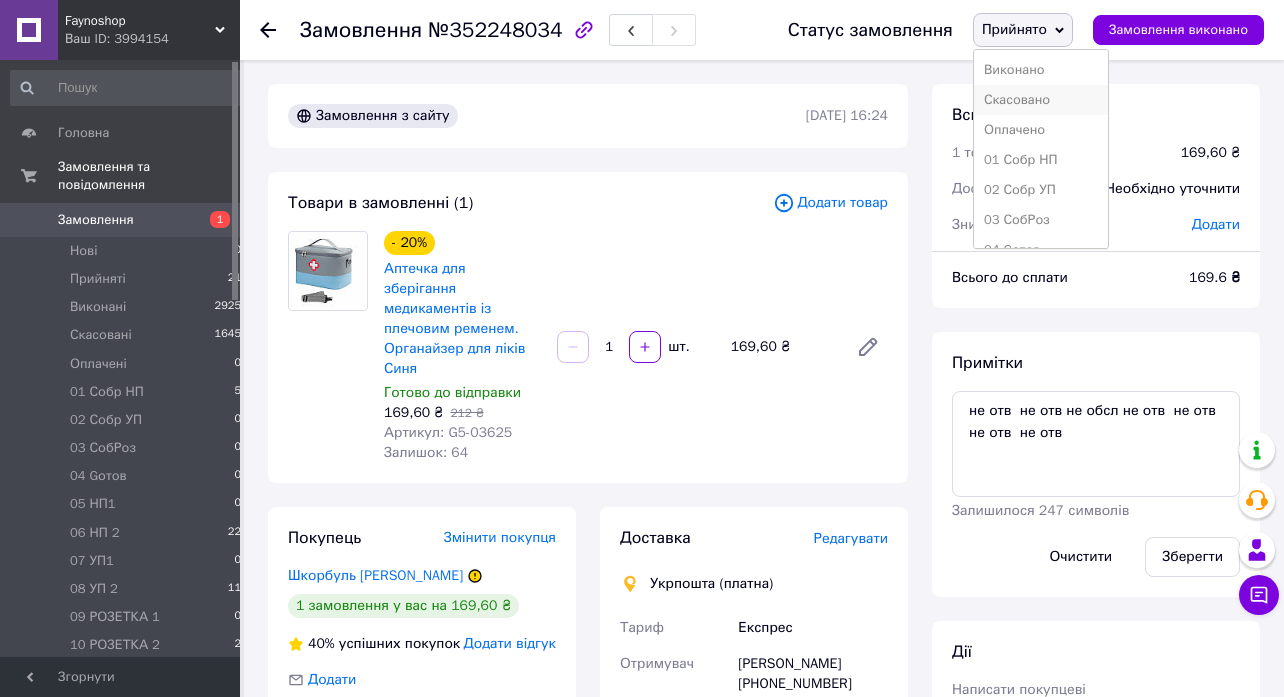 click on "Скасовано" at bounding box center [1041, 100] 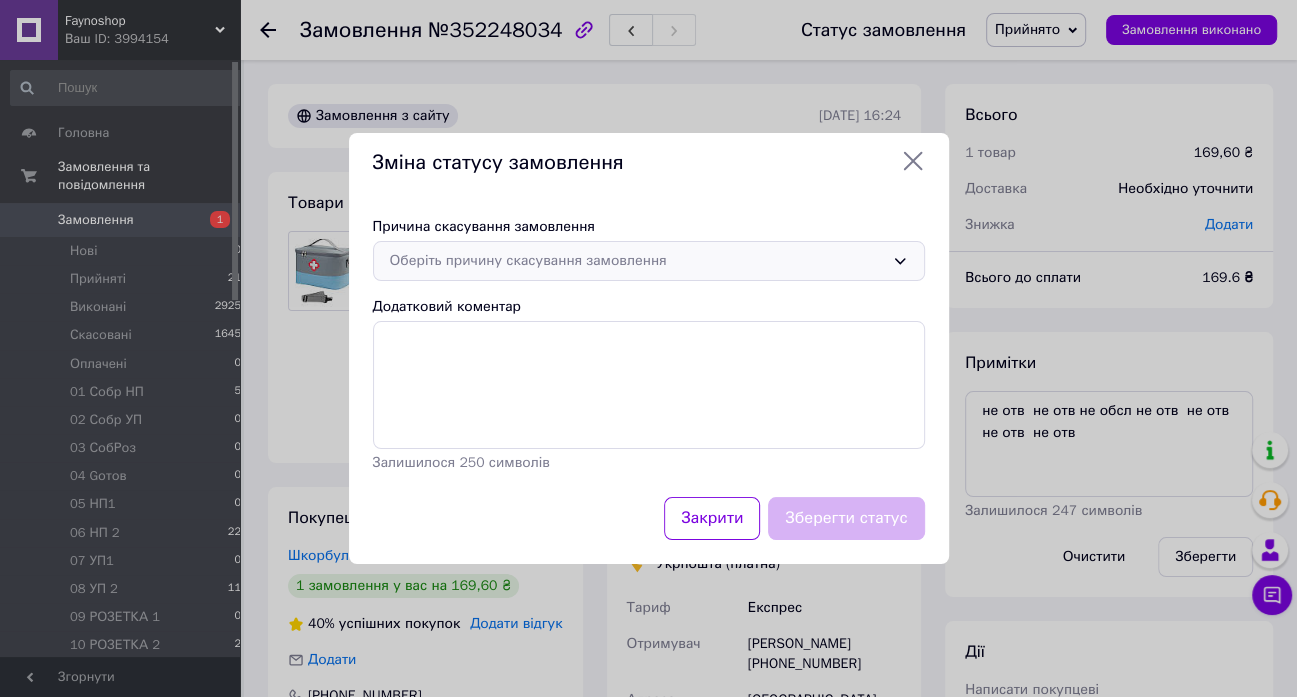 click 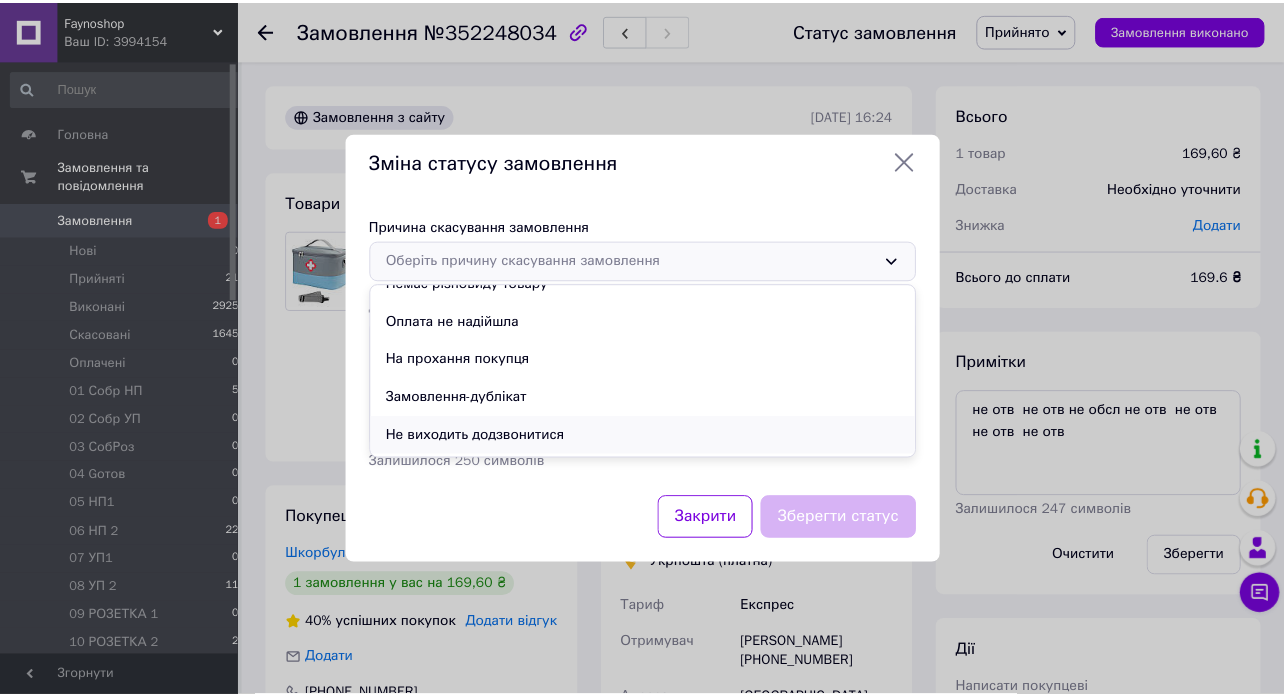 scroll, scrollTop: 94, scrollLeft: 0, axis: vertical 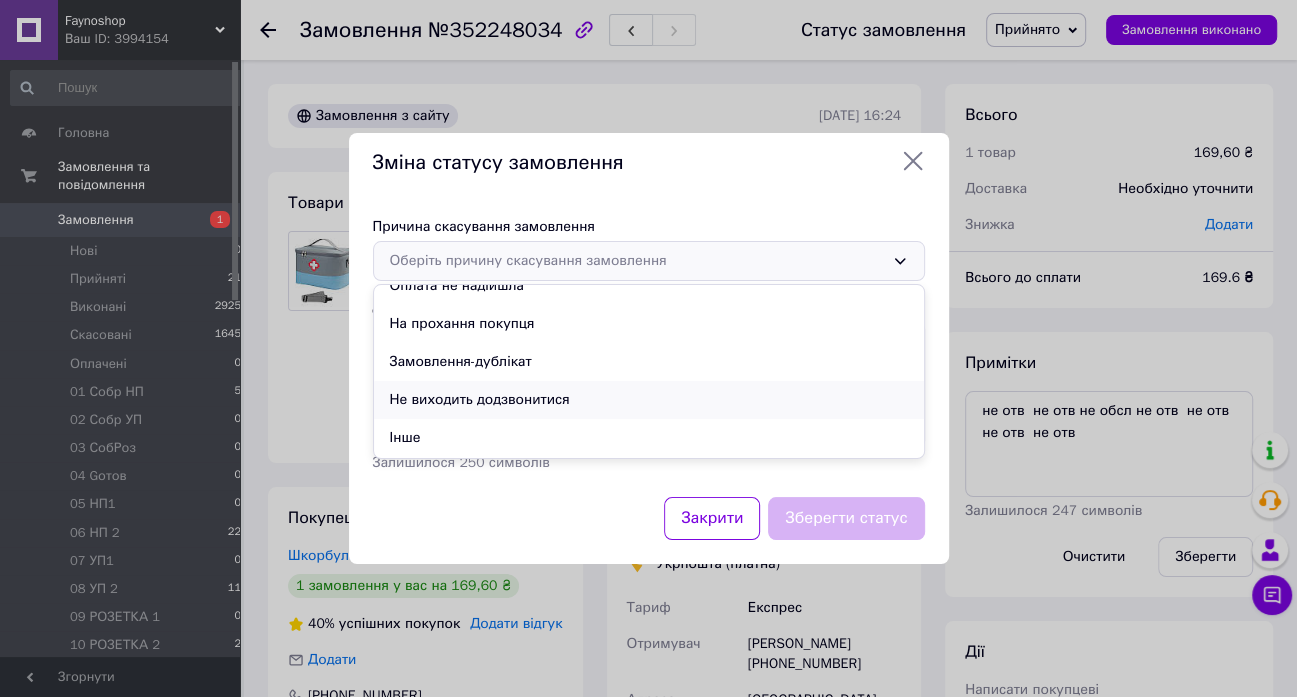 click on "Не виходить додзвонитися" at bounding box center [649, 400] 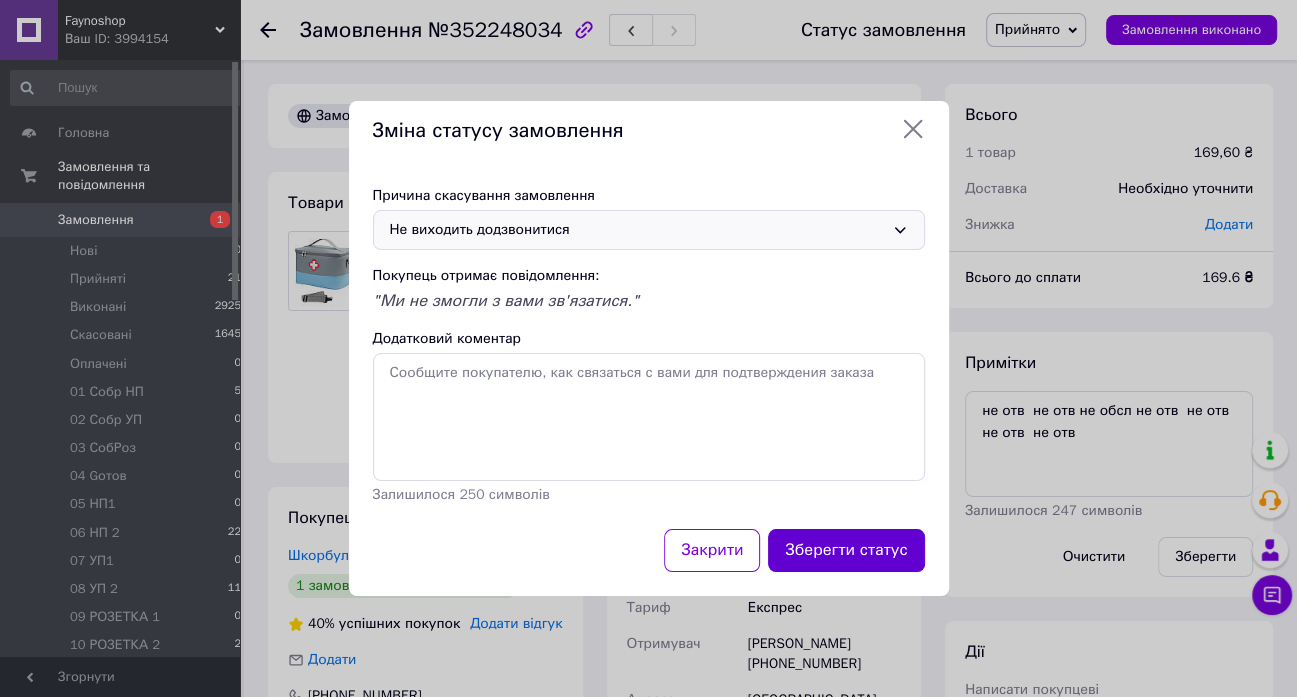 click on "Зберегти статус" at bounding box center [846, 550] 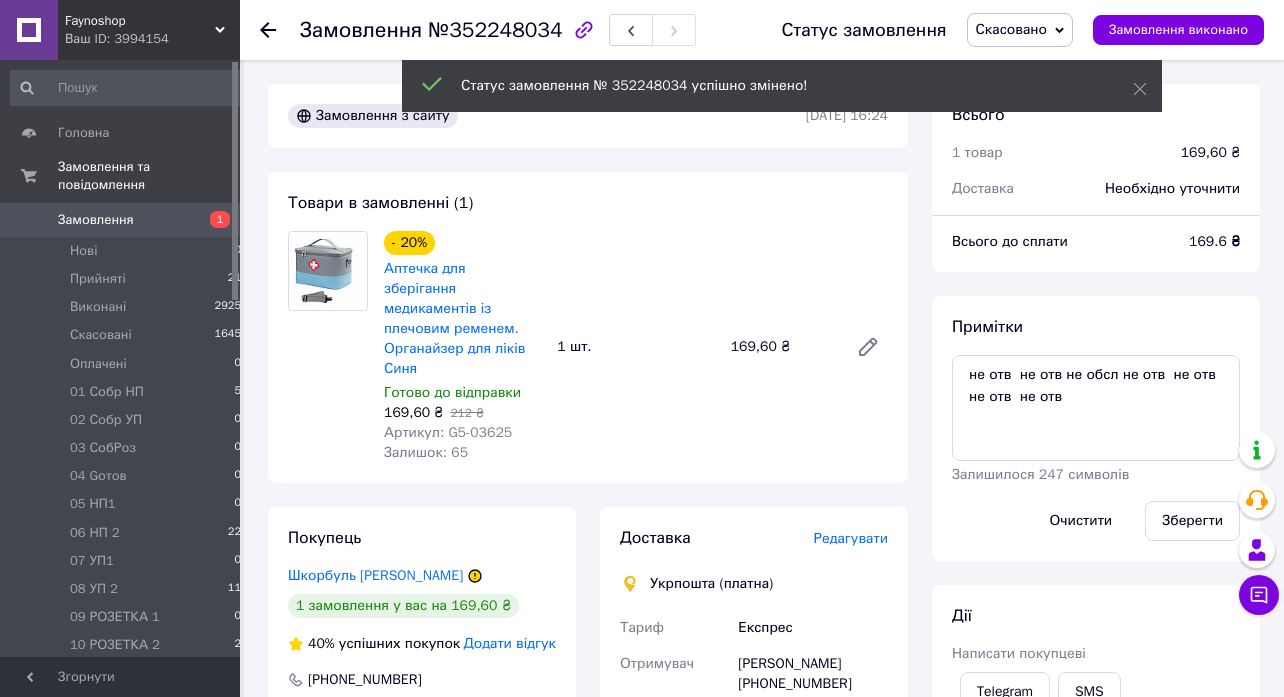 click 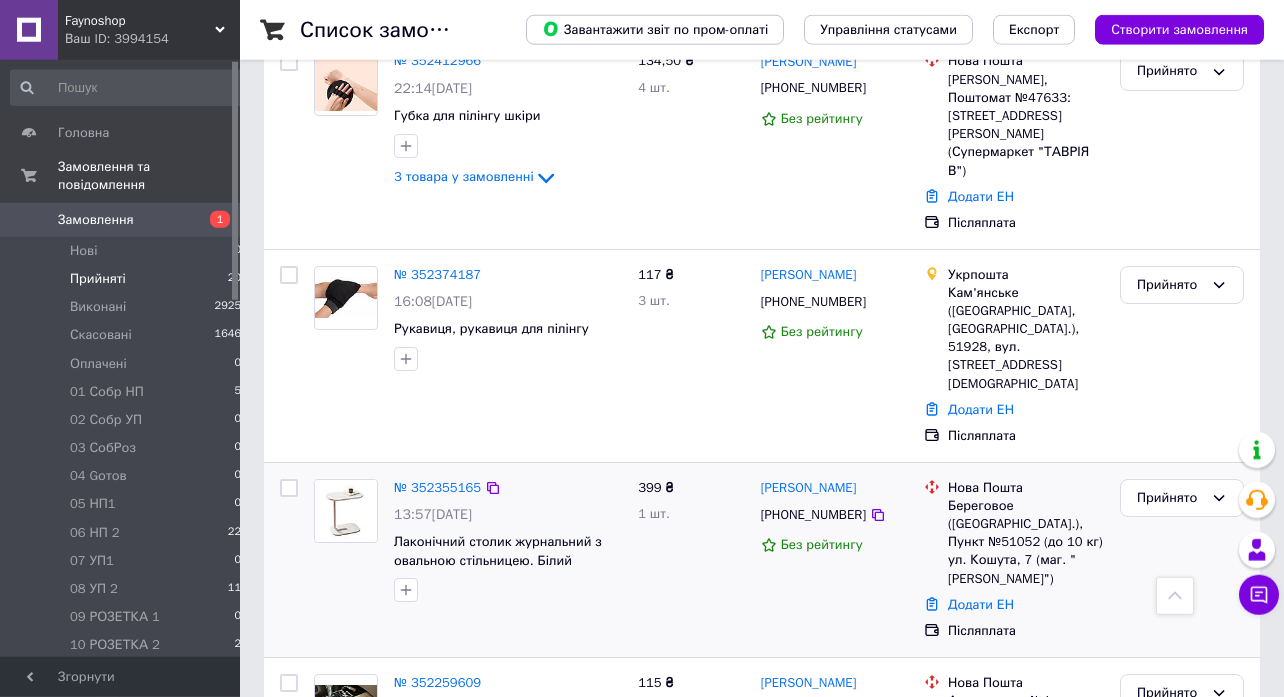 scroll, scrollTop: 3246, scrollLeft: 0, axis: vertical 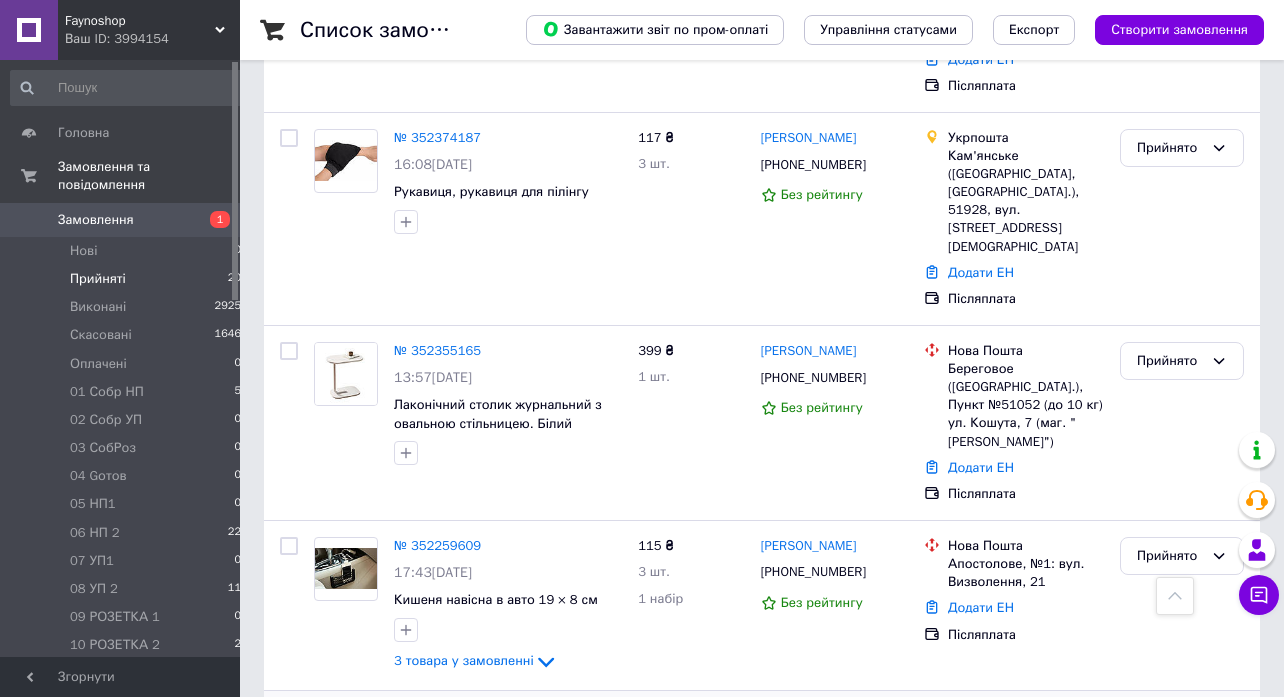 click on "№ 352252745" at bounding box center (437, 715) 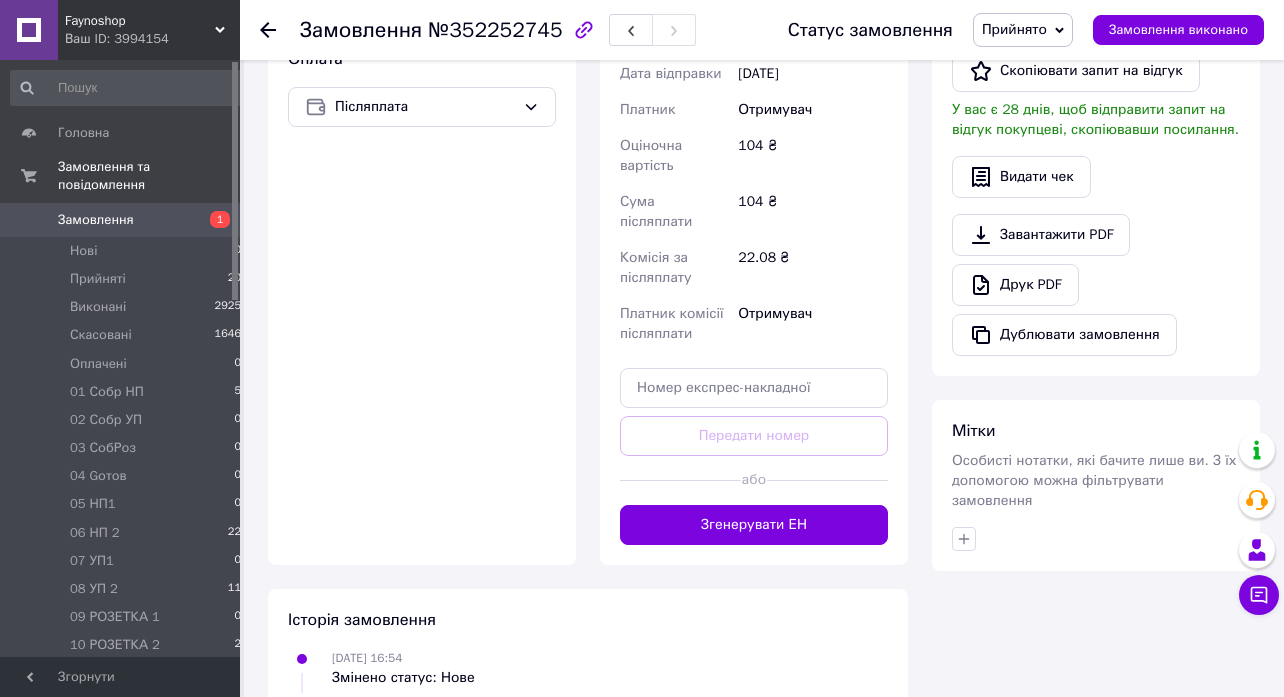 scroll, scrollTop: 1119, scrollLeft: 0, axis: vertical 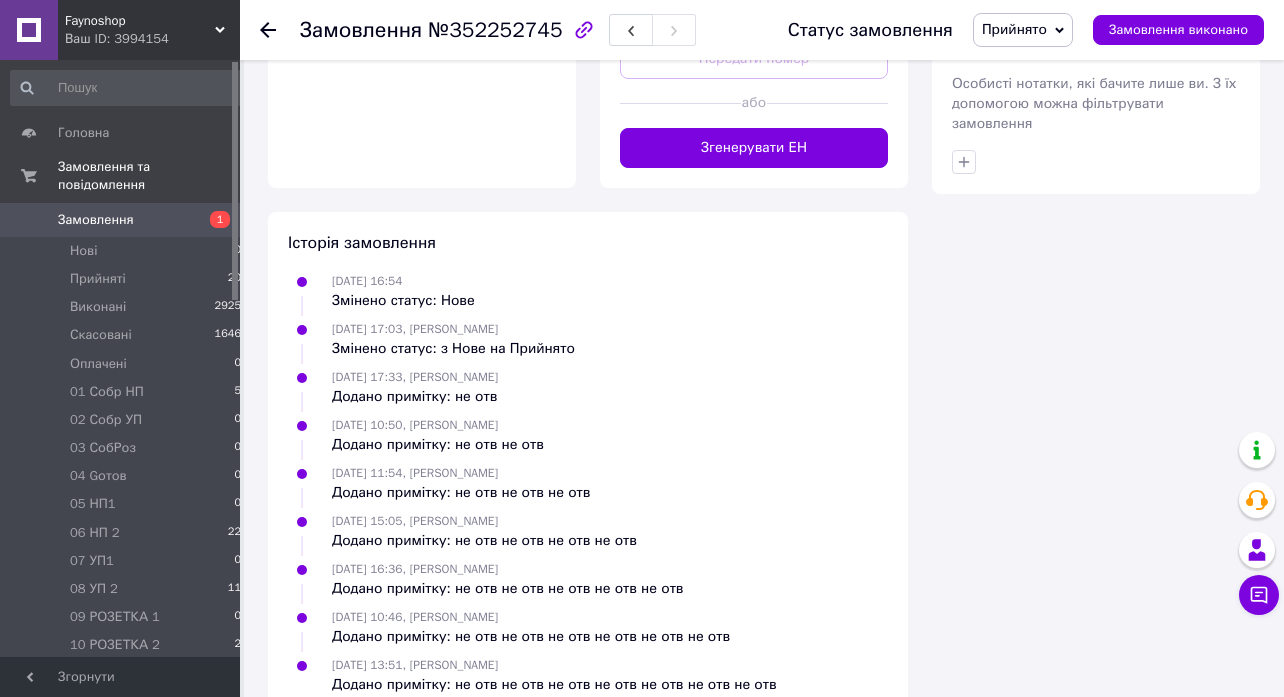 click 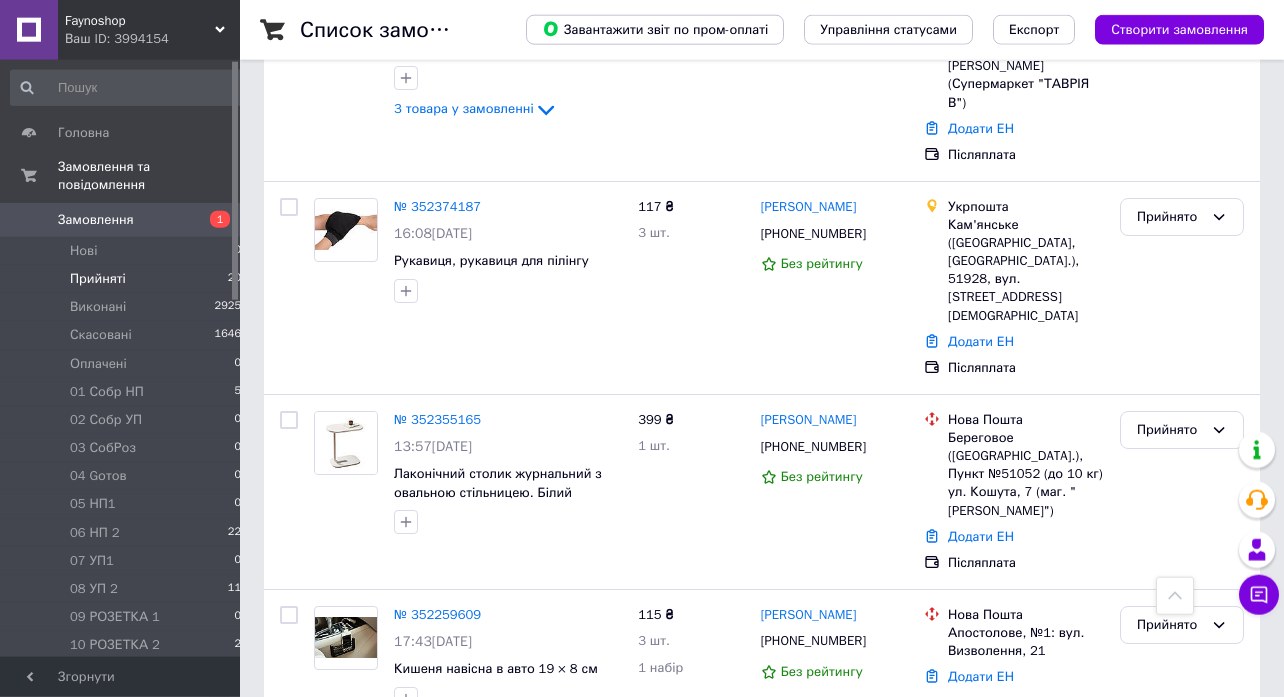 scroll, scrollTop: 3030, scrollLeft: 0, axis: vertical 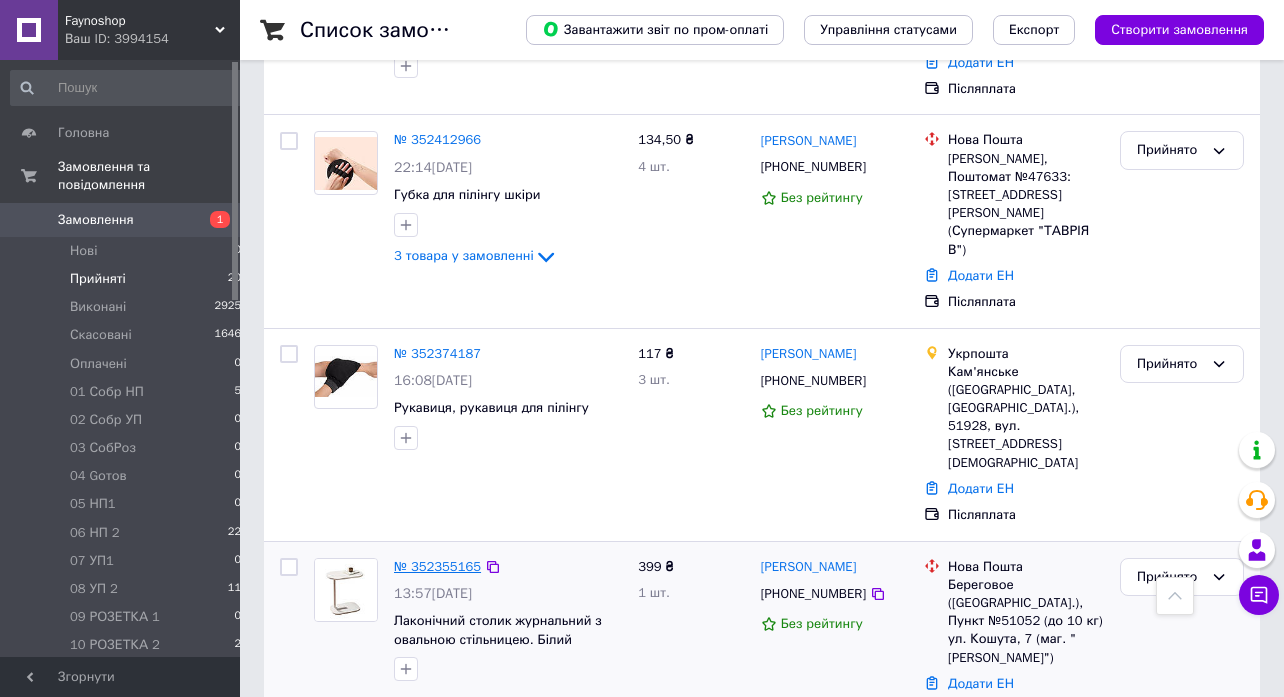 click on "№ 352355165" at bounding box center [437, 566] 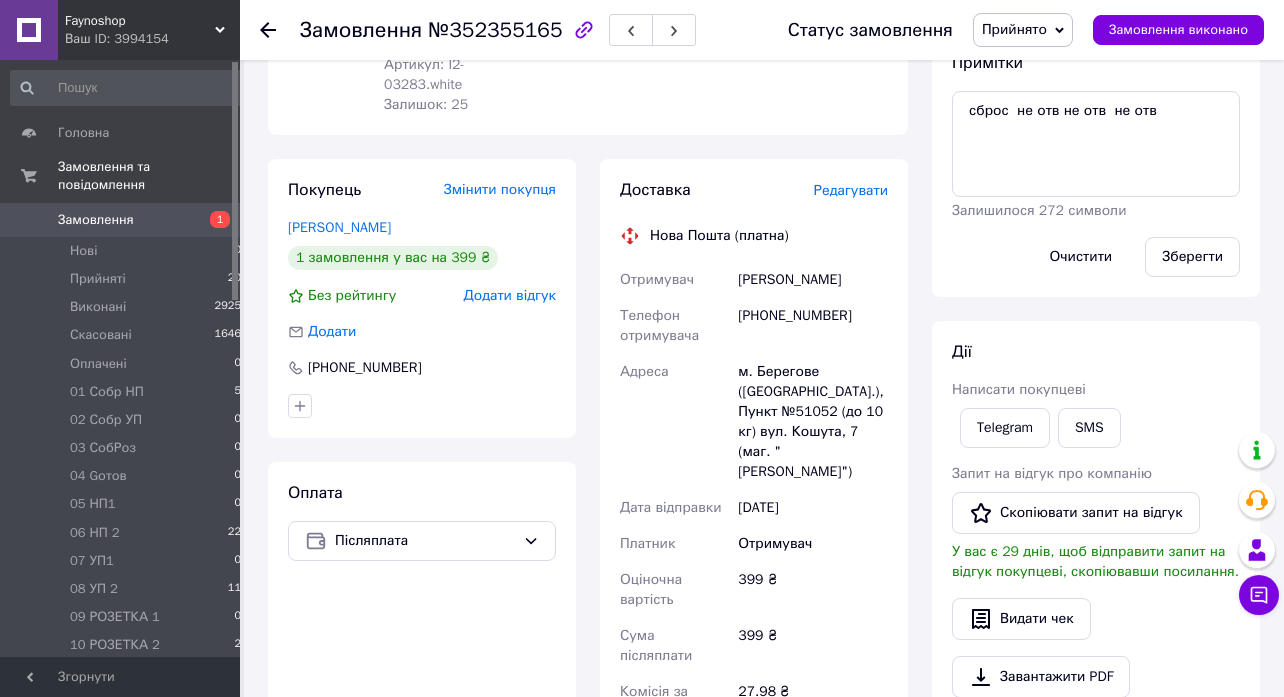 scroll, scrollTop: 0, scrollLeft: 0, axis: both 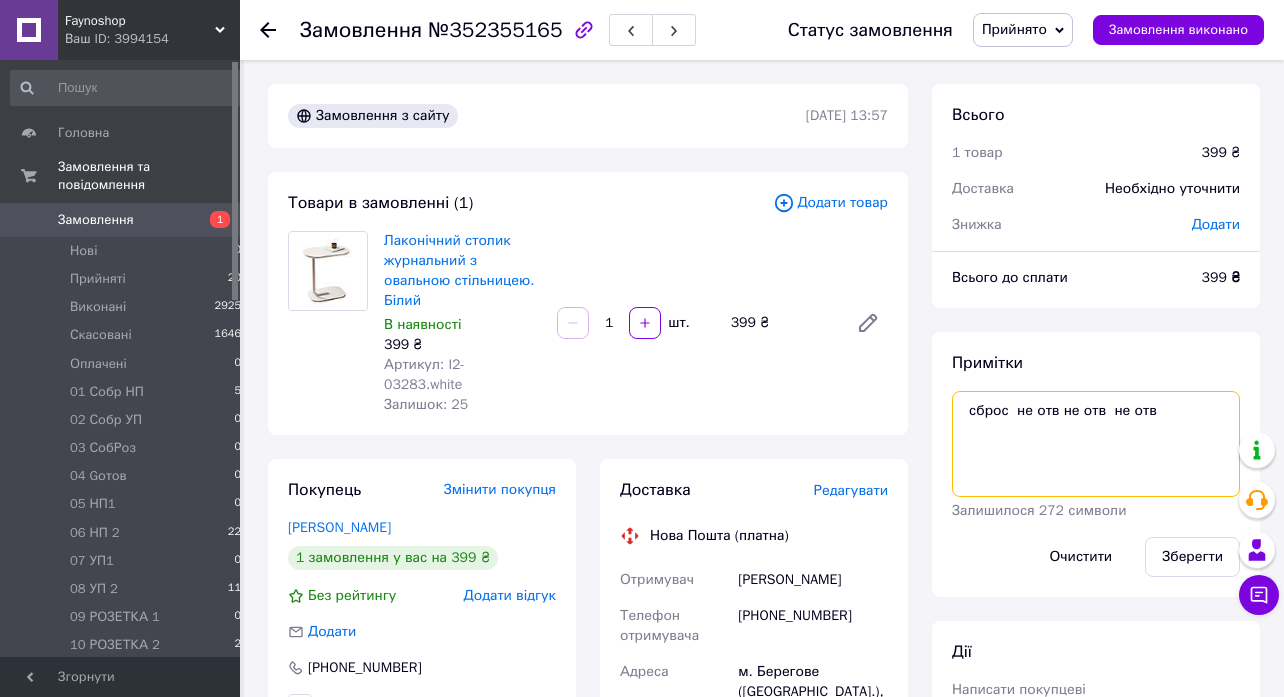 click on "сброс  не отв не отв  не отв" at bounding box center (1096, 444) 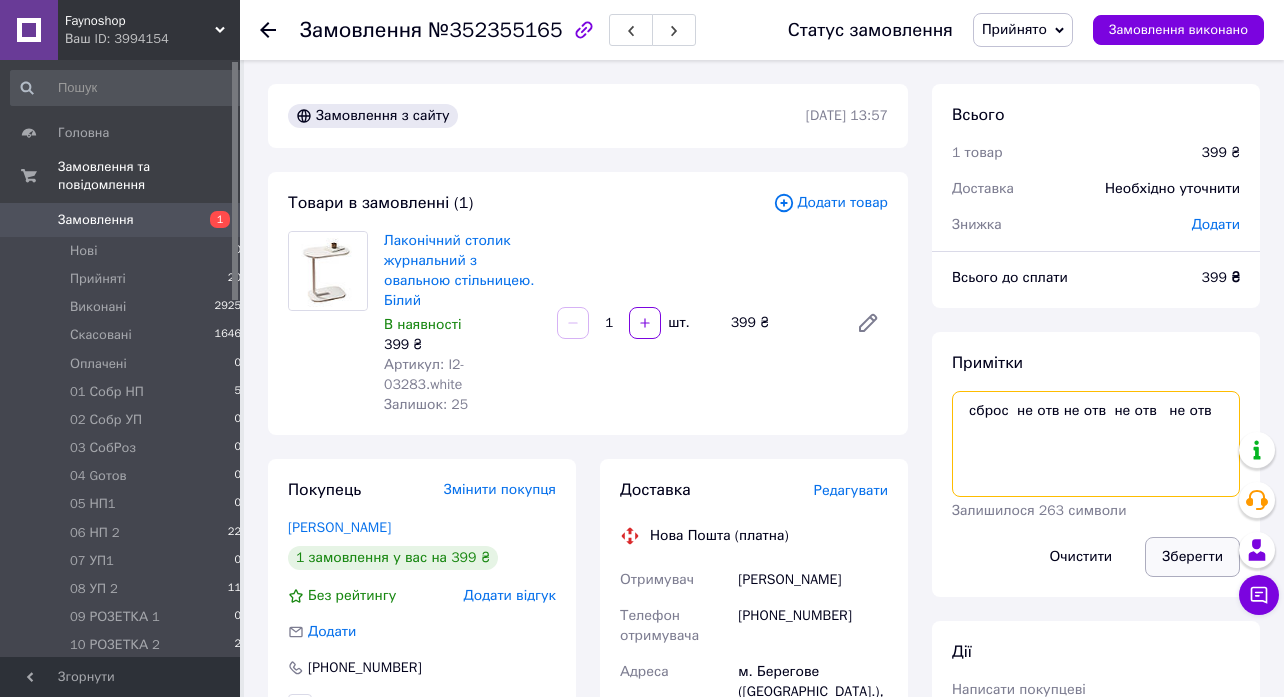 type on "сброс  не отв не отв  не отв   не отв" 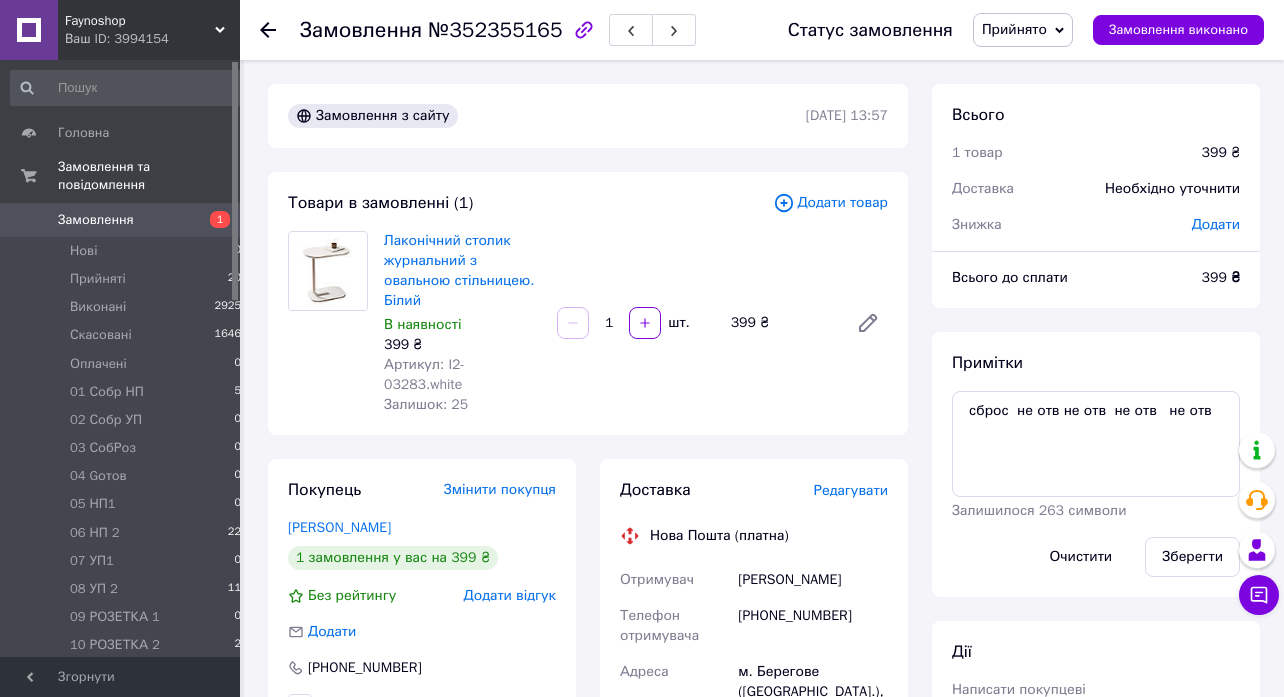 drag, startPoint x: 1204, startPoint y: 548, endPoint x: 1207, endPoint y: 528, distance: 20.22375 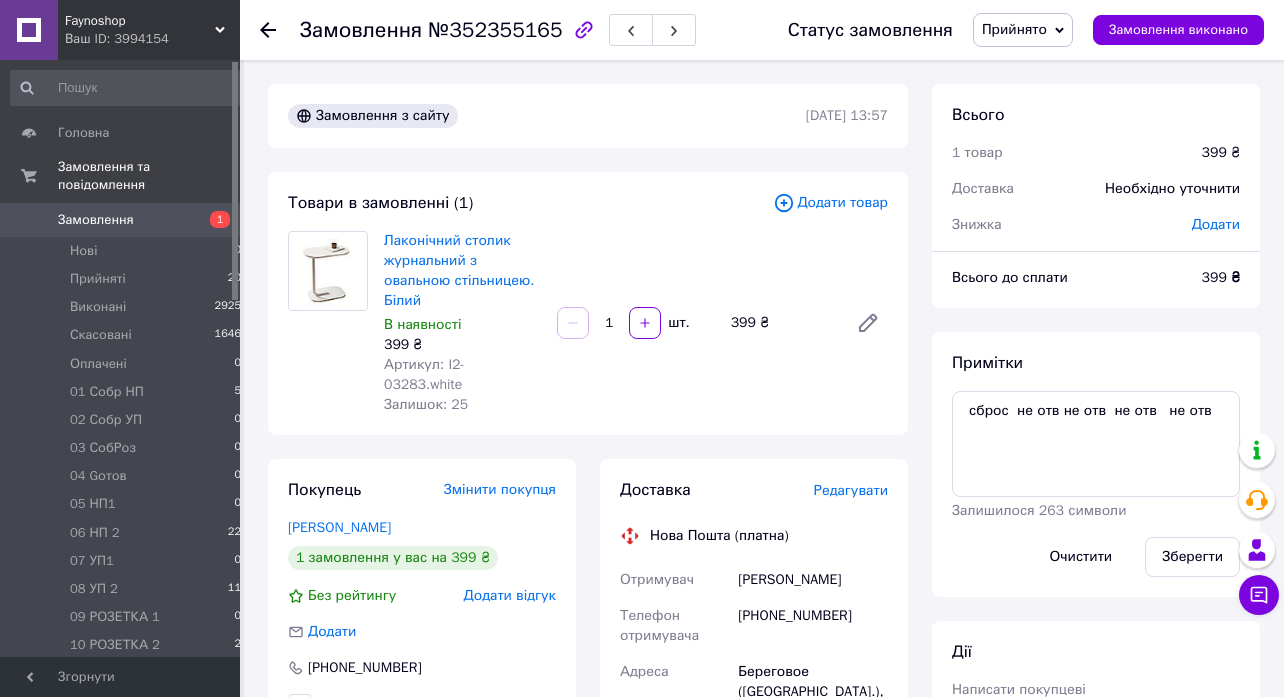 click 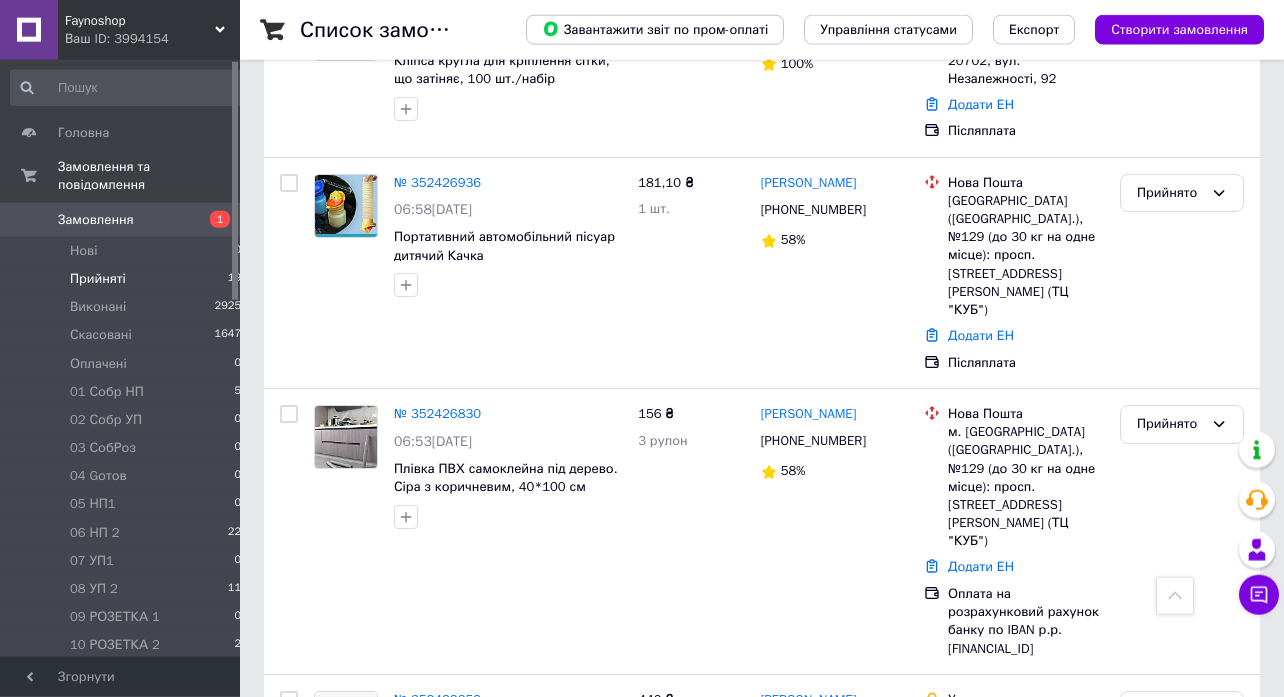 scroll, scrollTop: 2225, scrollLeft: 0, axis: vertical 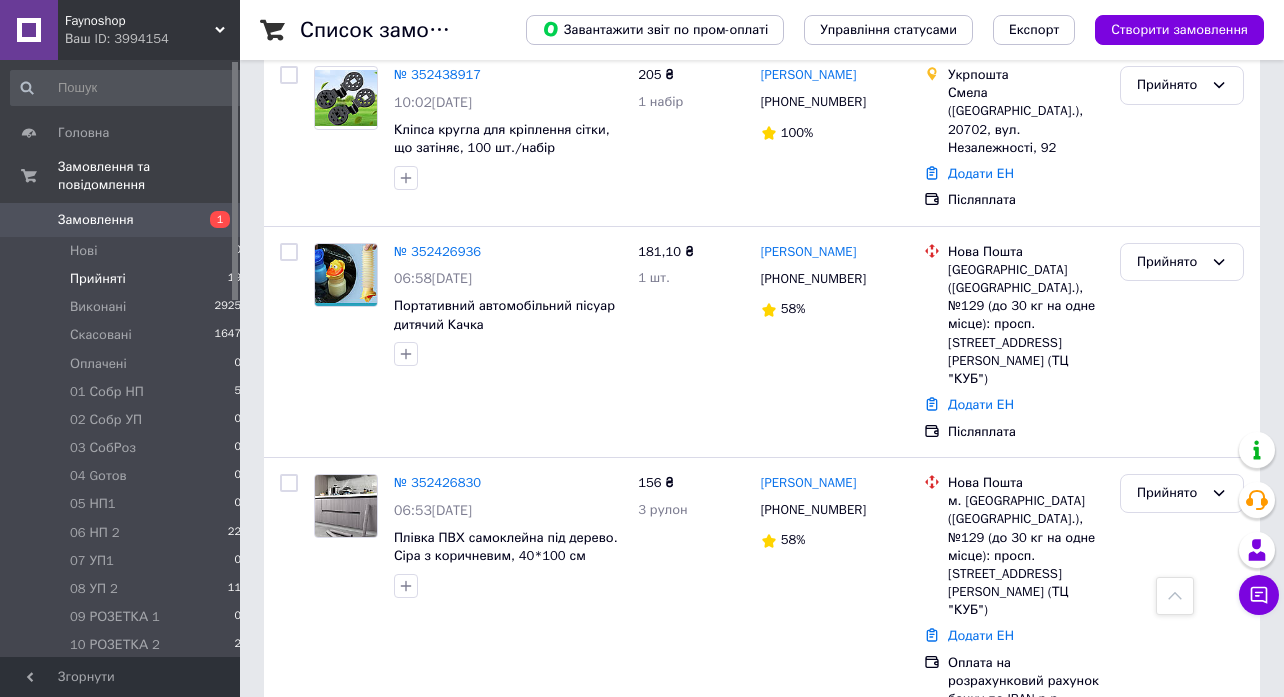 click on "№ 352422359" at bounding box center (437, 768) 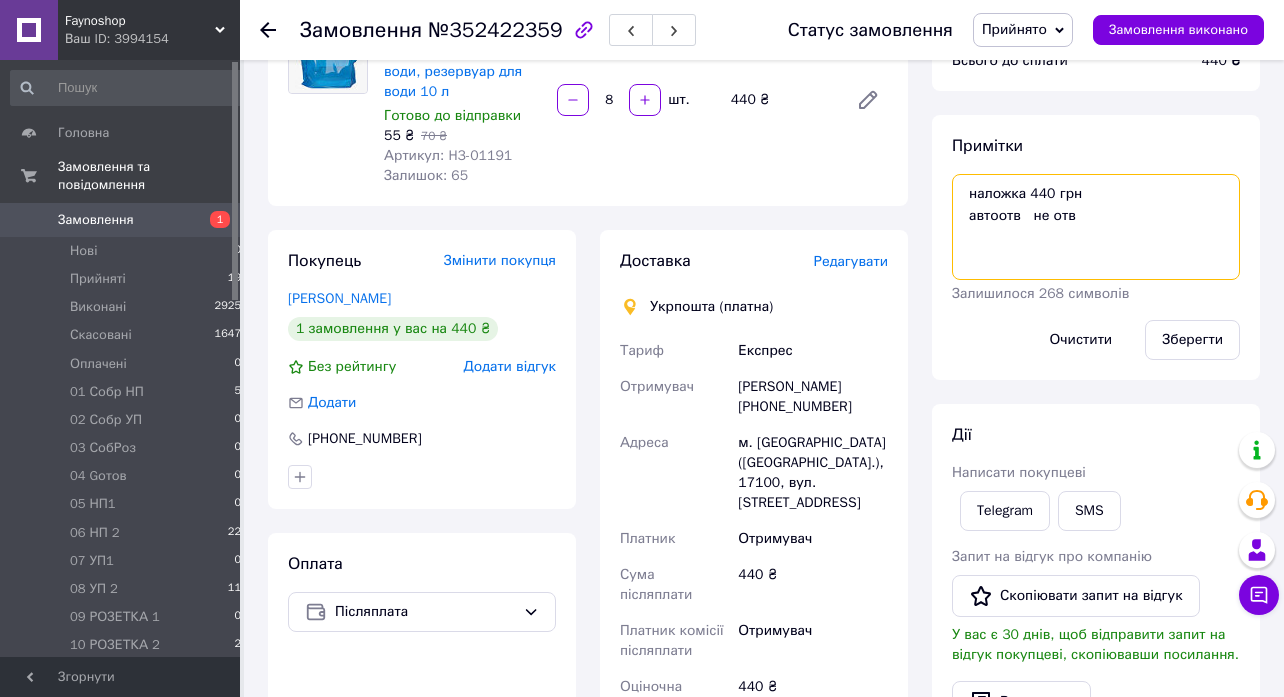 click on "наложка 440 грн
автоотв   не отв" at bounding box center (1096, 227) 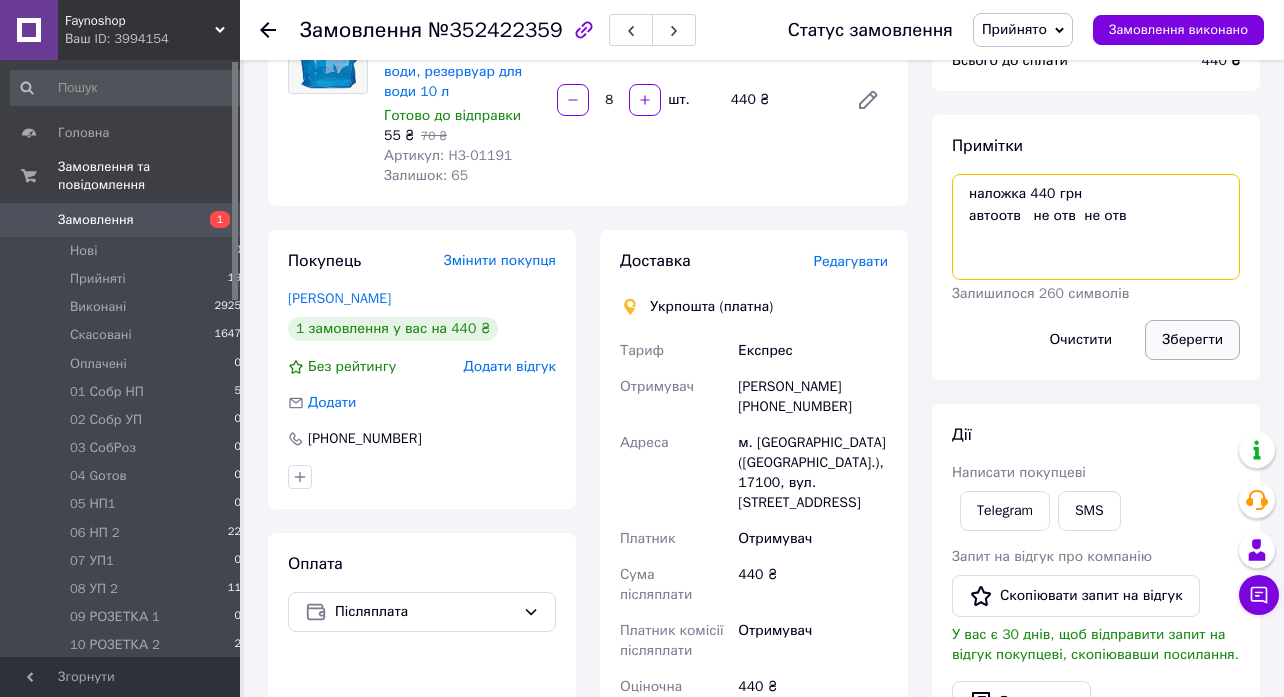 type on "наложка 440 грн
автоотв   не отв  не отв" 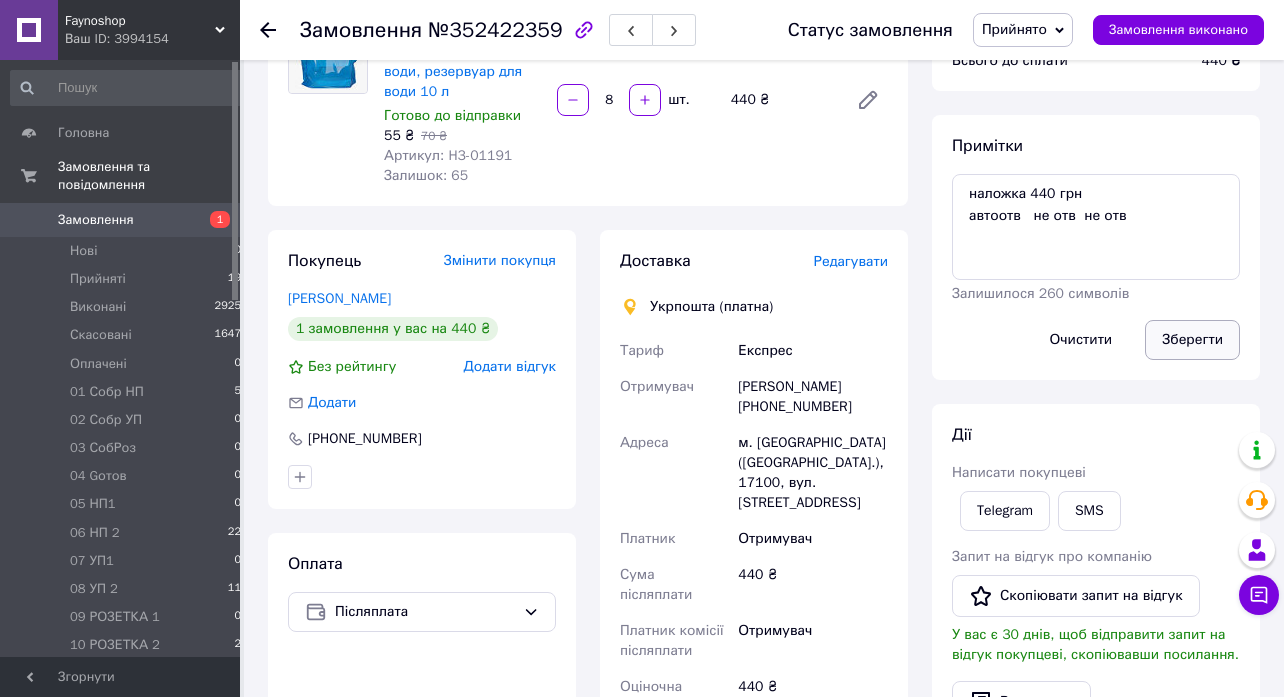 click on "Зберегти" at bounding box center [1192, 340] 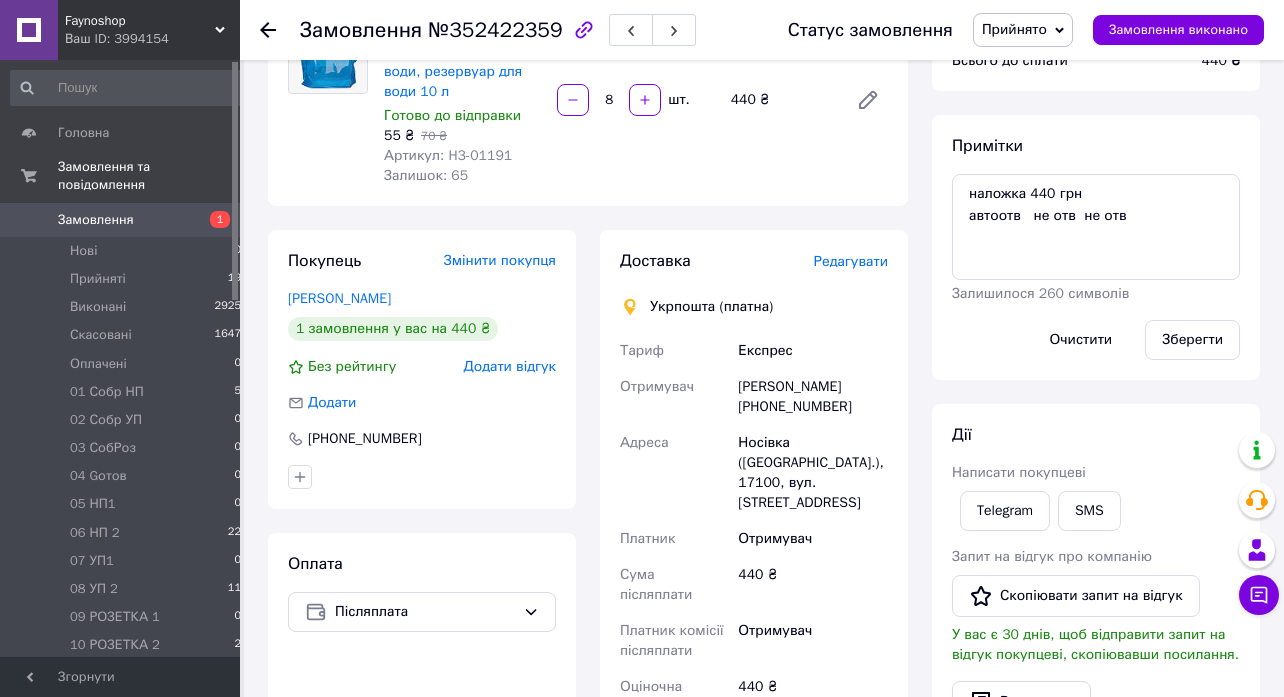 click 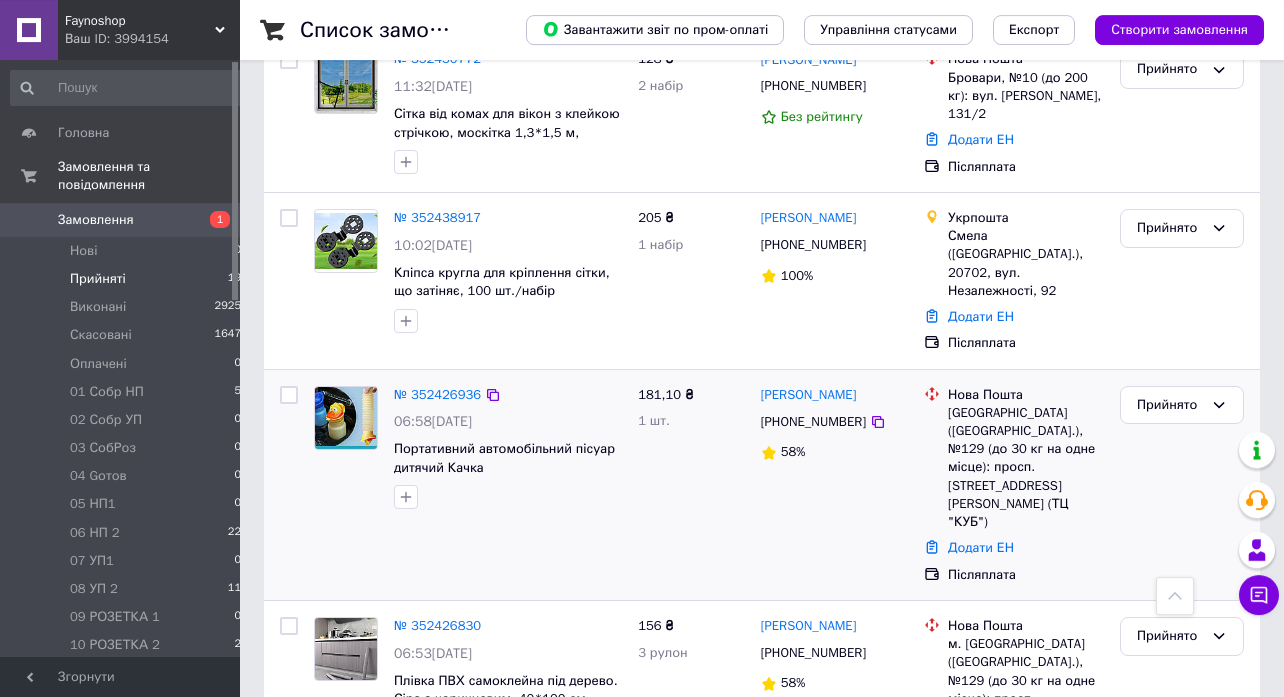 scroll, scrollTop: 2052, scrollLeft: 0, axis: vertical 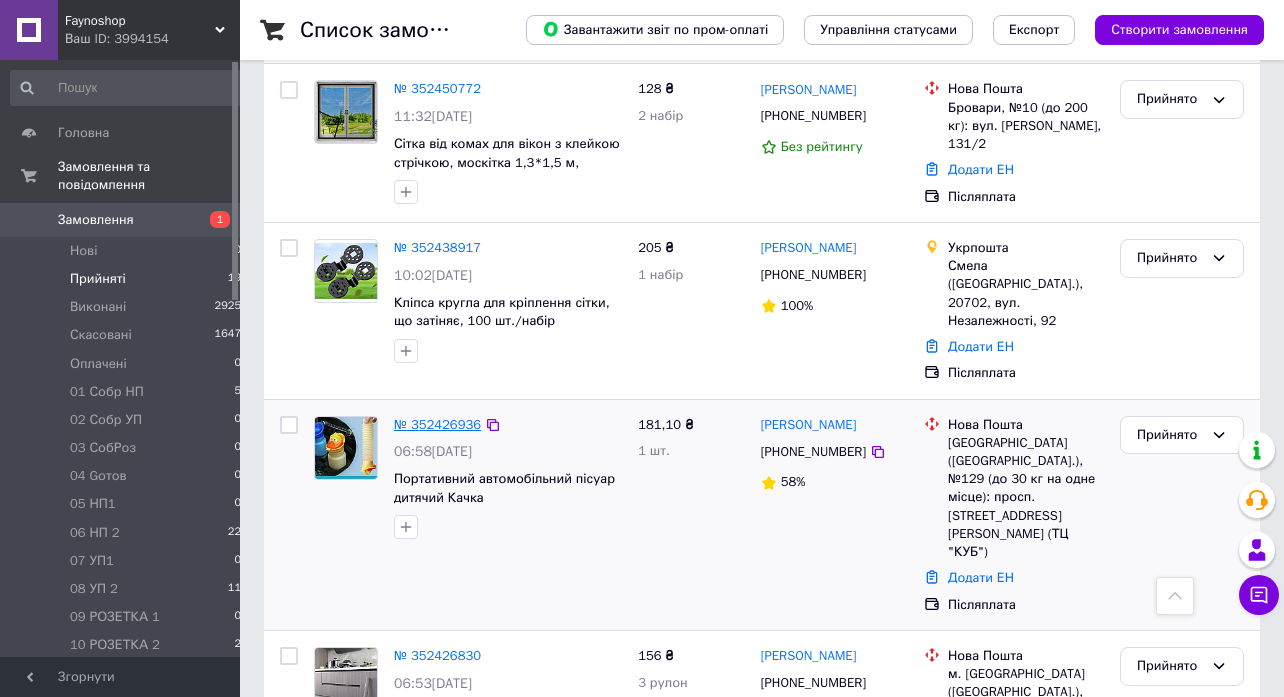 click on "№ 352426936" at bounding box center [437, 424] 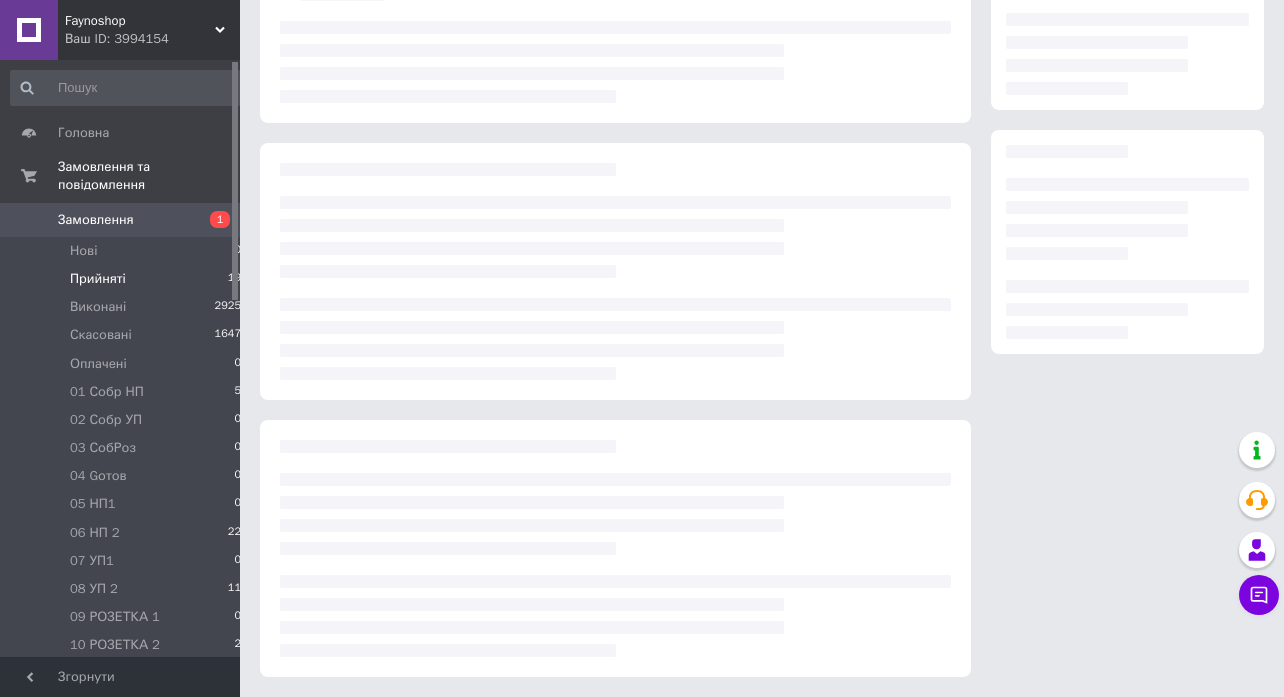 scroll, scrollTop: 217, scrollLeft: 0, axis: vertical 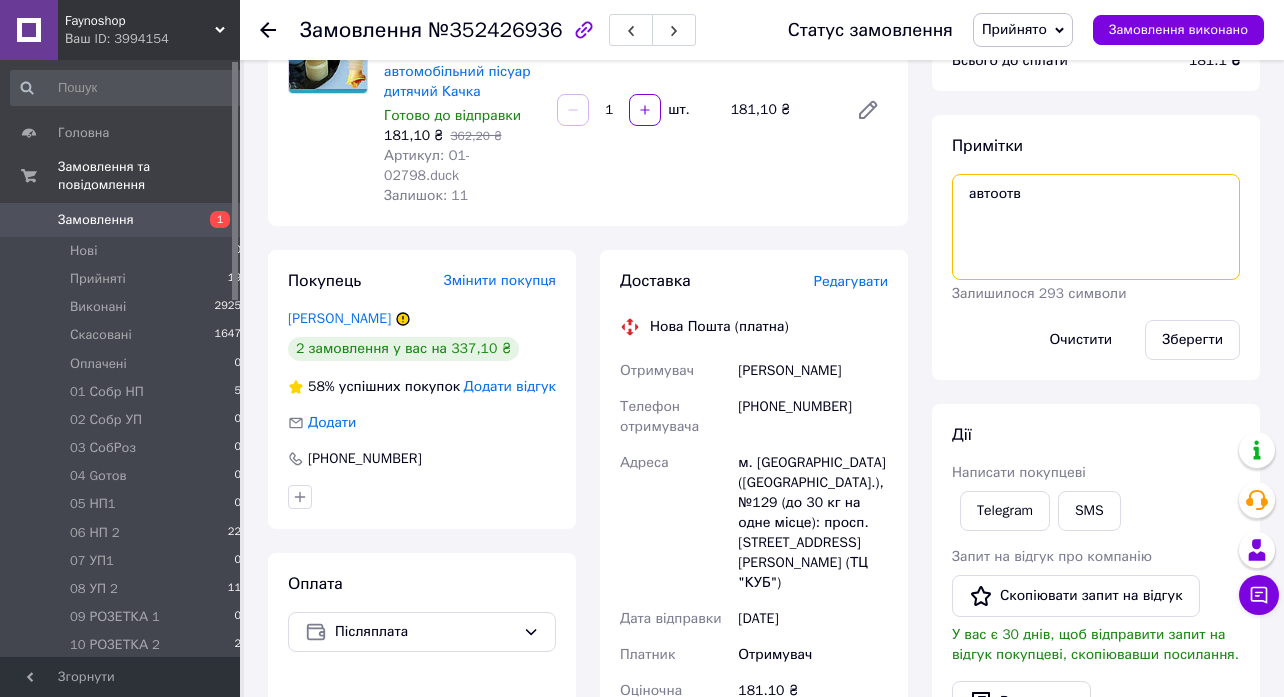 click on "автоотв" at bounding box center [1096, 227] 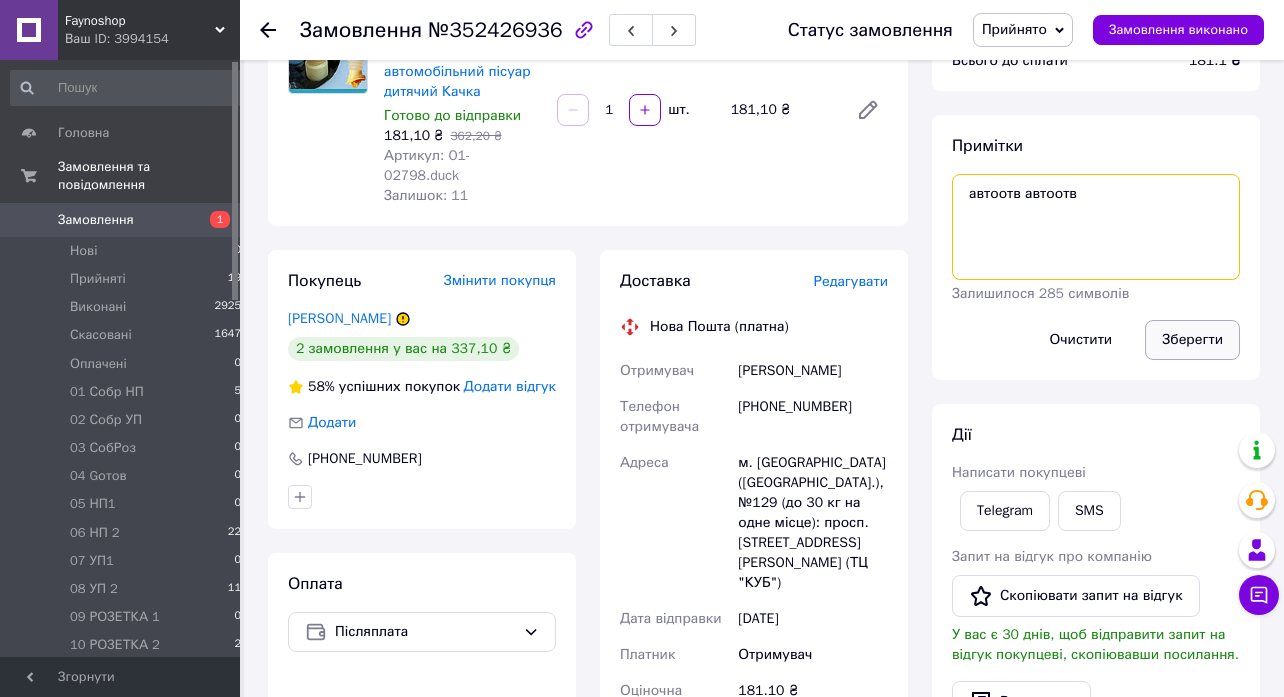 type on "автоотв автоотв" 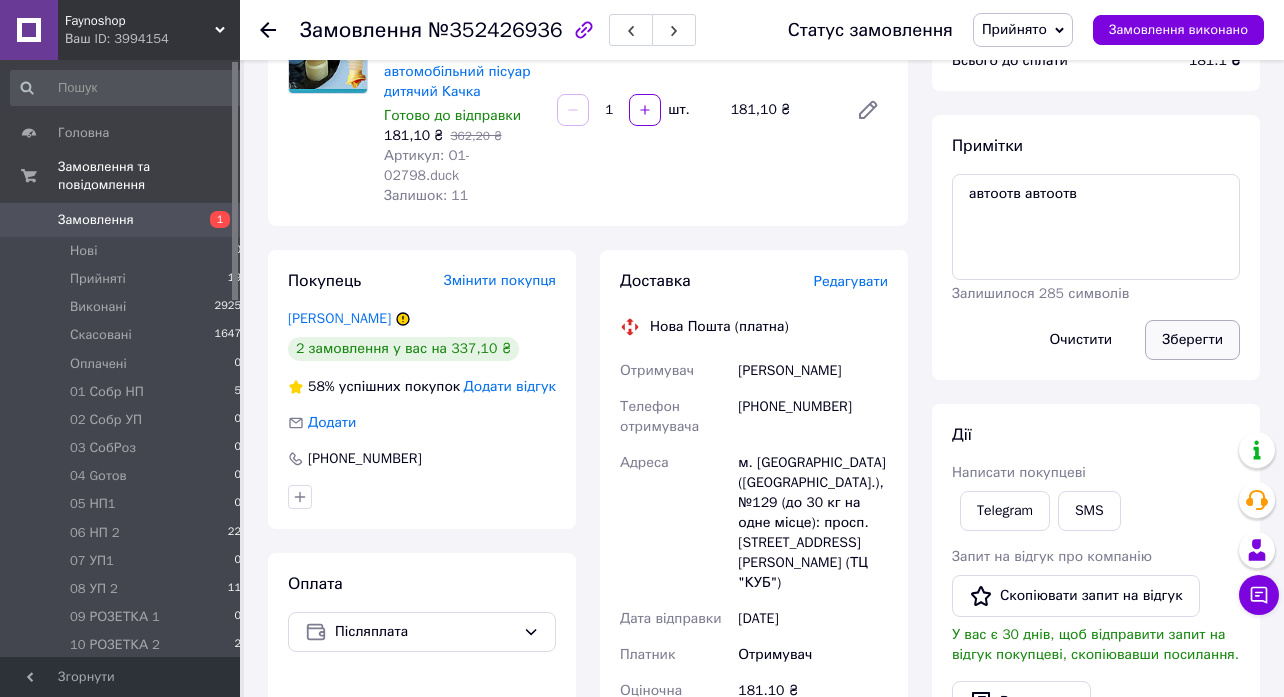 click on "Зберегти" at bounding box center (1192, 340) 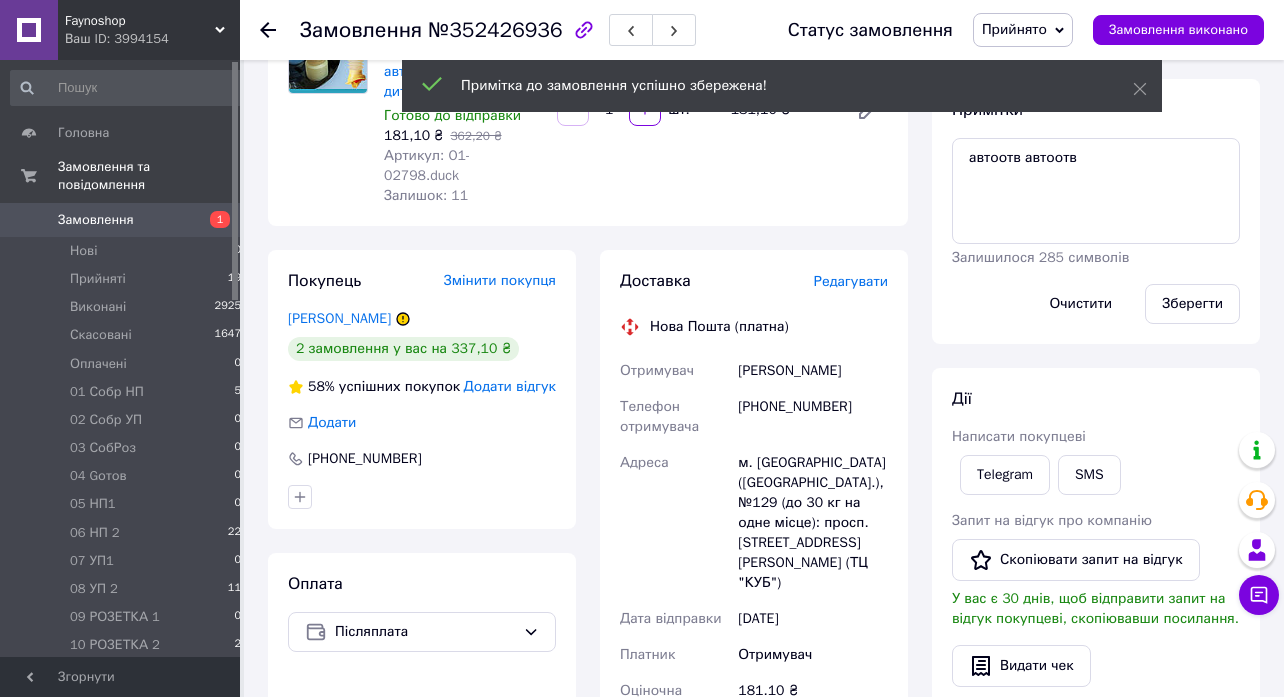 click 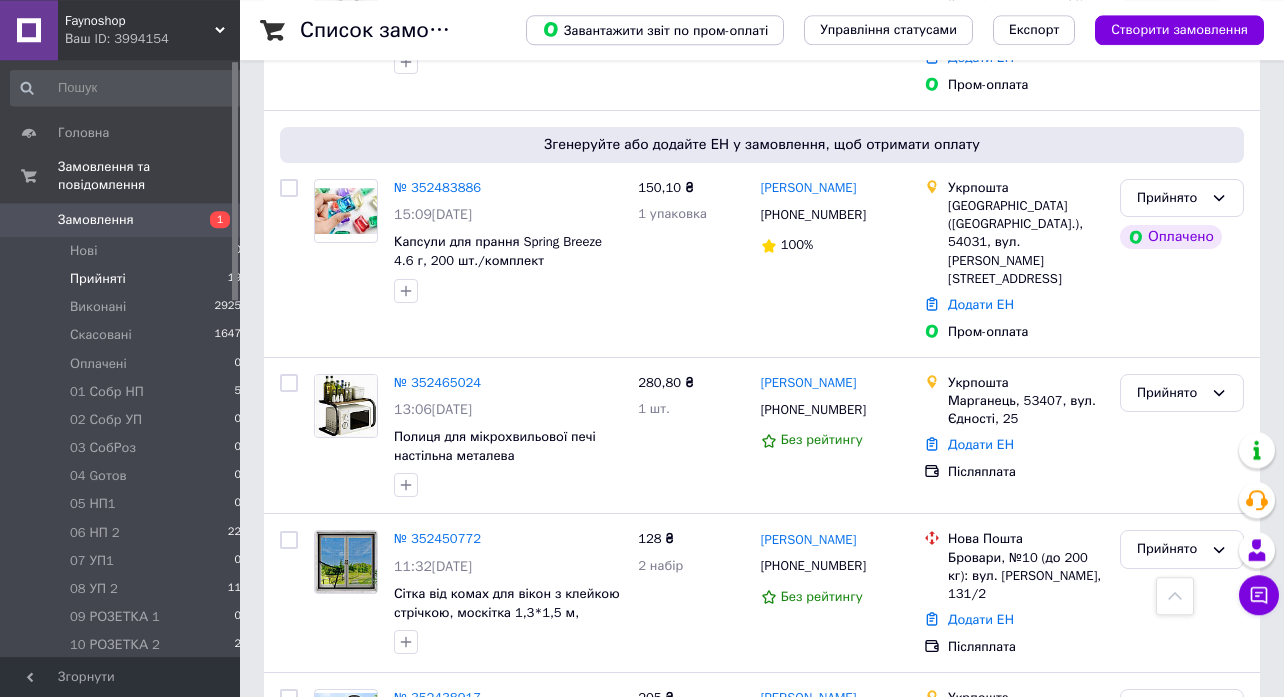 scroll, scrollTop: 1404, scrollLeft: 0, axis: vertical 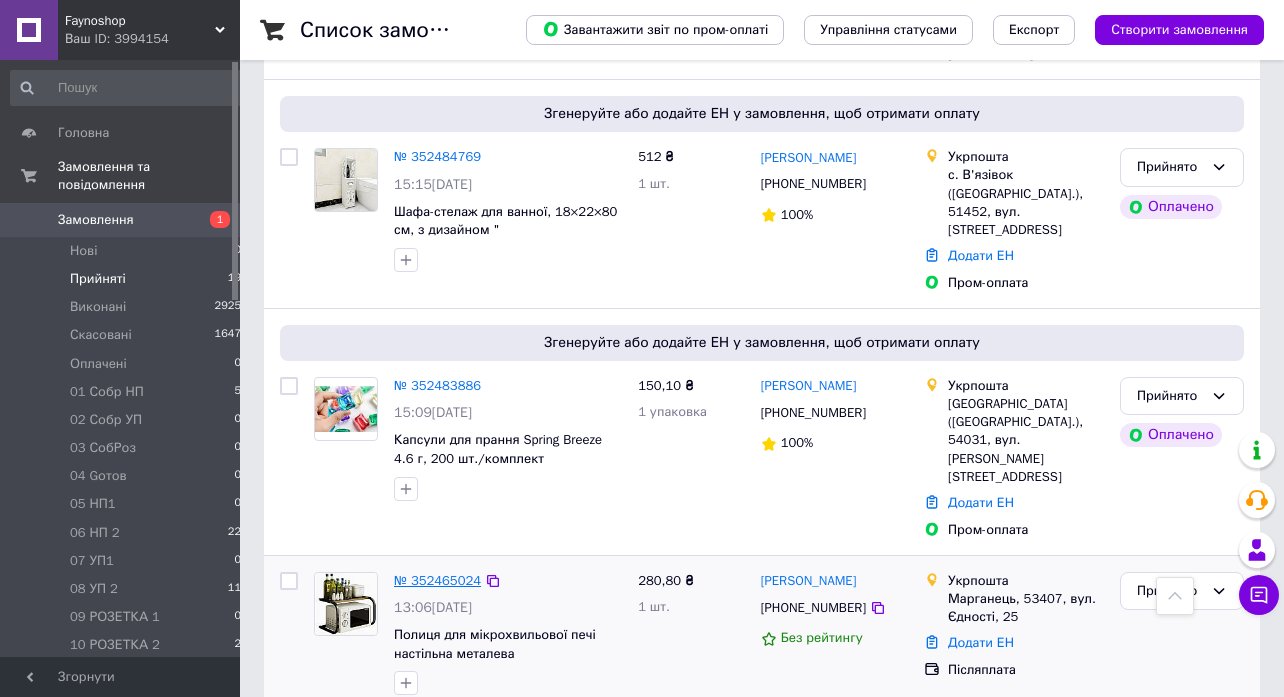 click on "№ 352465024" at bounding box center (437, 580) 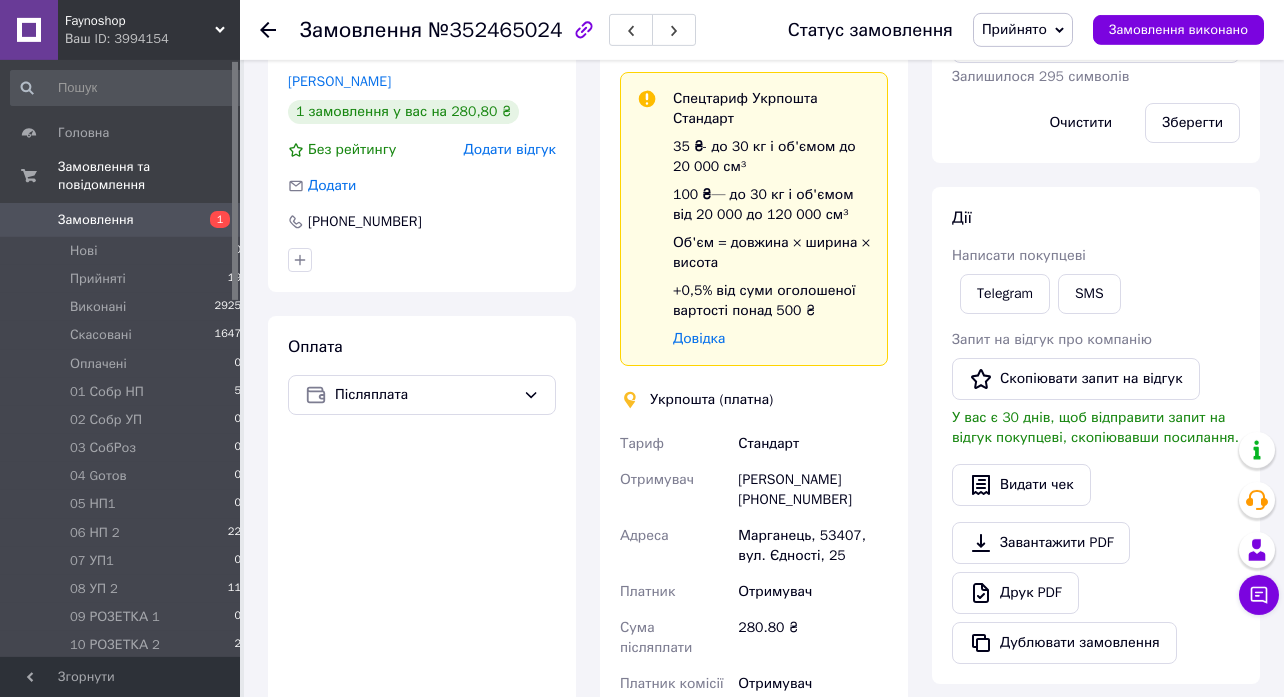 scroll, scrollTop: 648, scrollLeft: 0, axis: vertical 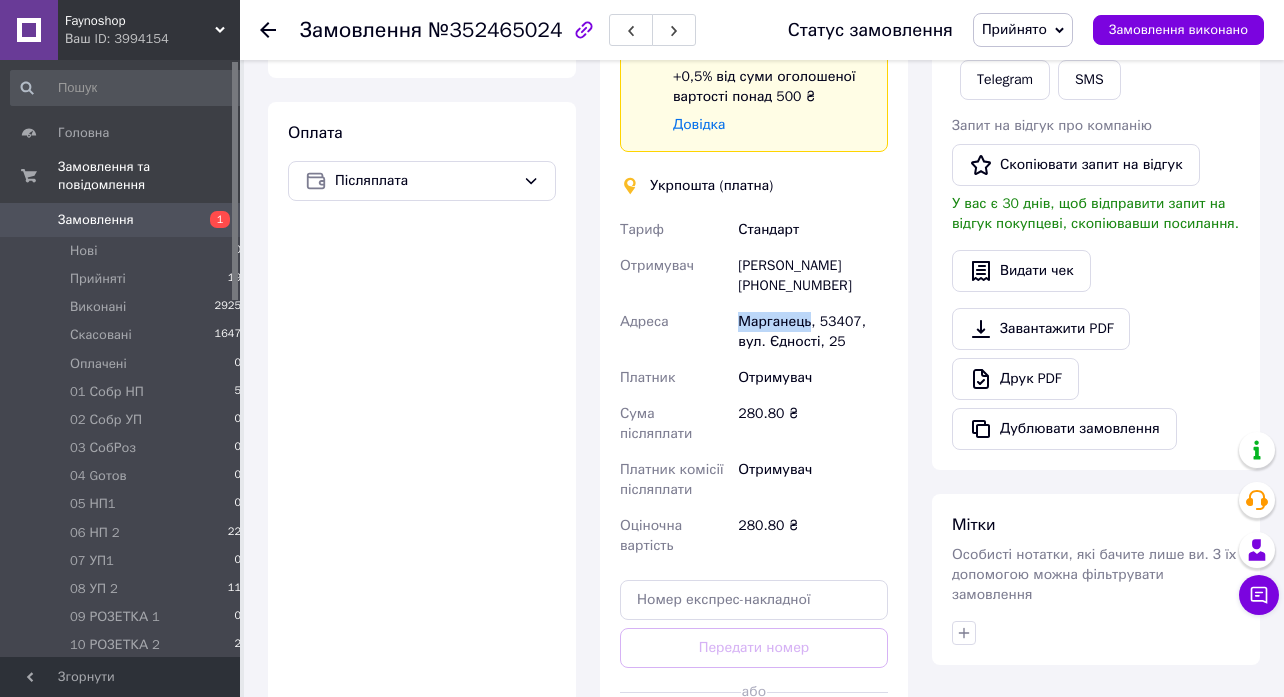 drag, startPoint x: 741, startPoint y: 326, endPoint x: 807, endPoint y: 326, distance: 66 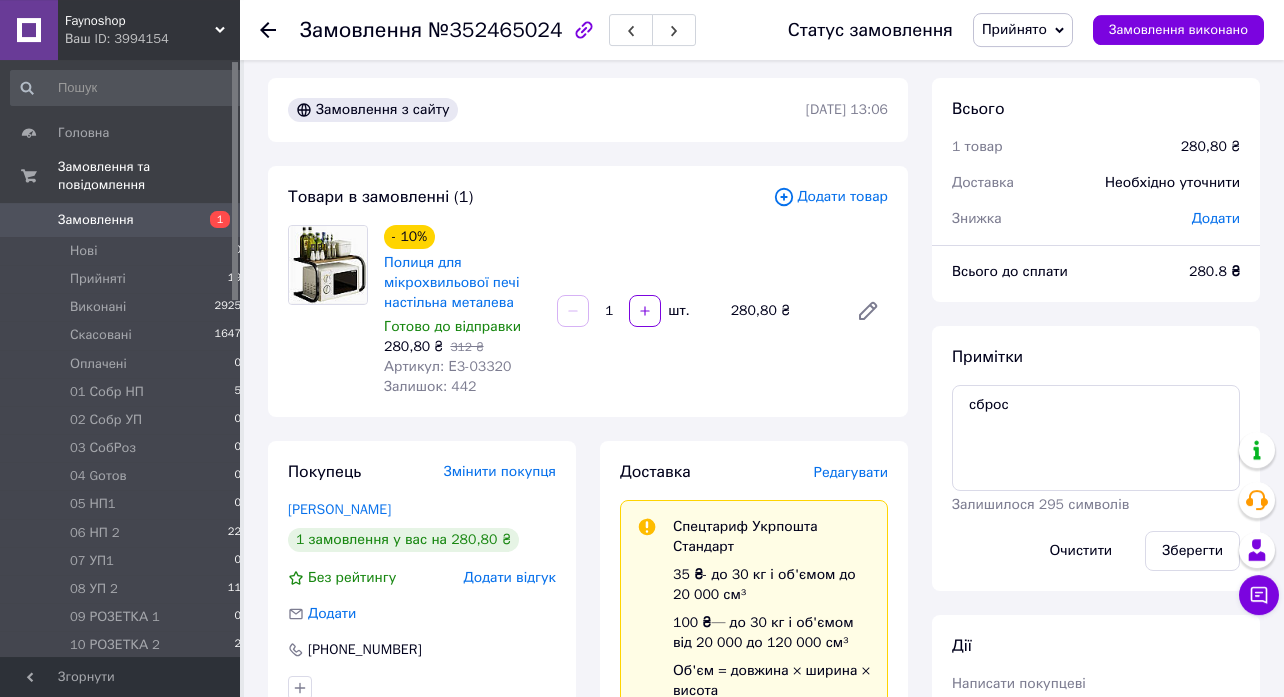 scroll, scrollTop: 0, scrollLeft: 0, axis: both 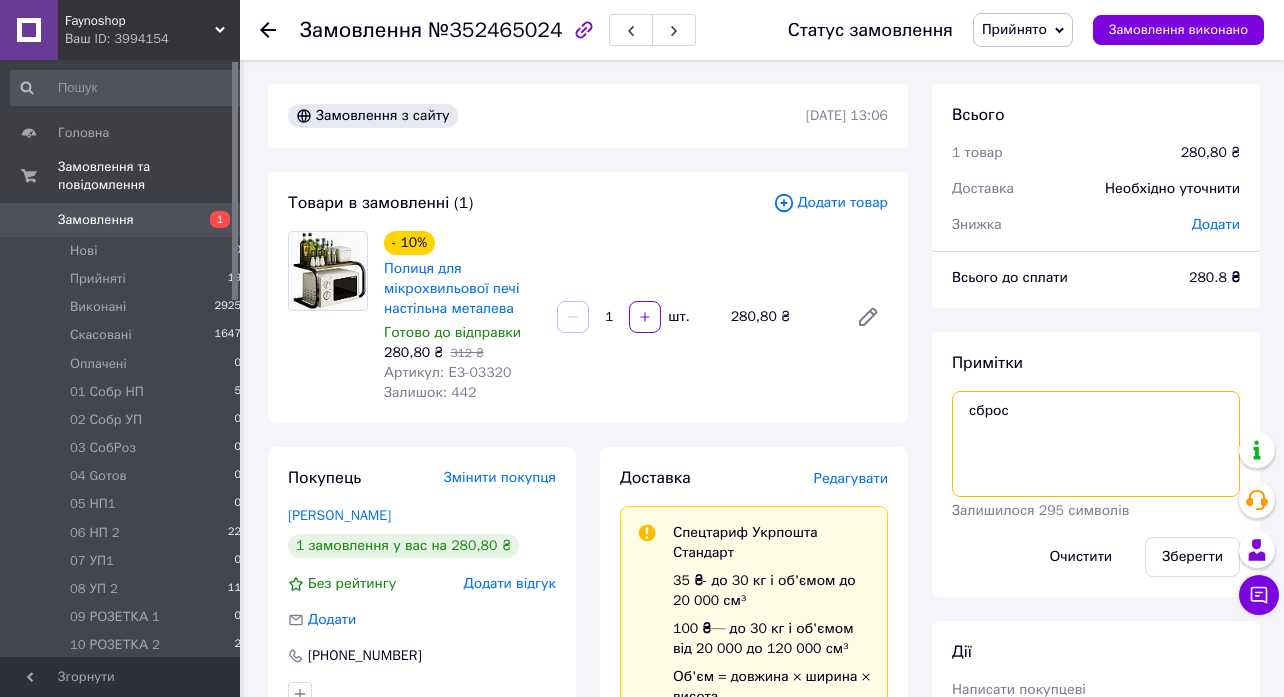 click on "сброс" at bounding box center [1096, 444] 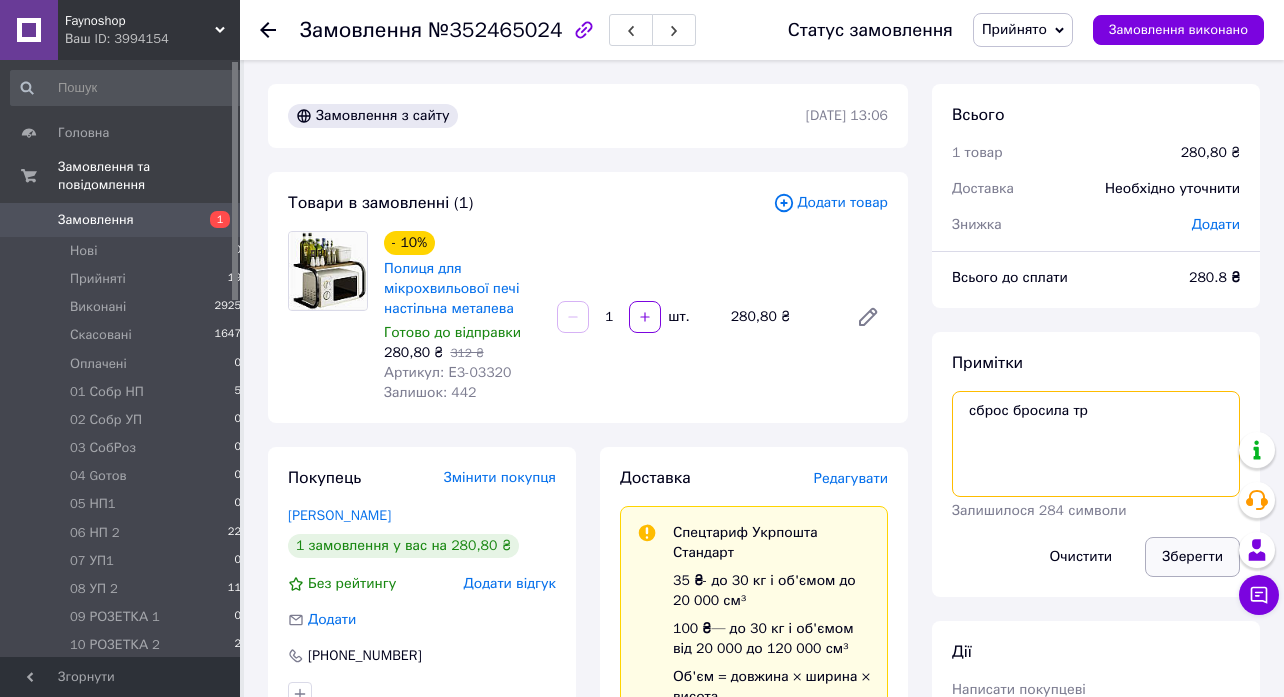 type on "сброс бросила тр" 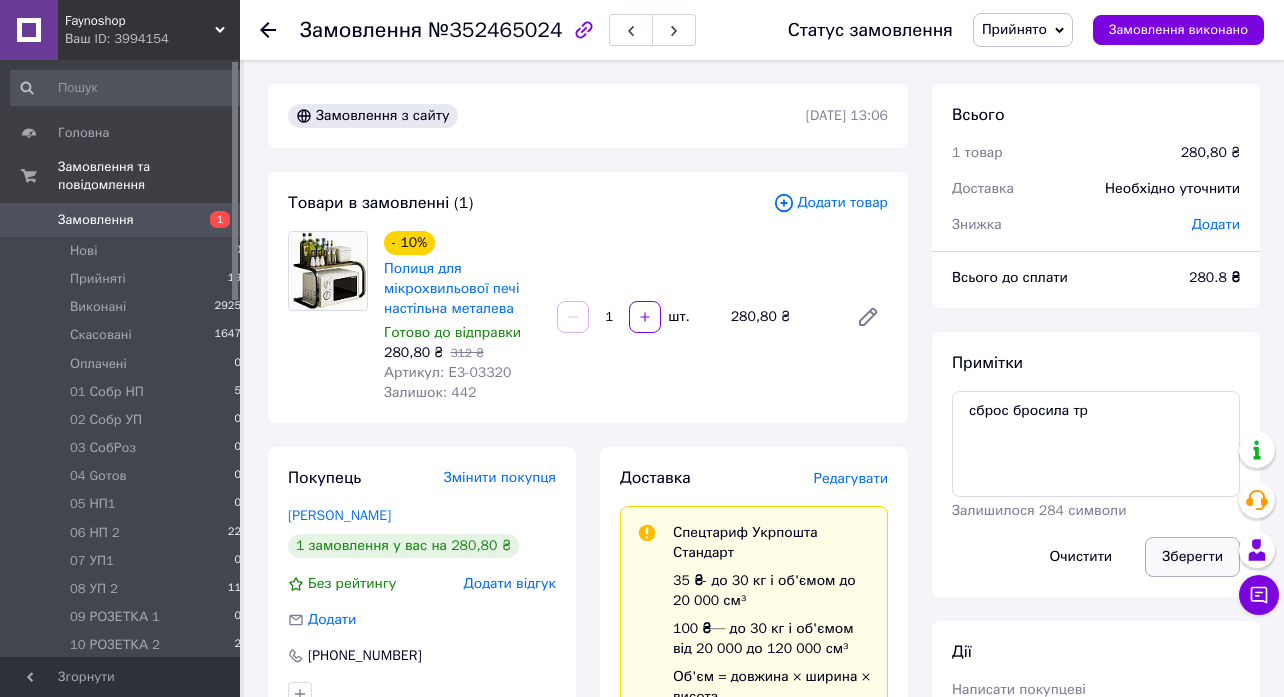 click on "Зберегти" at bounding box center [1192, 557] 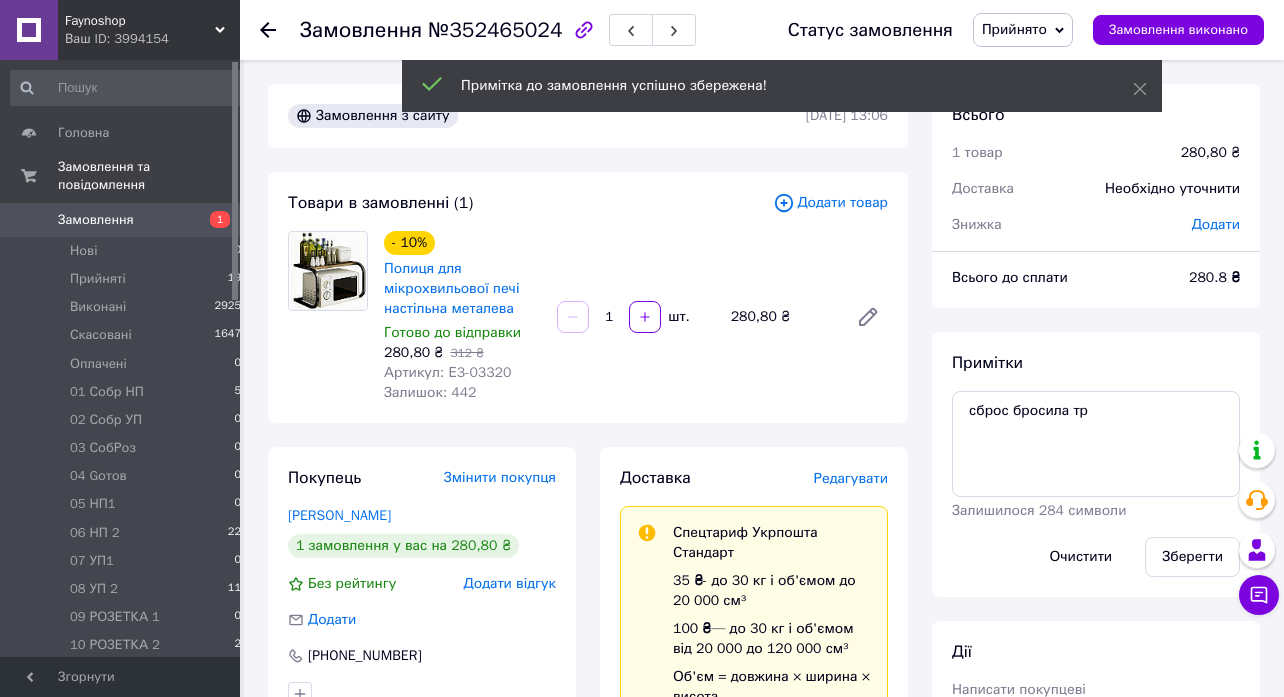 click 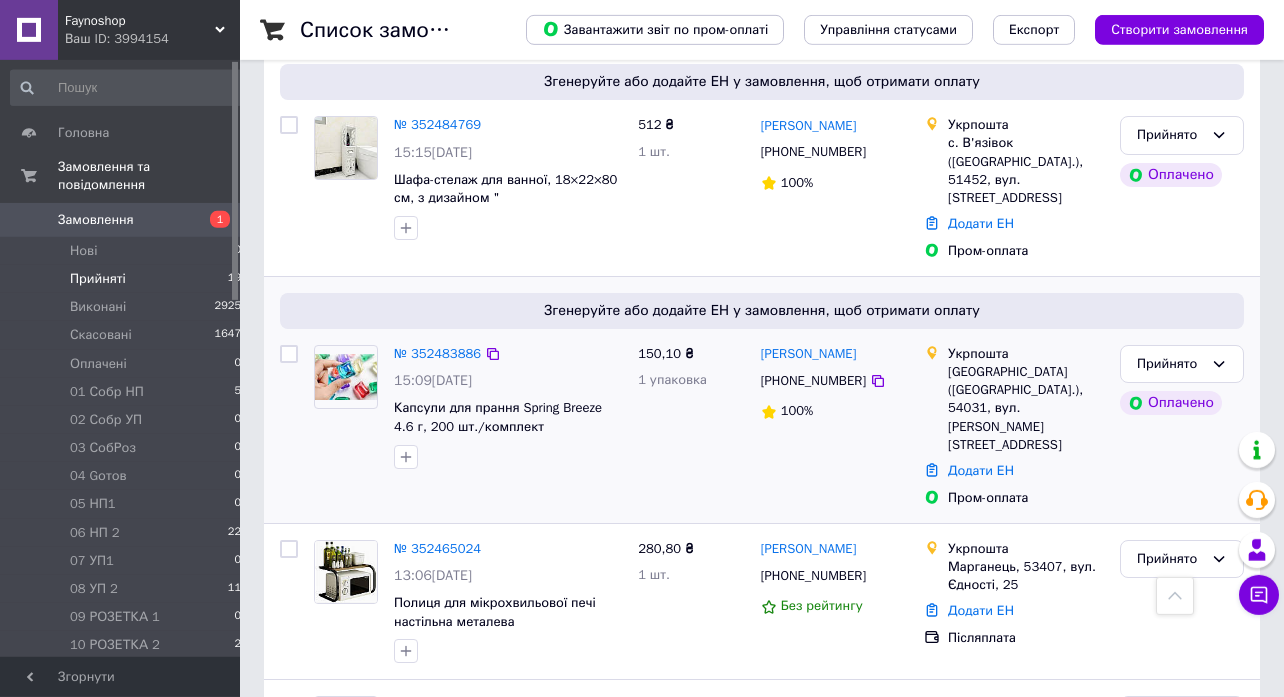 scroll, scrollTop: 1404, scrollLeft: 0, axis: vertical 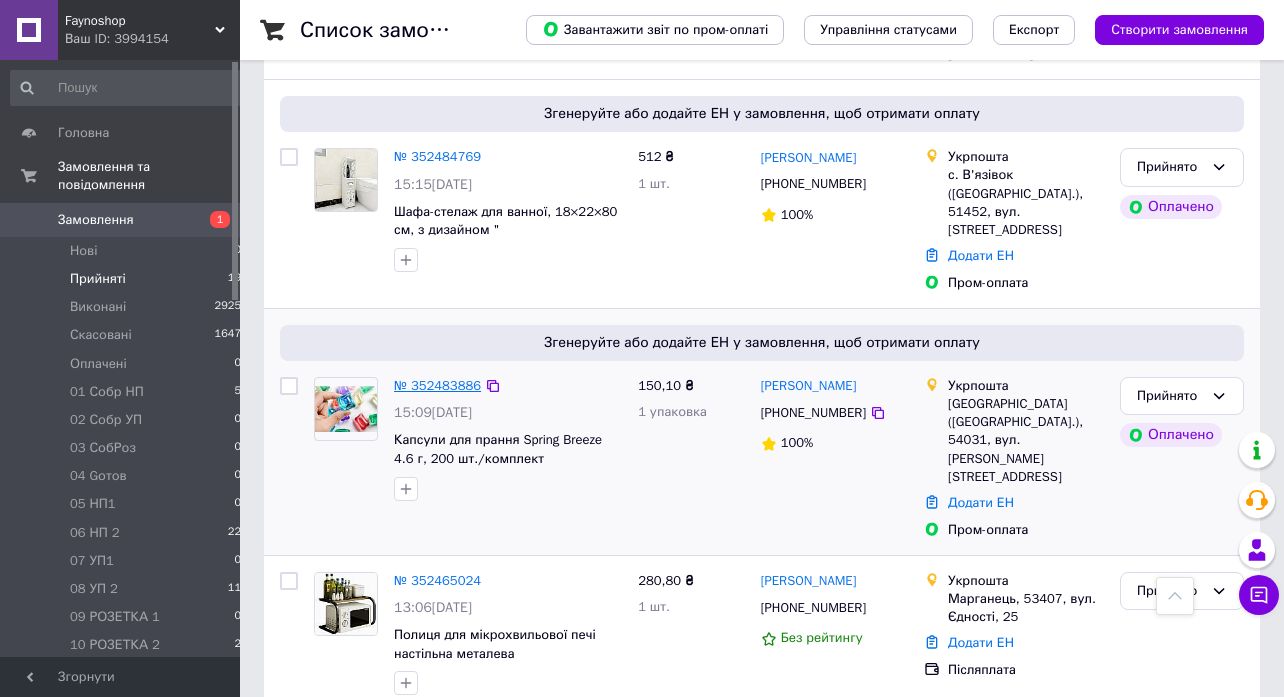 click on "№ 352483886" at bounding box center [437, 385] 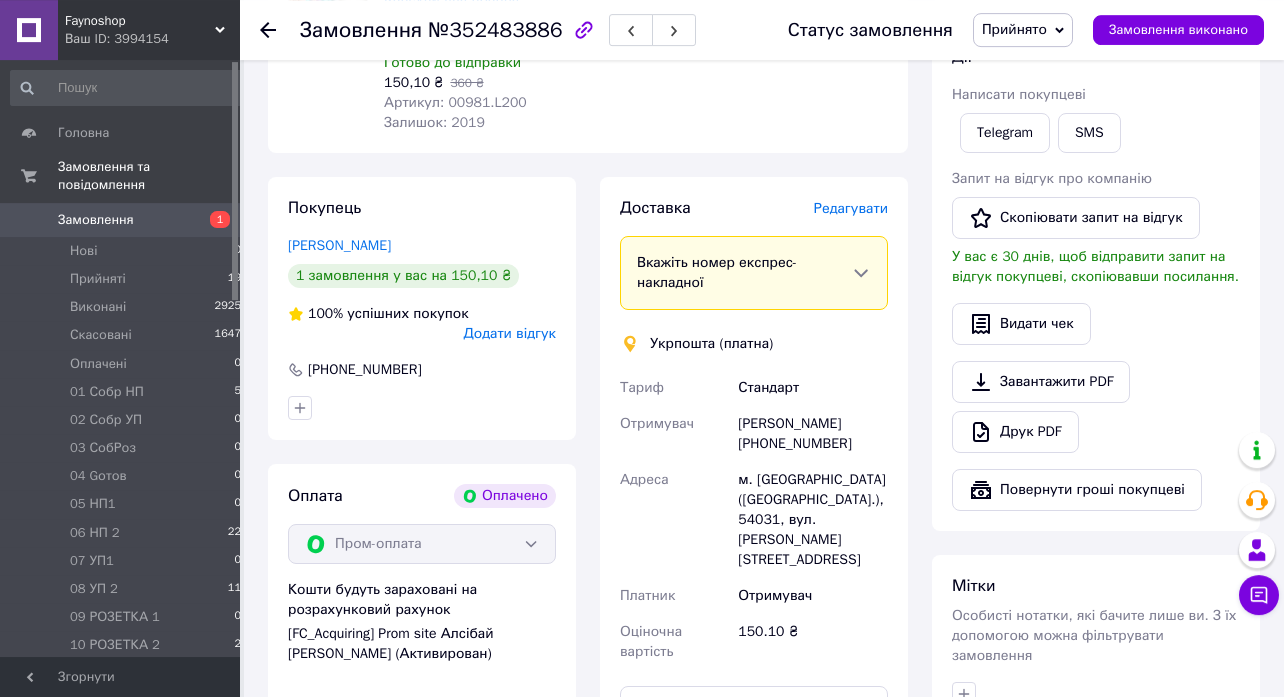scroll, scrollTop: 865, scrollLeft: 0, axis: vertical 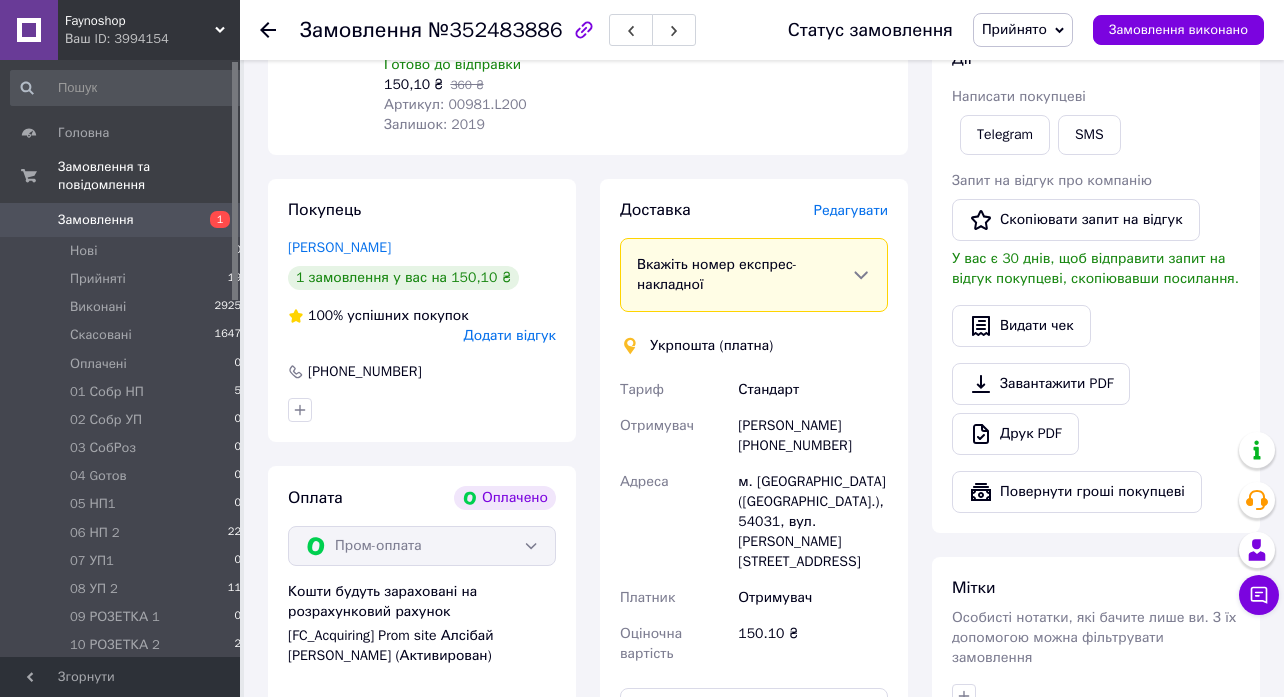 click 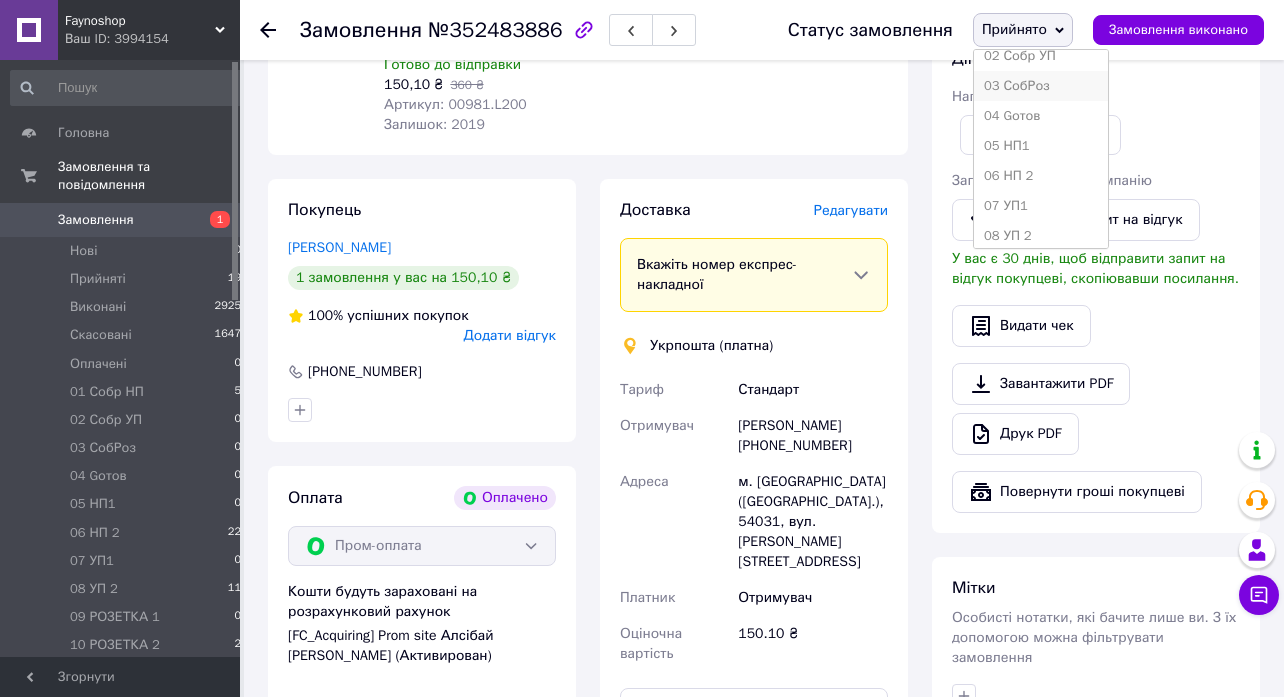 scroll, scrollTop: 311, scrollLeft: 0, axis: vertical 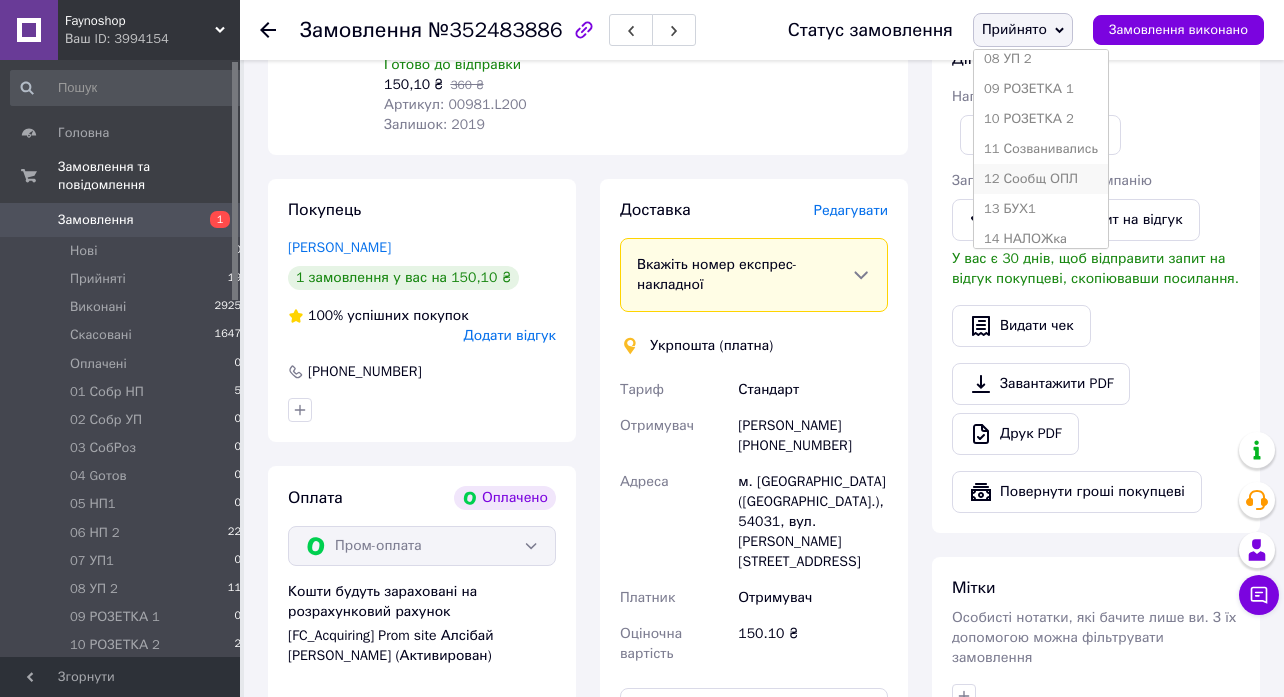 click on "12 Сообщ ОПЛ" at bounding box center [1041, 179] 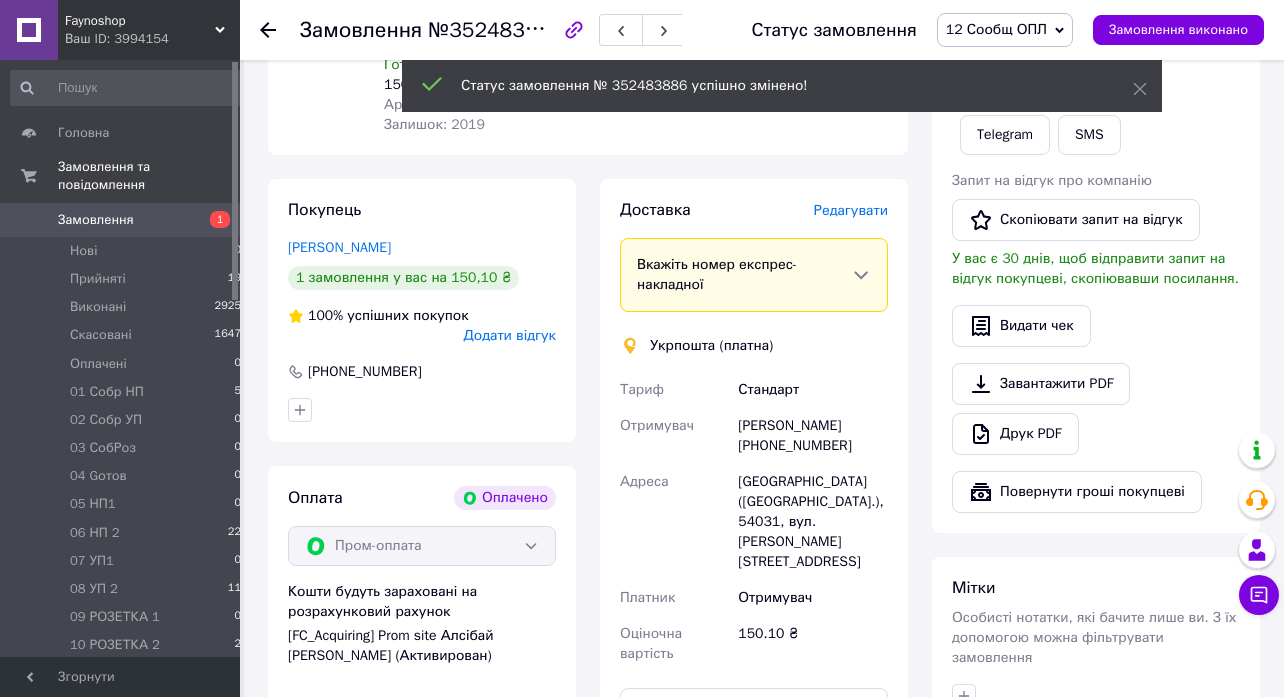 click 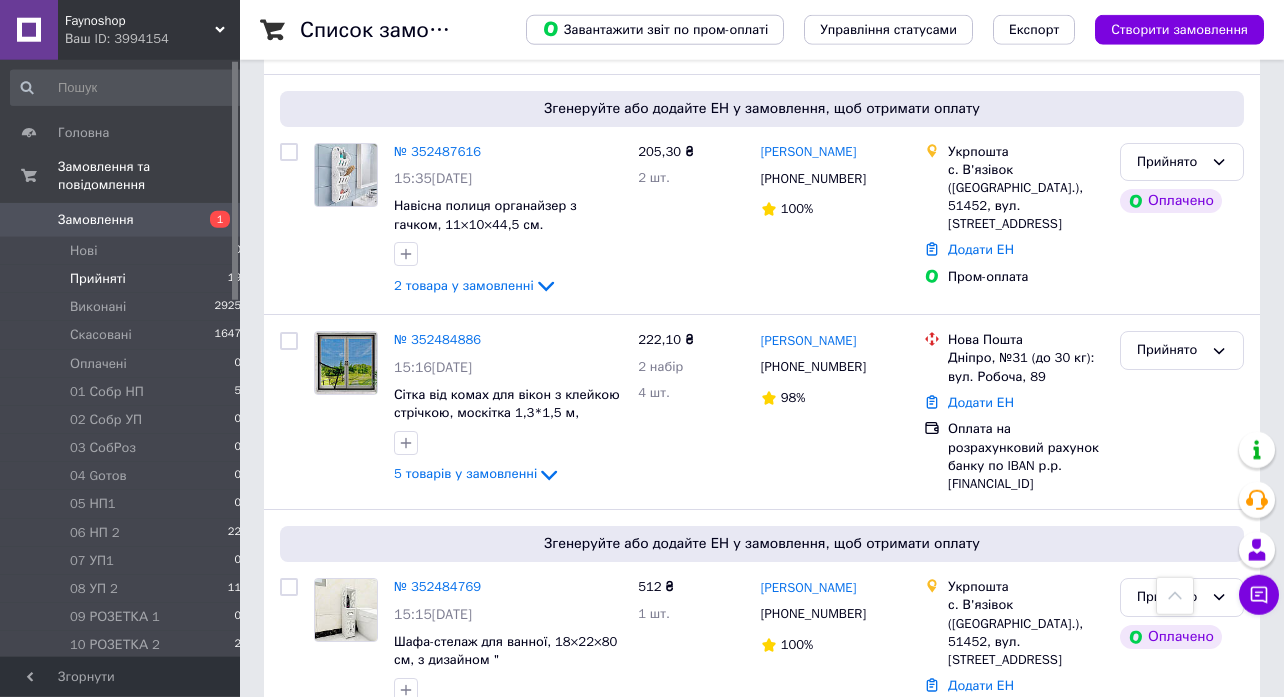 scroll, scrollTop: 972, scrollLeft: 0, axis: vertical 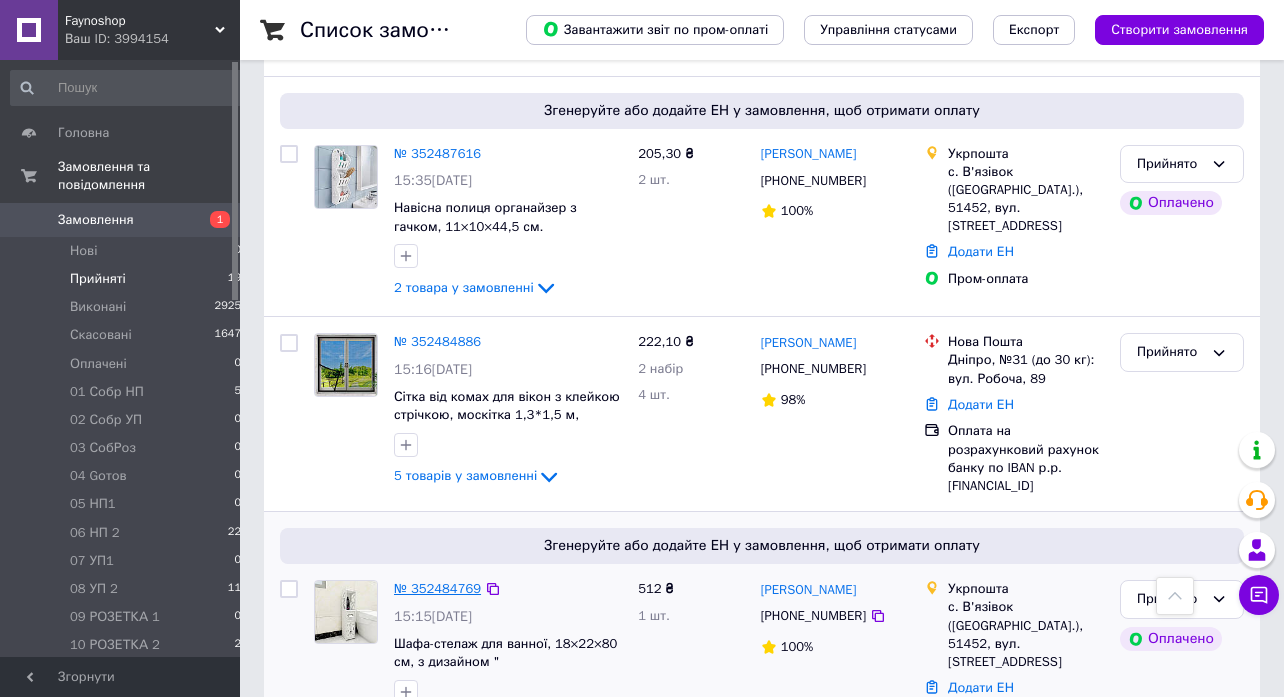 click on "№ 352484769" at bounding box center (437, 588) 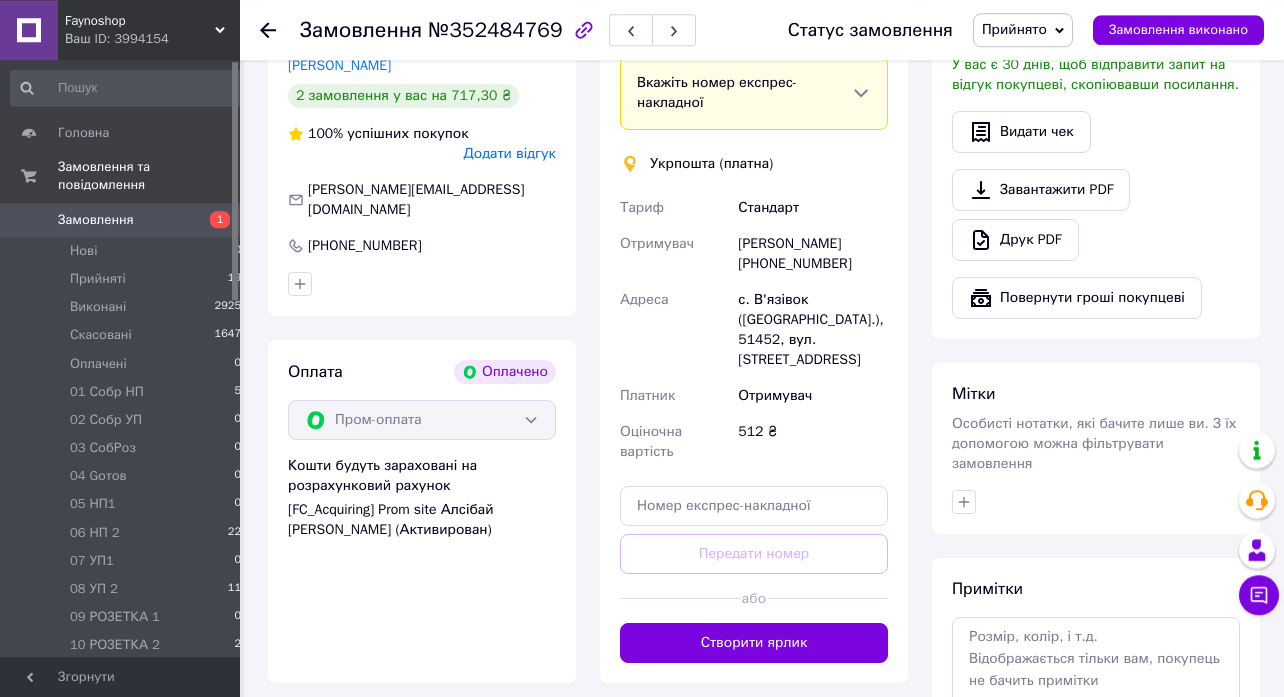 scroll, scrollTop: 930, scrollLeft: 0, axis: vertical 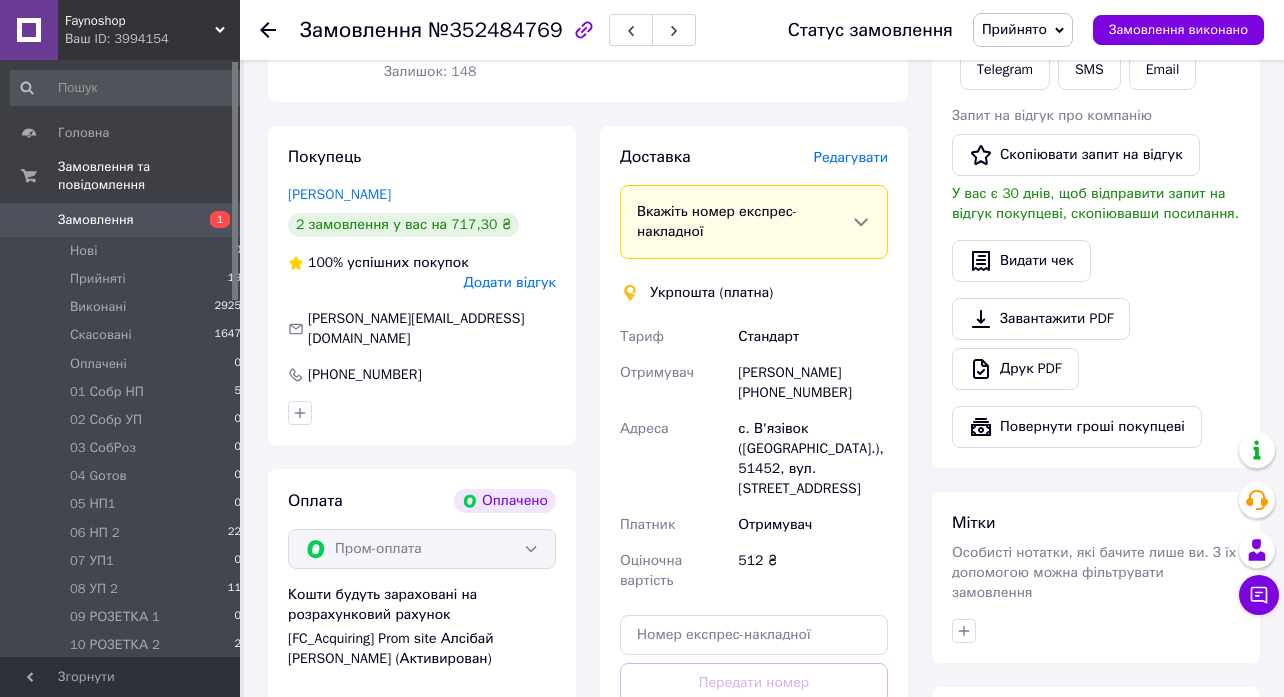 click on "Прийнято" at bounding box center [1023, 30] 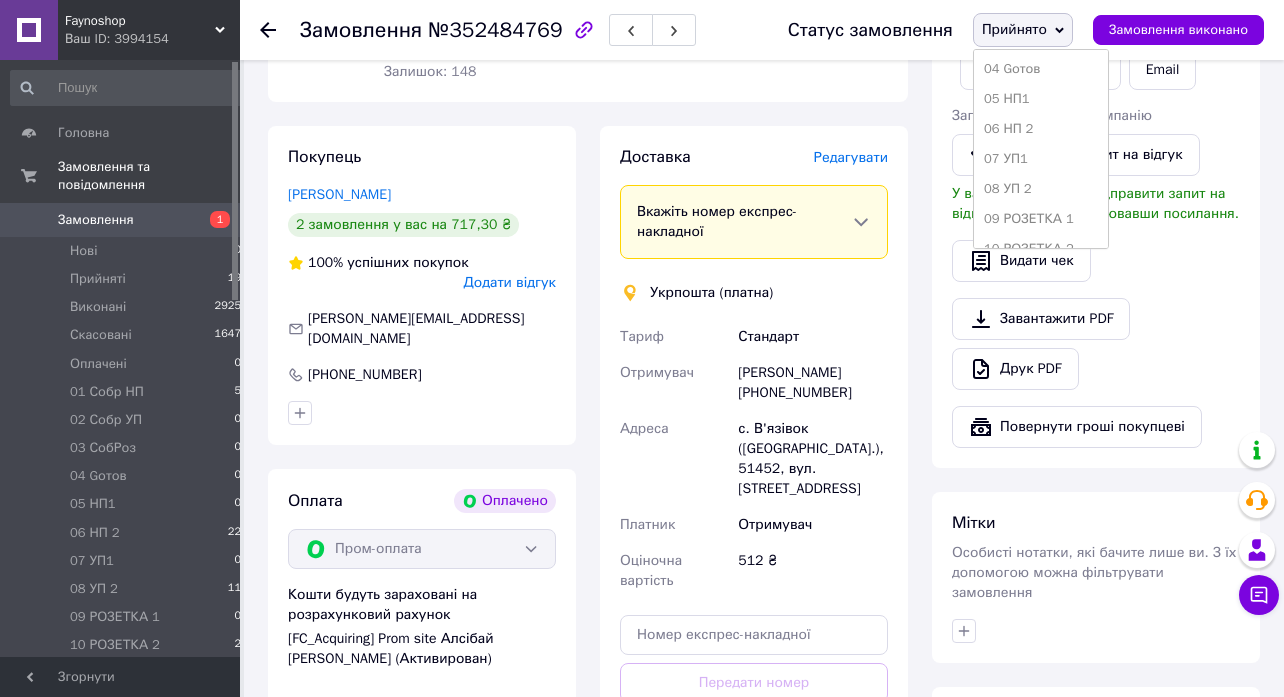 scroll, scrollTop: 311, scrollLeft: 0, axis: vertical 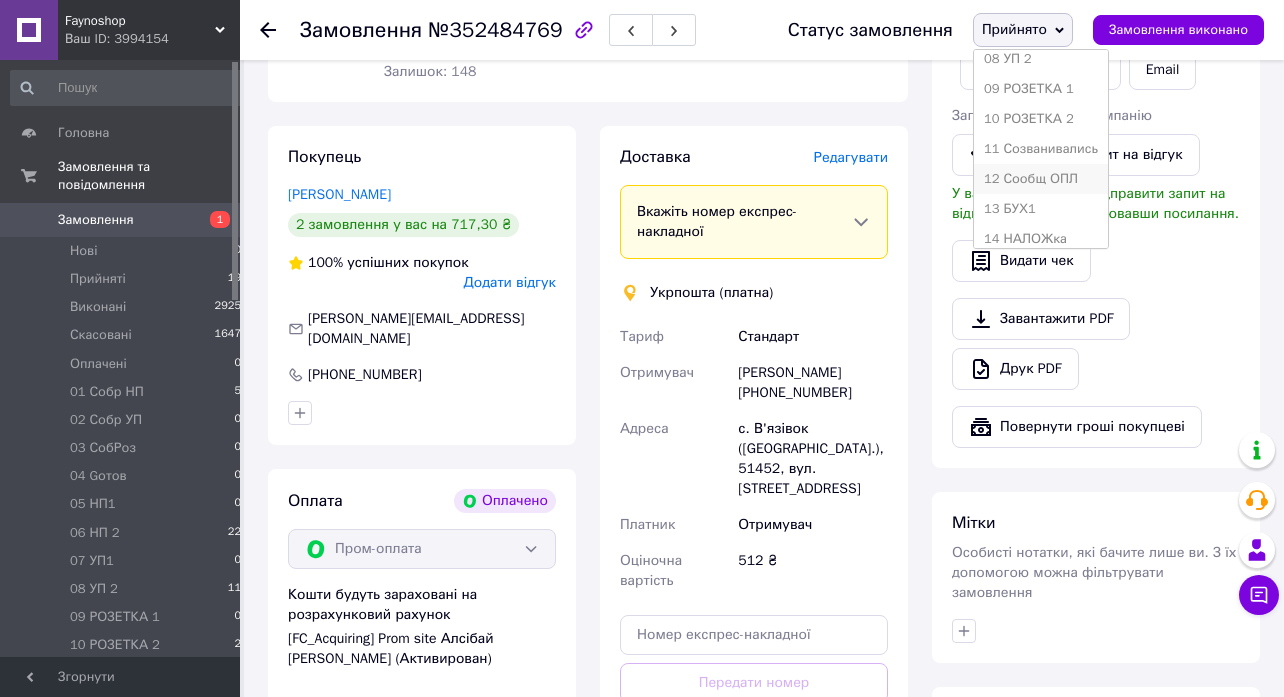 click on "12 Сообщ ОПЛ" at bounding box center [1041, 179] 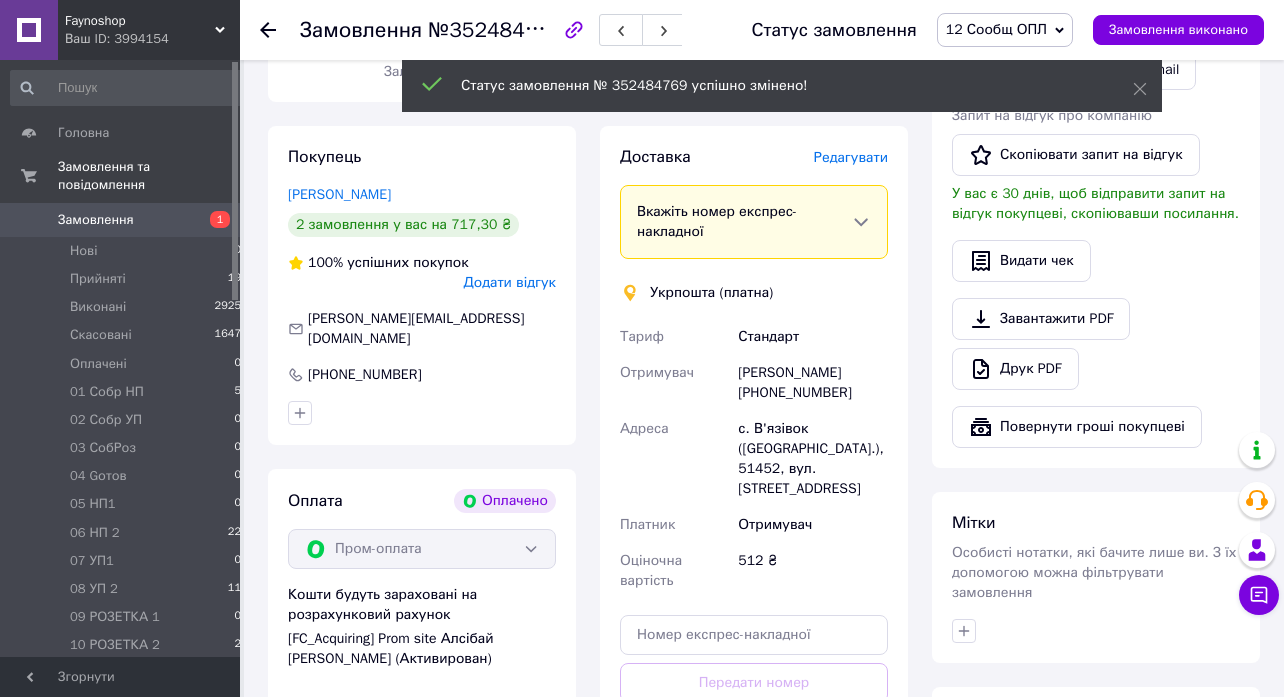 click 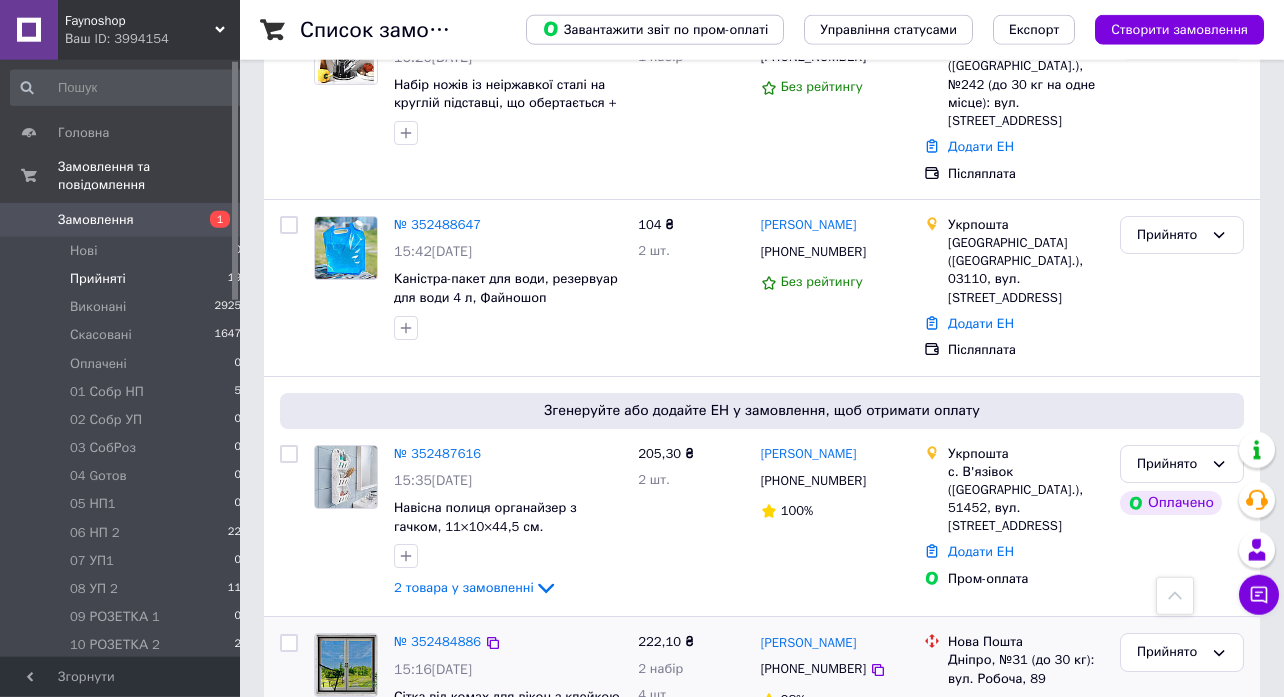 scroll, scrollTop: 648, scrollLeft: 0, axis: vertical 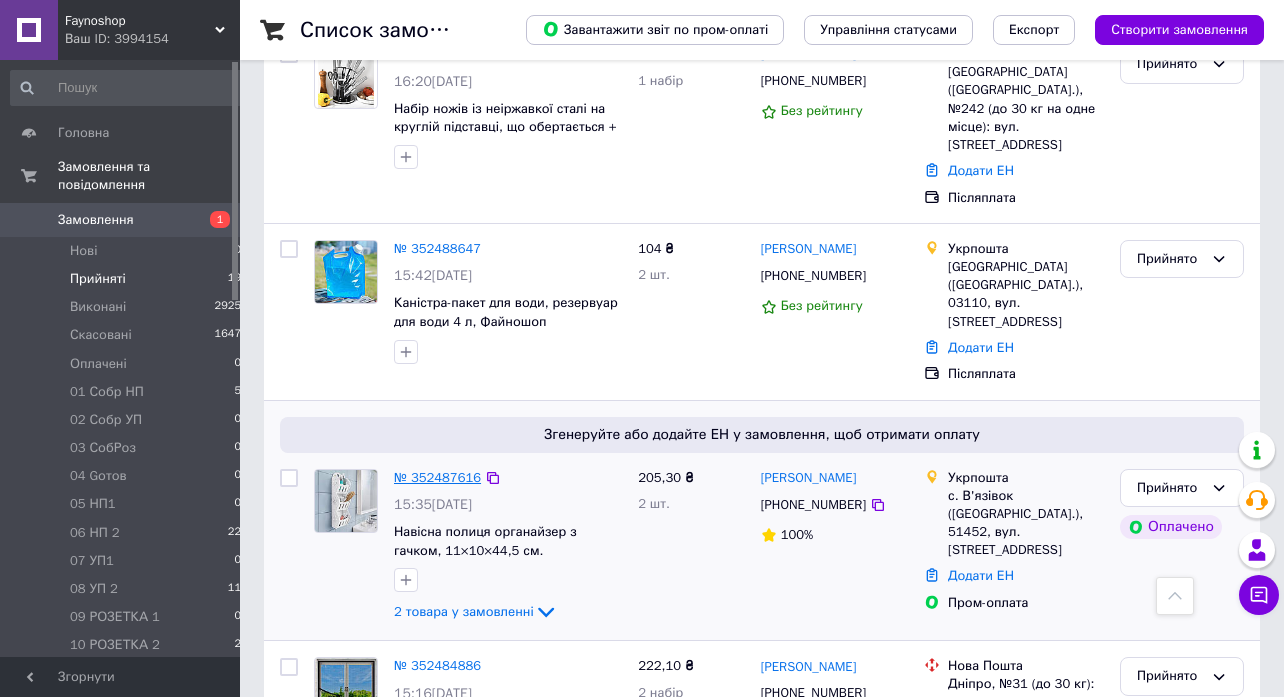 click on "№ 352487616" at bounding box center (437, 477) 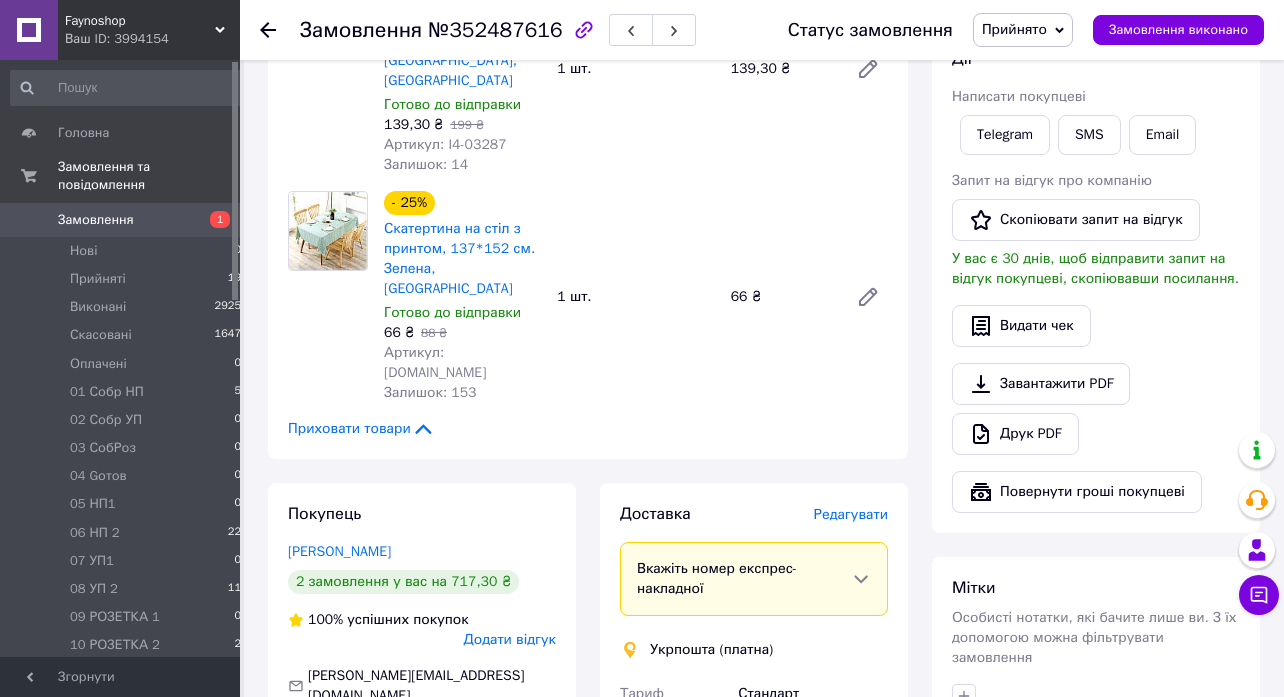 scroll, scrollTop: 1405, scrollLeft: 0, axis: vertical 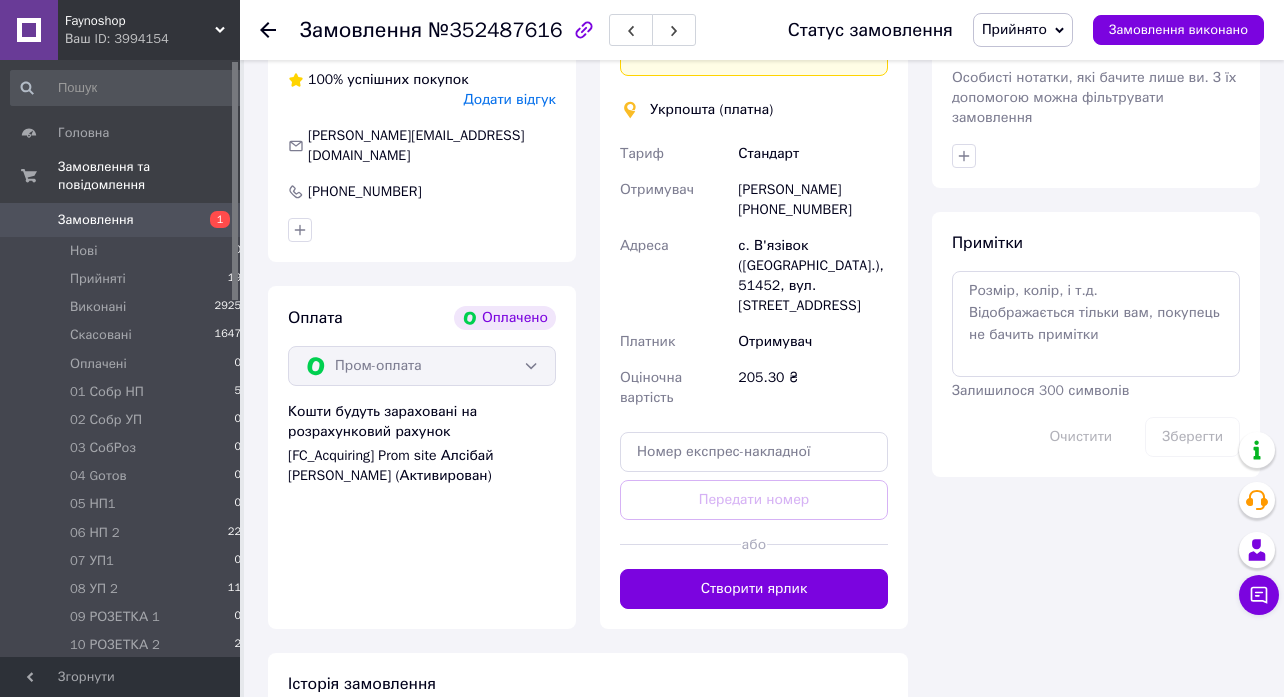 click on "Прийнято" at bounding box center (1023, 30) 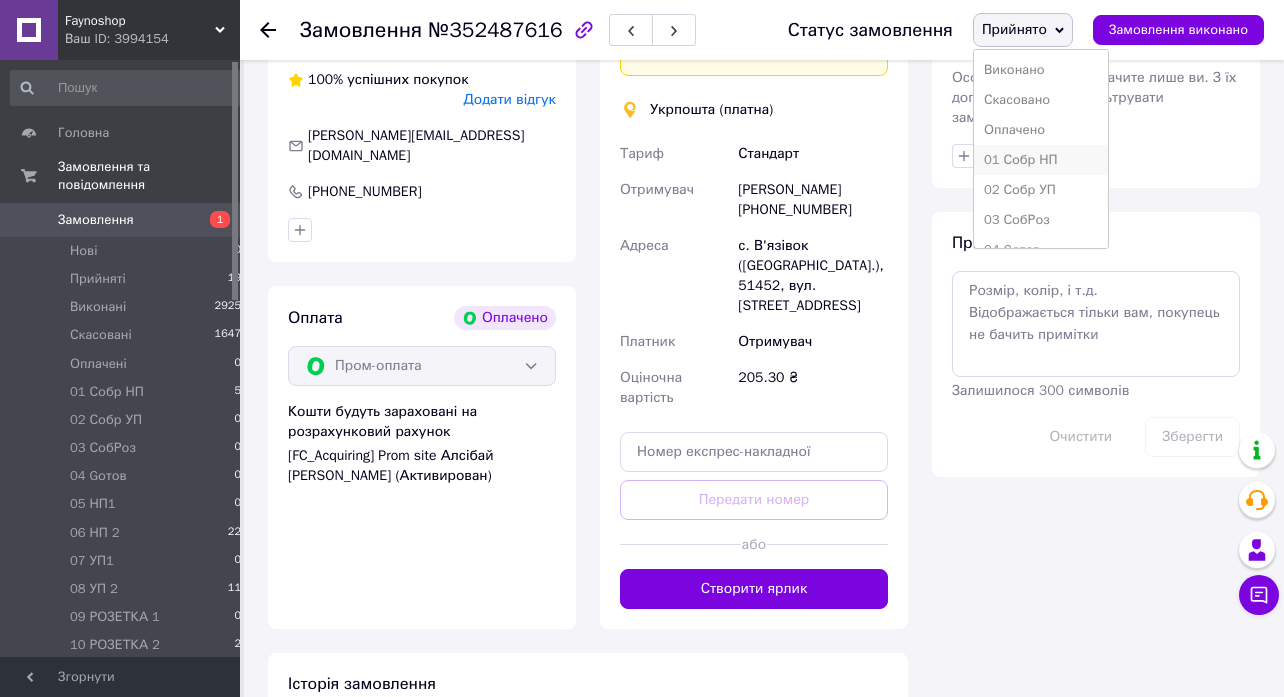 scroll, scrollTop: 1635, scrollLeft: 0, axis: vertical 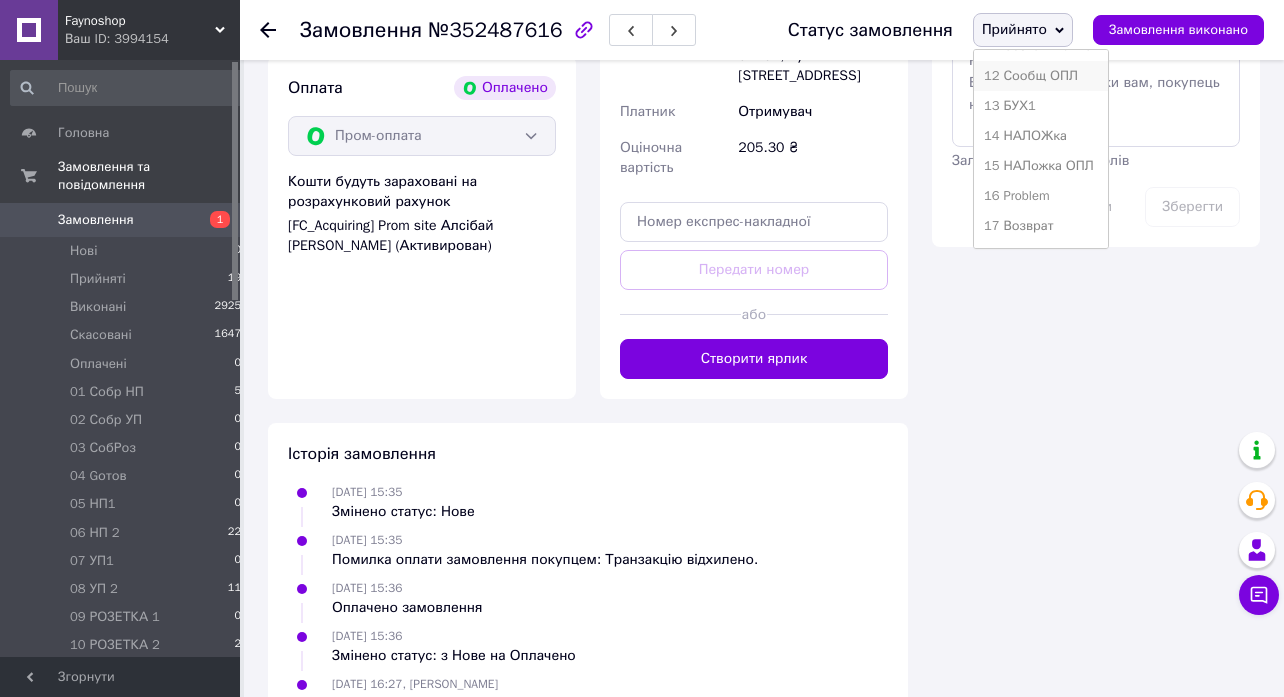 click on "12 Сообщ ОПЛ" at bounding box center [1041, 76] 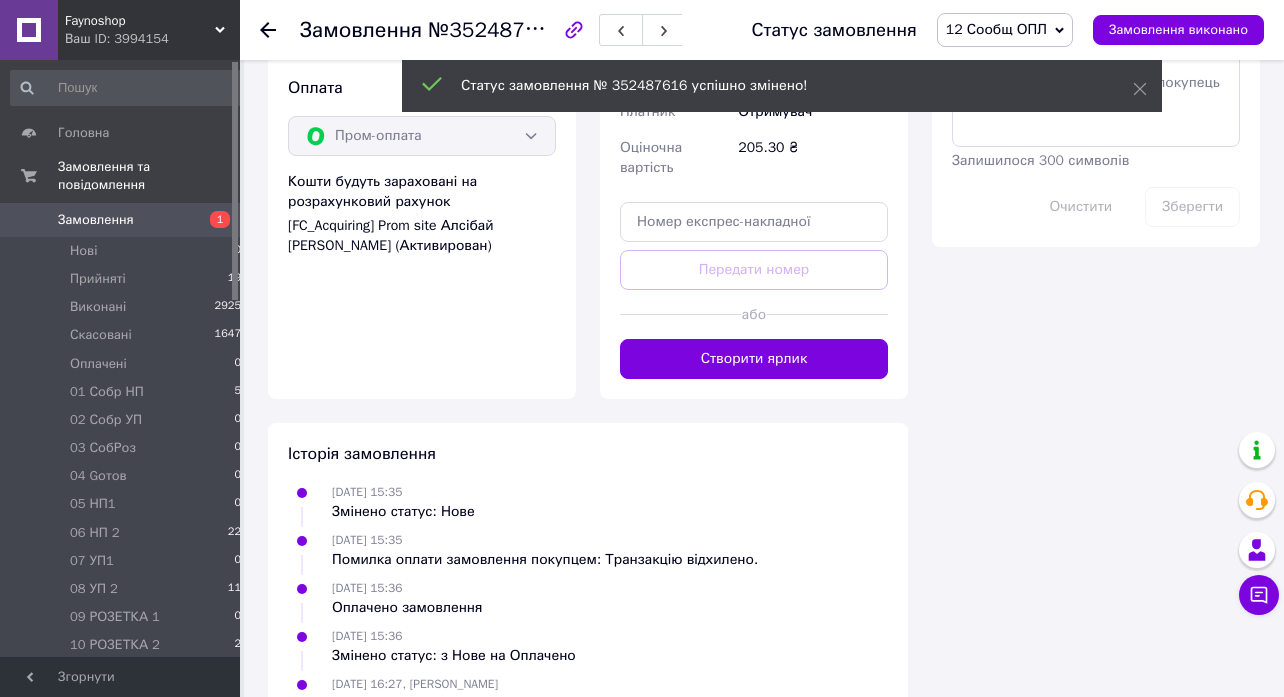click 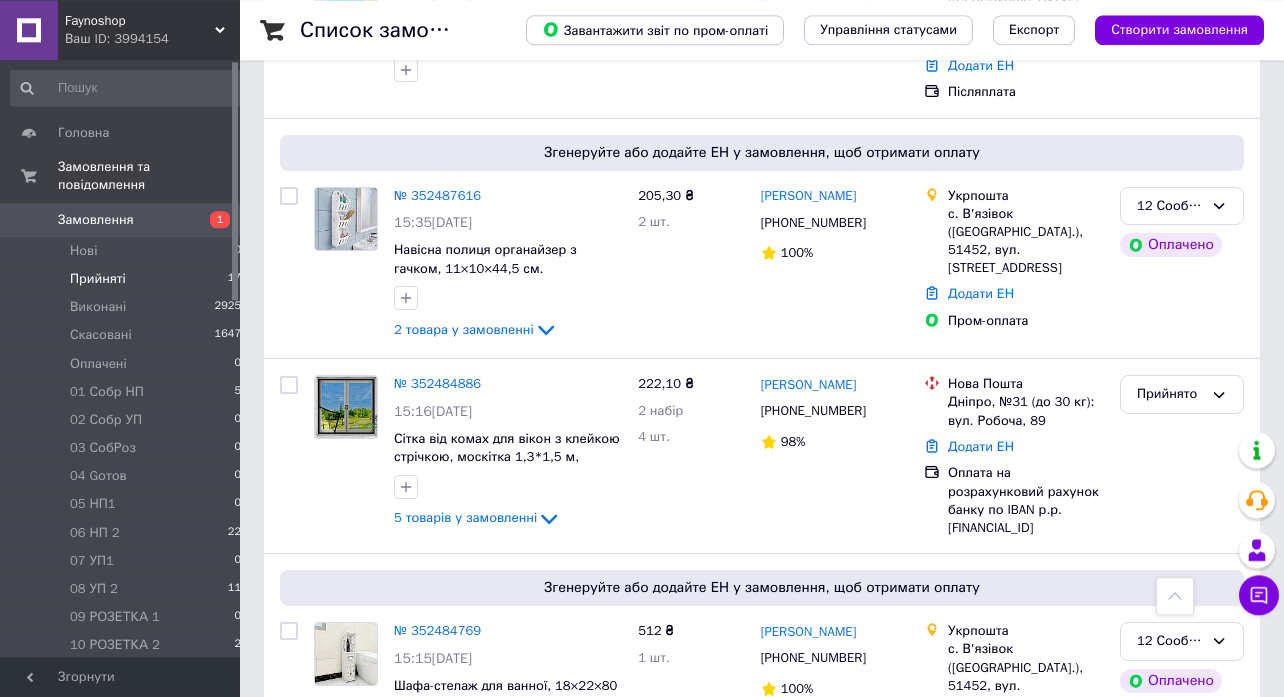 scroll, scrollTop: 864, scrollLeft: 0, axis: vertical 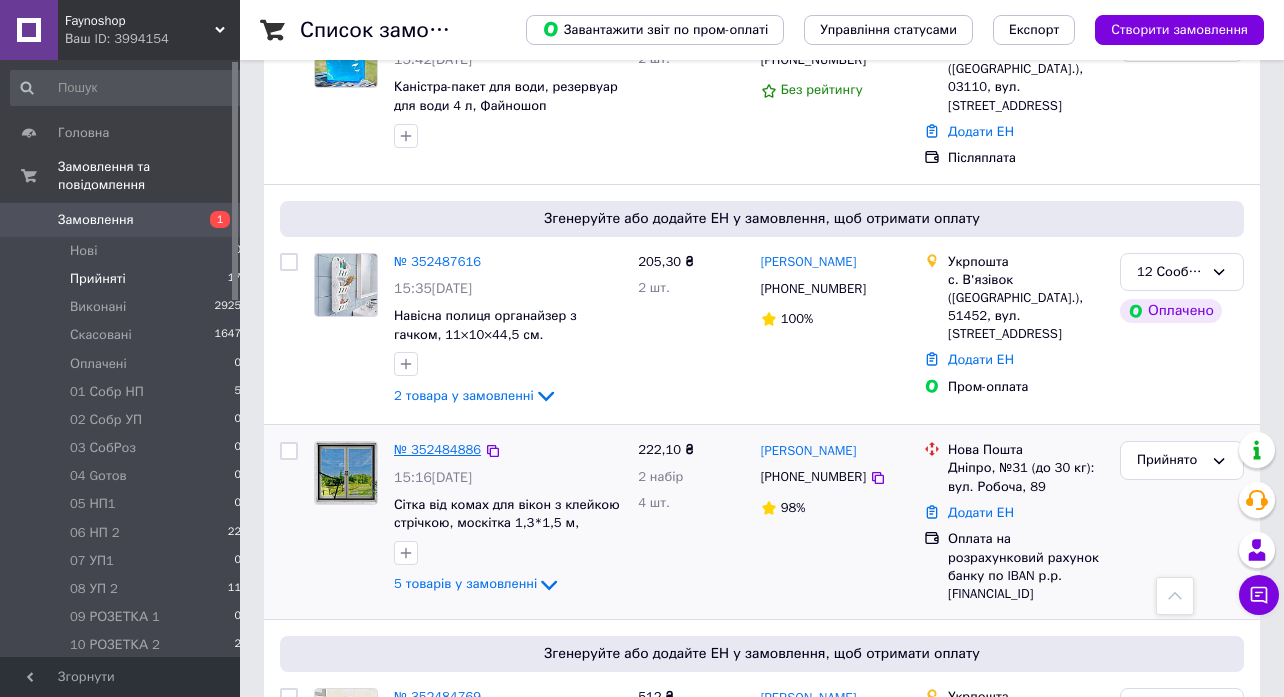 click on "№ 352484886" at bounding box center [437, 449] 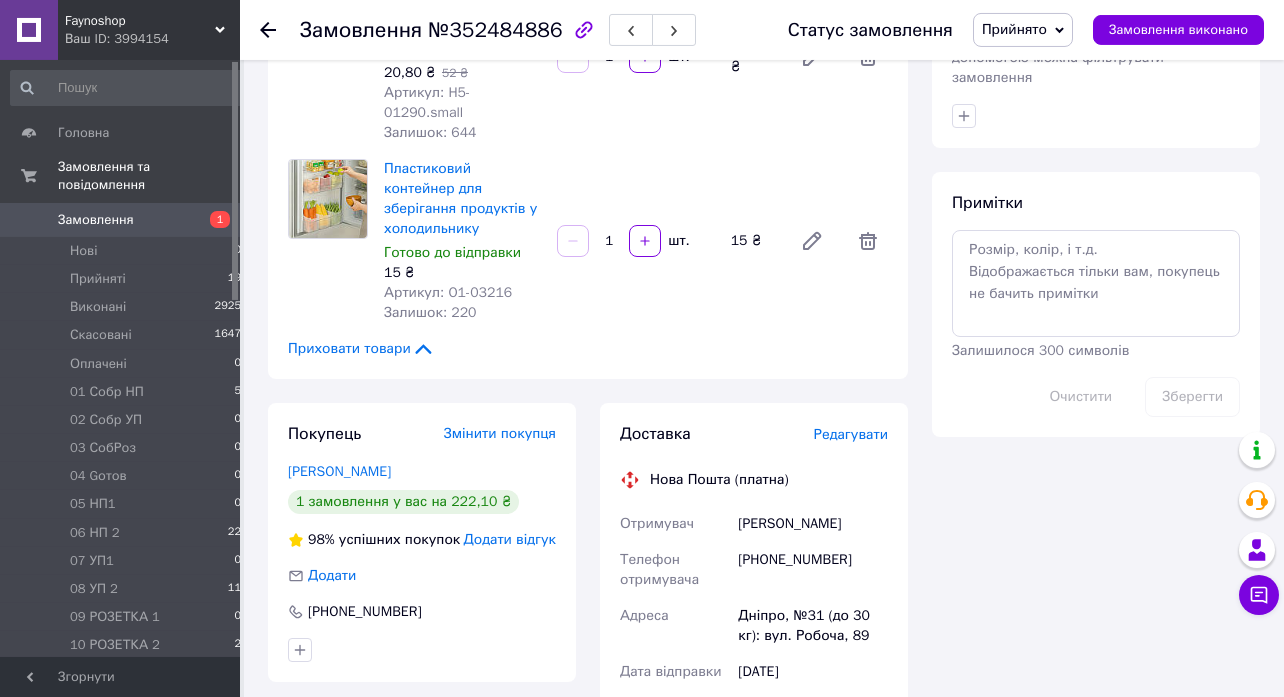 scroll, scrollTop: 1188, scrollLeft: 0, axis: vertical 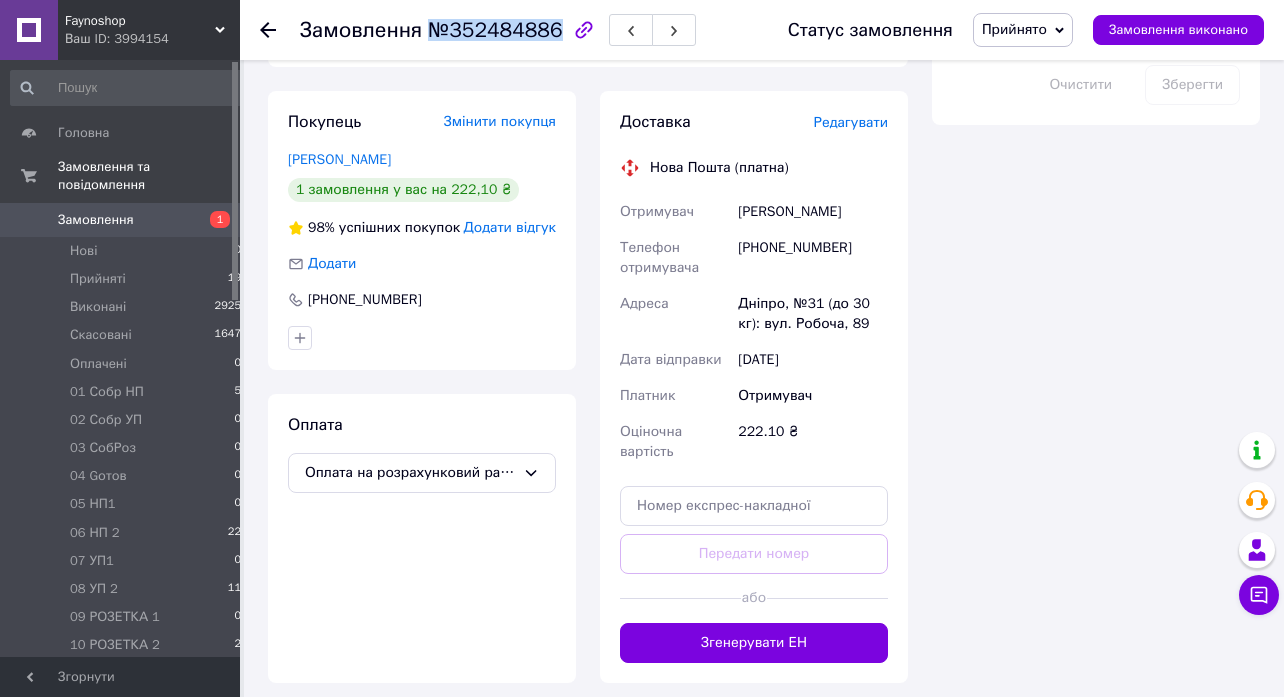drag, startPoint x: 426, startPoint y: 35, endPoint x: 548, endPoint y: 39, distance: 122.06556 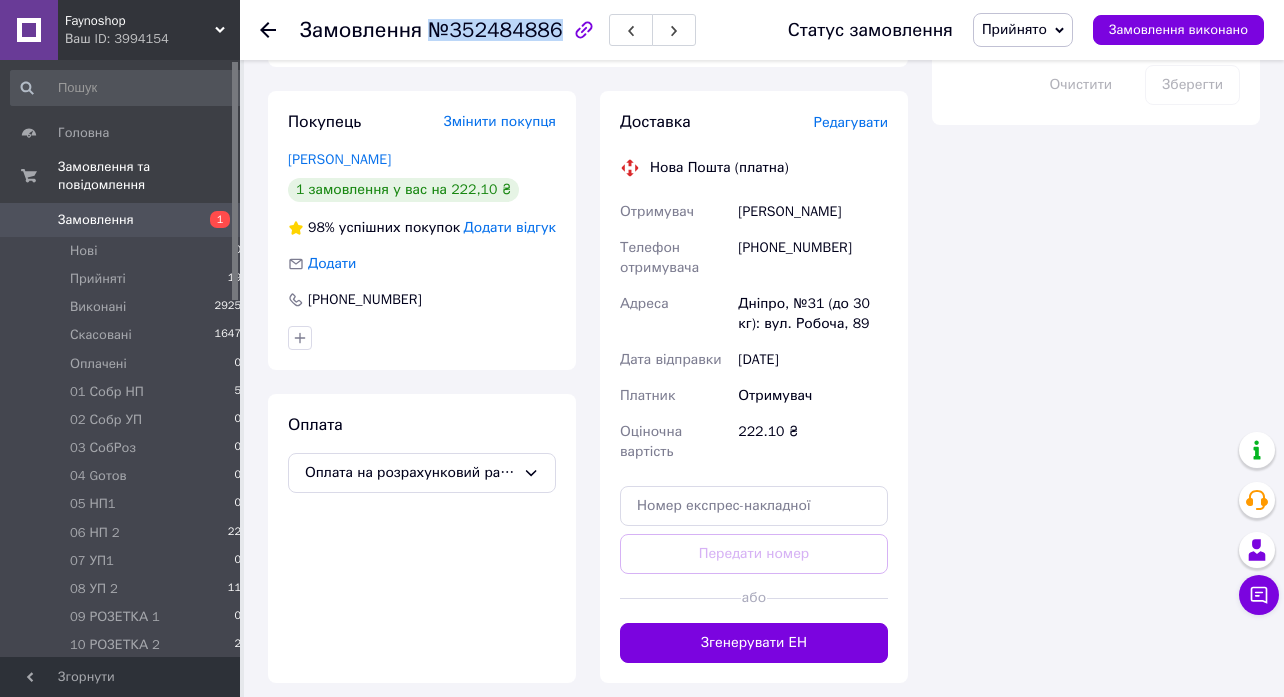 copy on "№352484886" 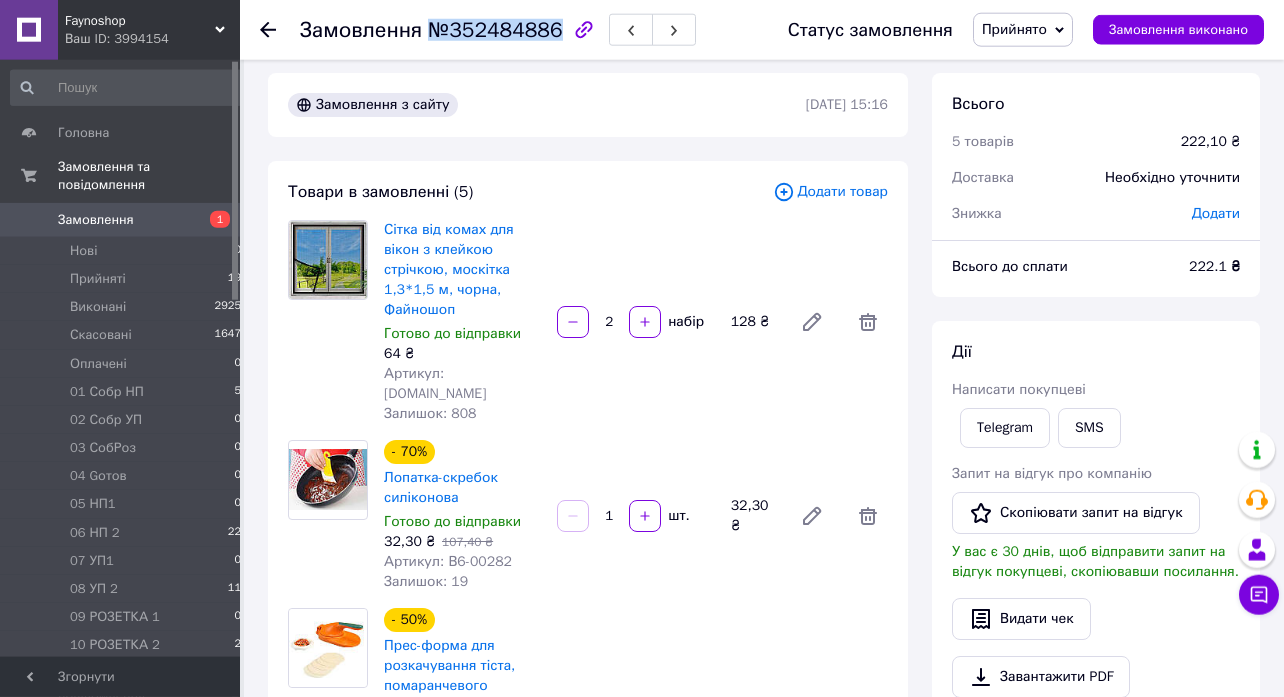 scroll, scrollTop: 0, scrollLeft: 0, axis: both 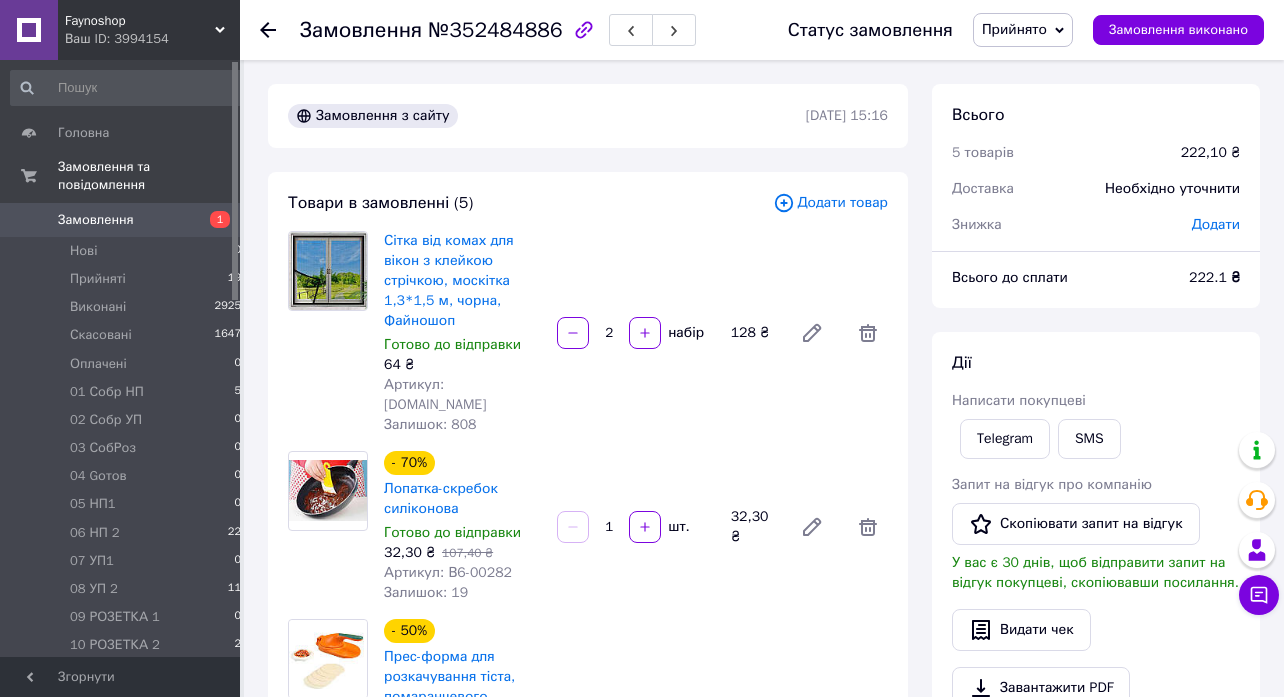 click on "Дії Написати покупцеві Telegram SMS Запит на відгук про компанію   Скопіювати запит на відгук У вас є 30 днів, щоб відправити запит на відгук покупцеві, скопіювавши посилання.   Видати чек   Завантажити PDF   Друк PDF   Дублювати замовлення" at bounding box center [1096, 580] 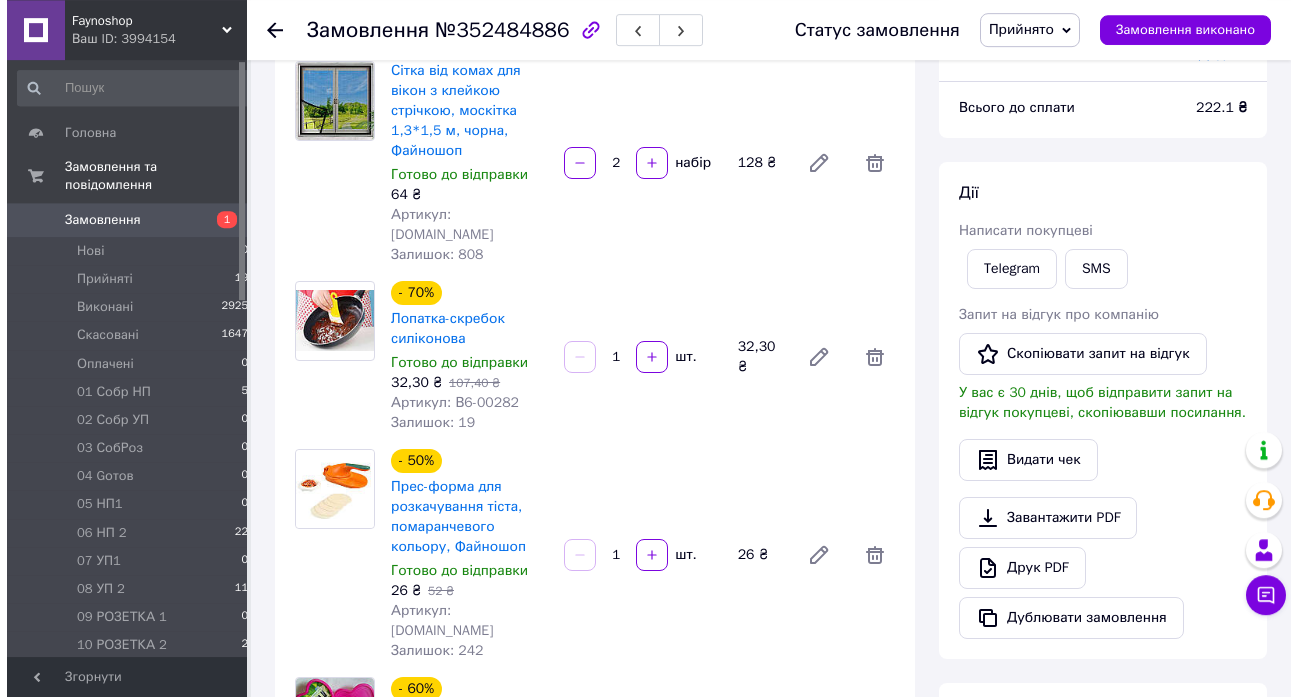 scroll, scrollTop: 108, scrollLeft: 0, axis: vertical 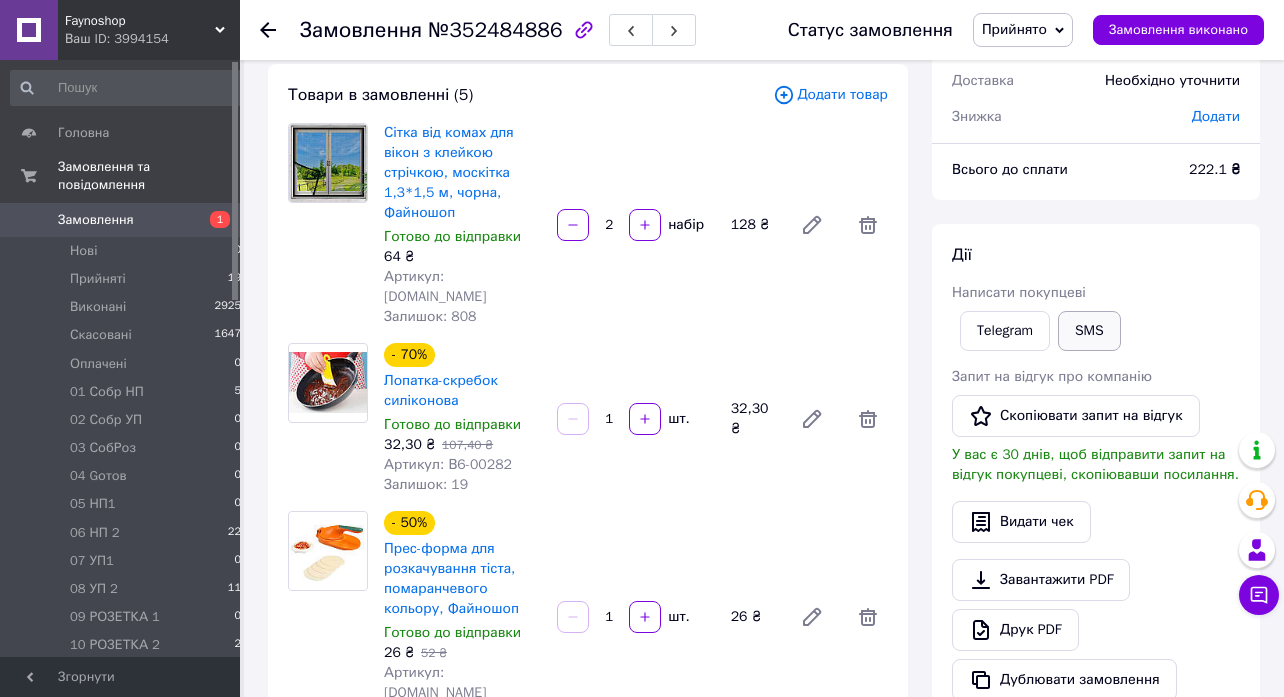 click on "SMS" at bounding box center (1089, 331) 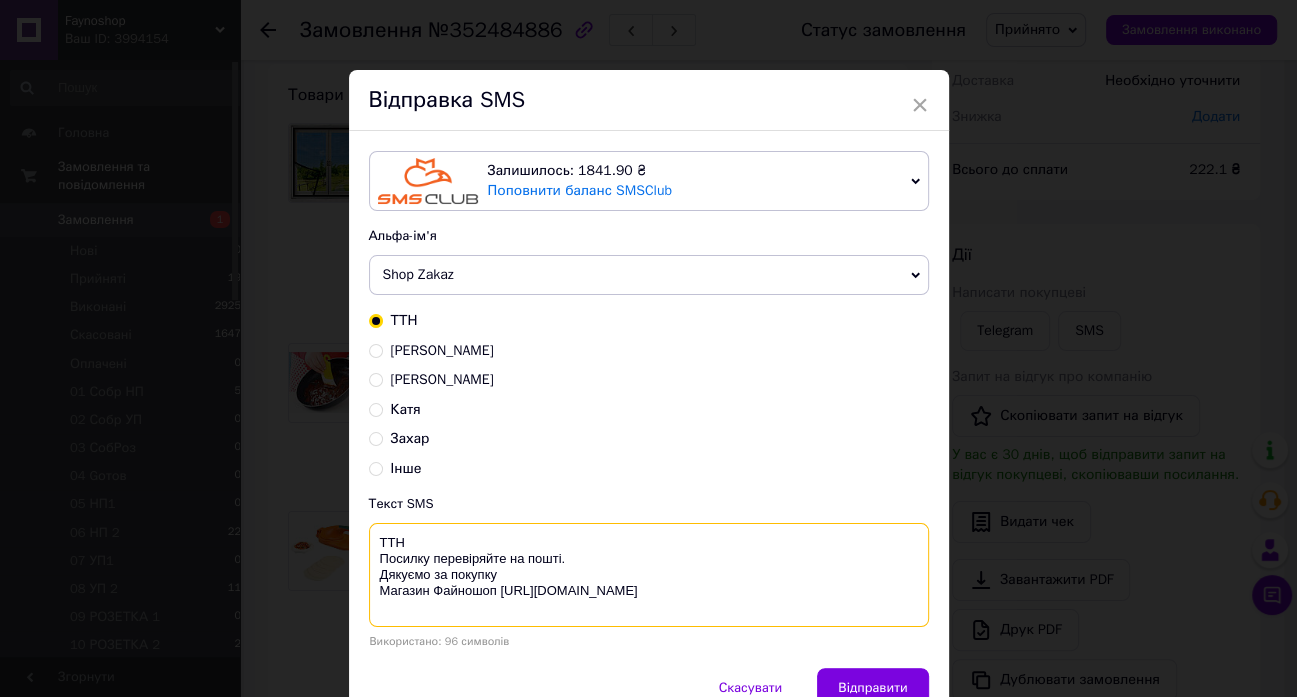 drag, startPoint x: 496, startPoint y: 572, endPoint x: 348, endPoint y: 532, distance: 153.31015 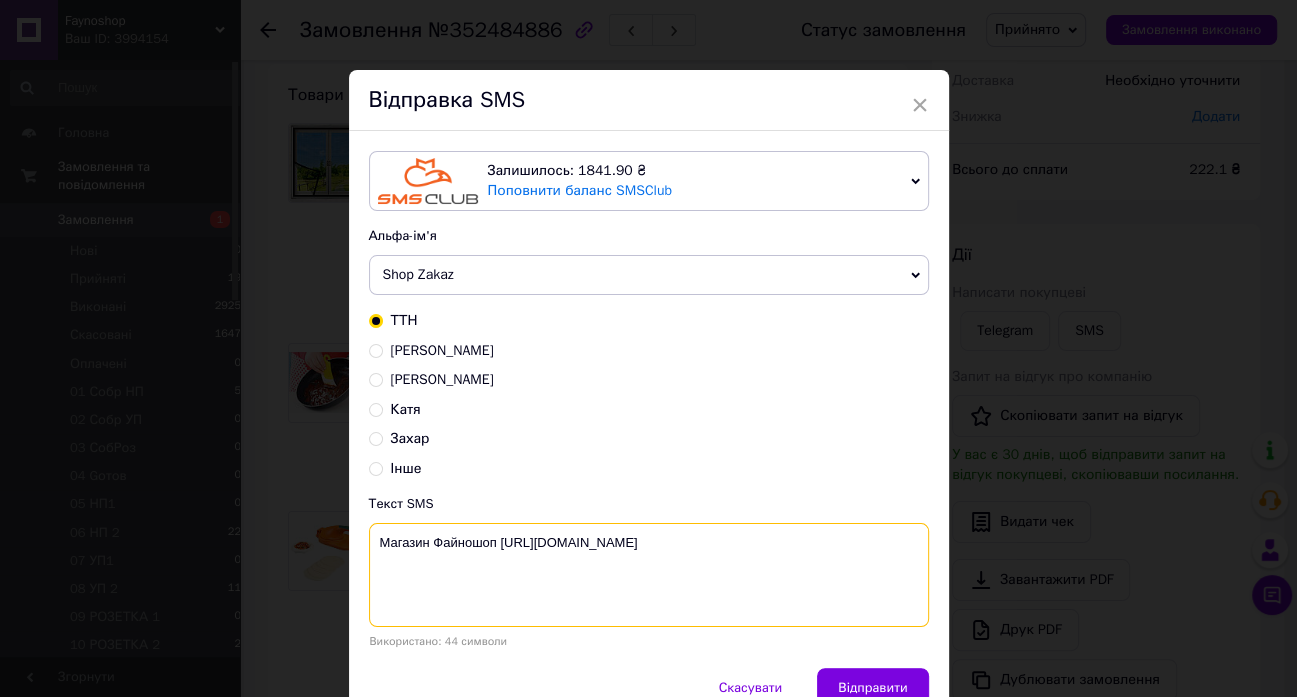 paste on "До сплати 222грн
IBAN
UA833052990000026008050033851
РНОКПП/ЄДРПОУ
2574919331
АЛСІБАЙ ТАРІФ ХАЛАС
Призначення платежу: замовлення №352484886" 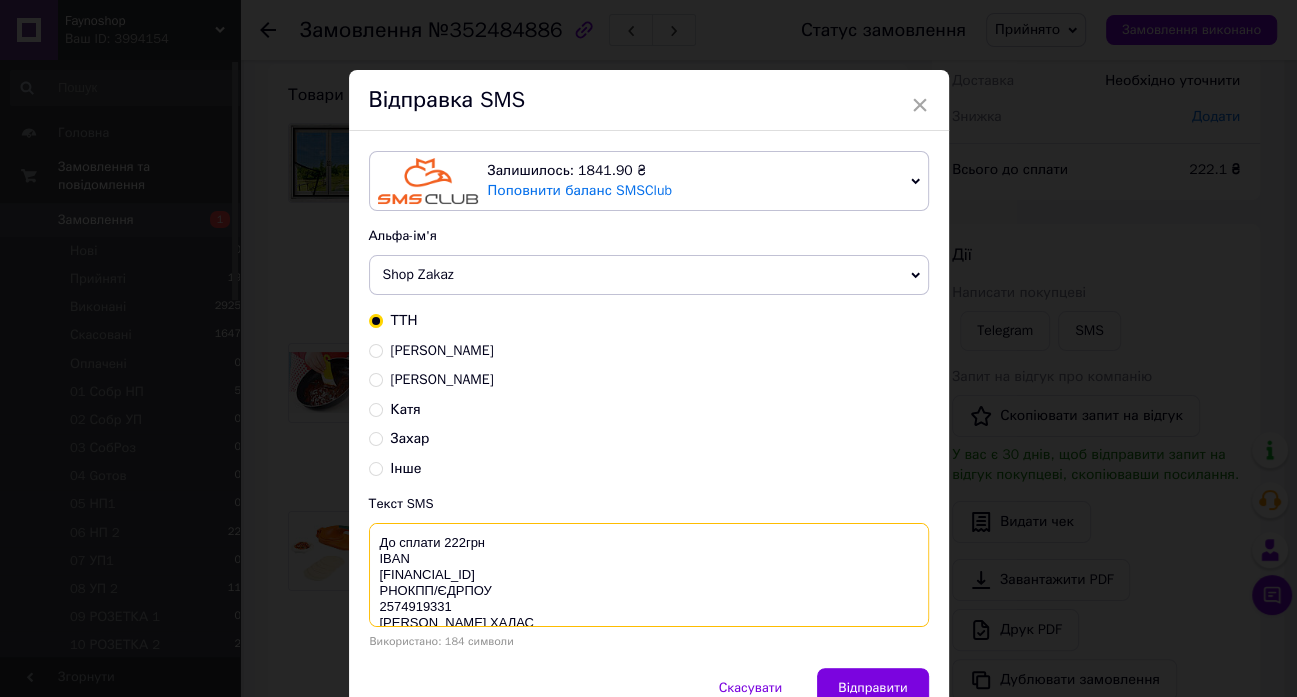 scroll, scrollTop: 21, scrollLeft: 0, axis: vertical 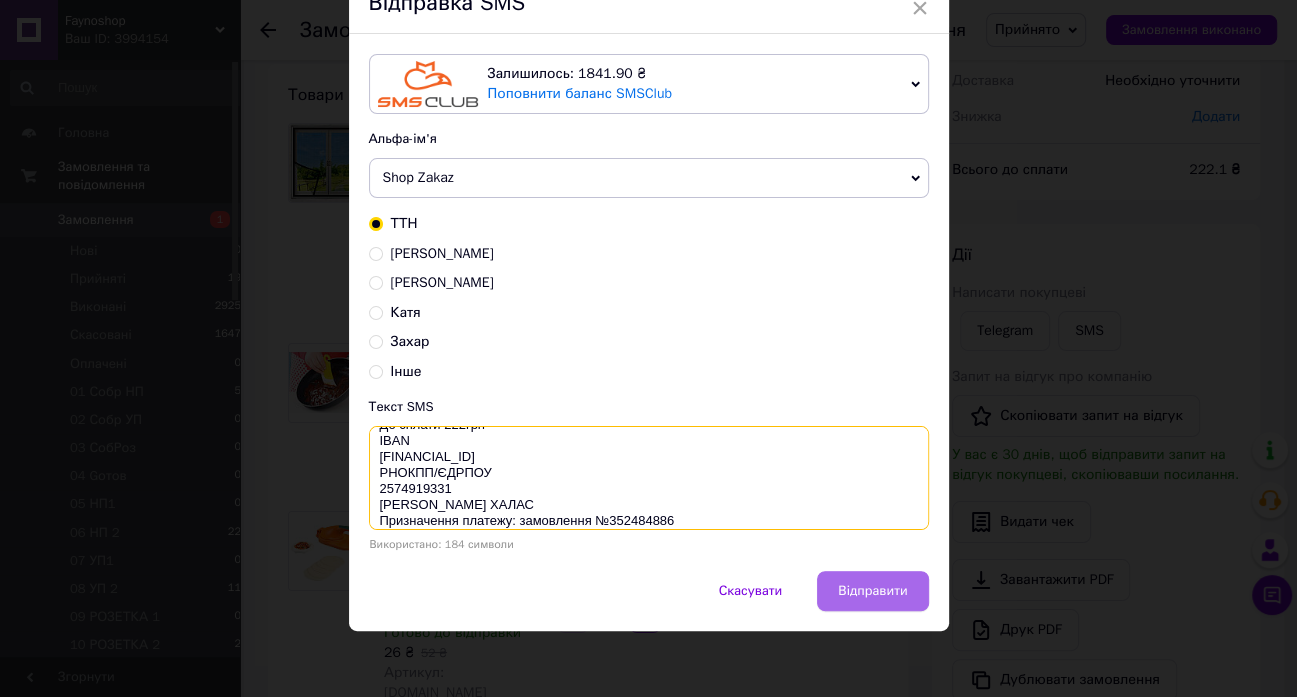 type on "До сплати 222грн
IBAN
UA833052990000026008050033851
РНОКПП/ЄДРПОУ
2574919331
АЛСІБАЙ ТАРІФ ХАЛАС
Призначення платежу: замовлення №352484886
Магазин Файношоп https://cs3994154.prom.ua/" 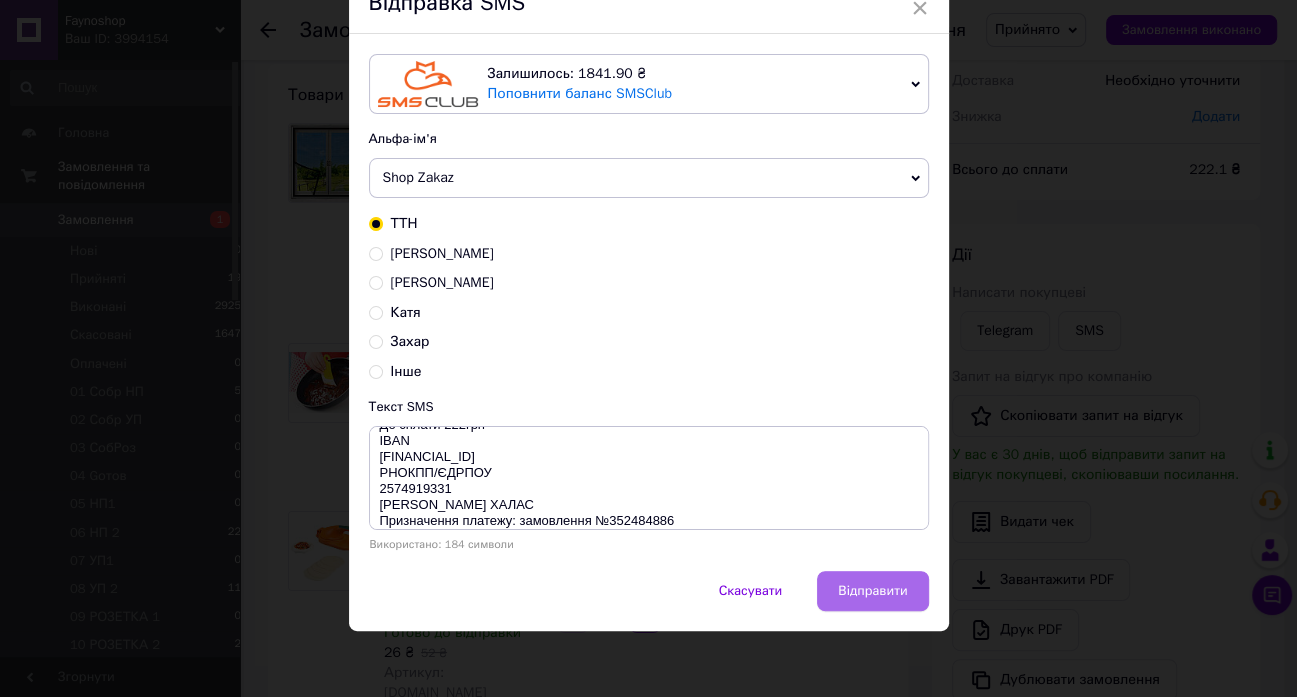 click on "Відправити" at bounding box center (872, 591) 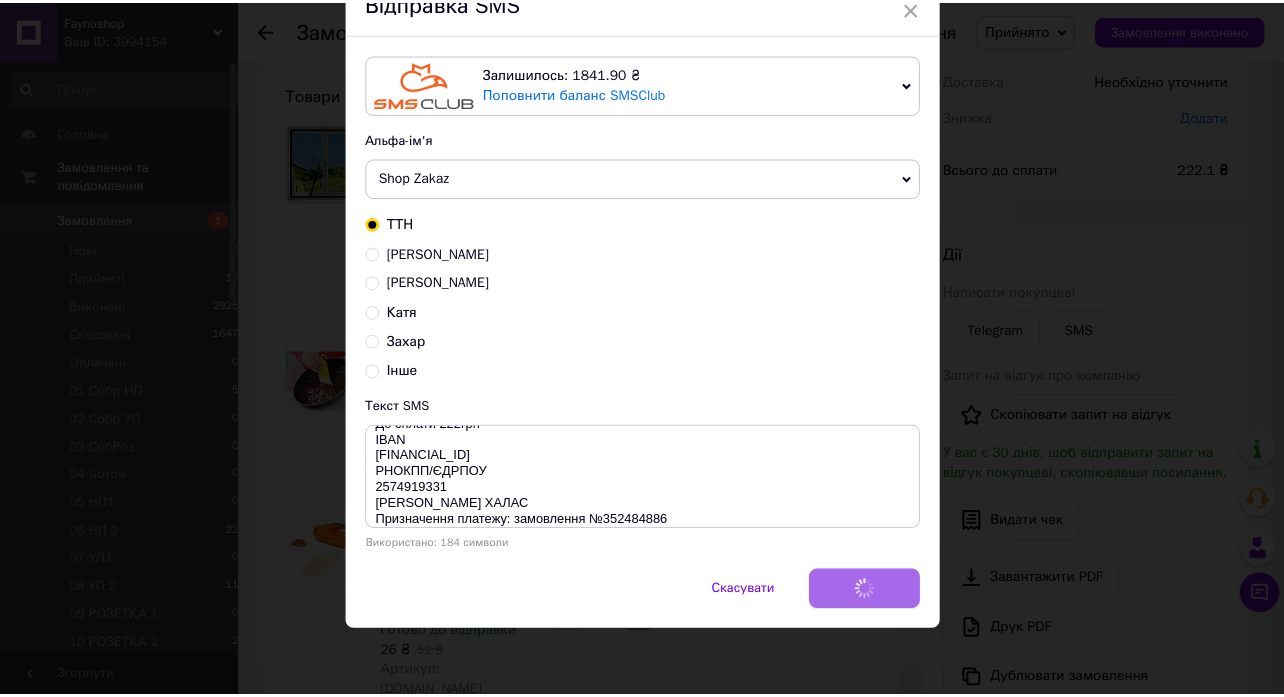 scroll, scrollTop: 0, scrollLeft: 0, axis: both 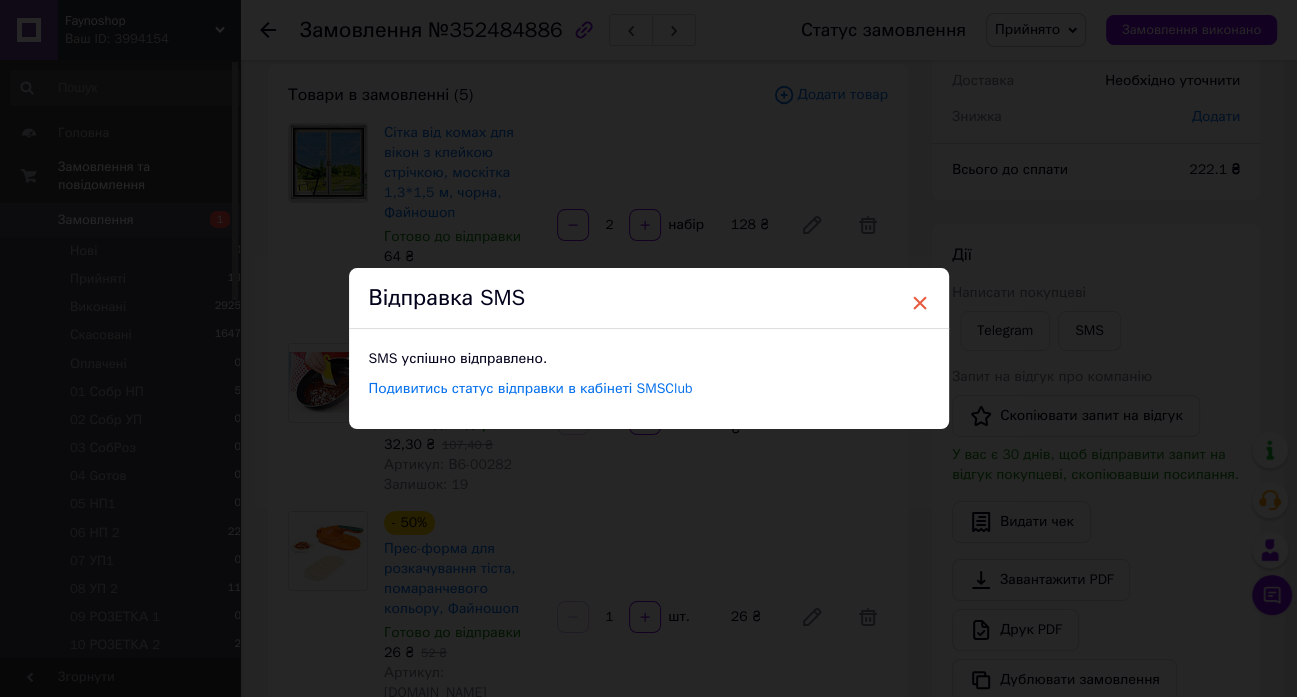 click on "×" at bounding box center [920, 303] 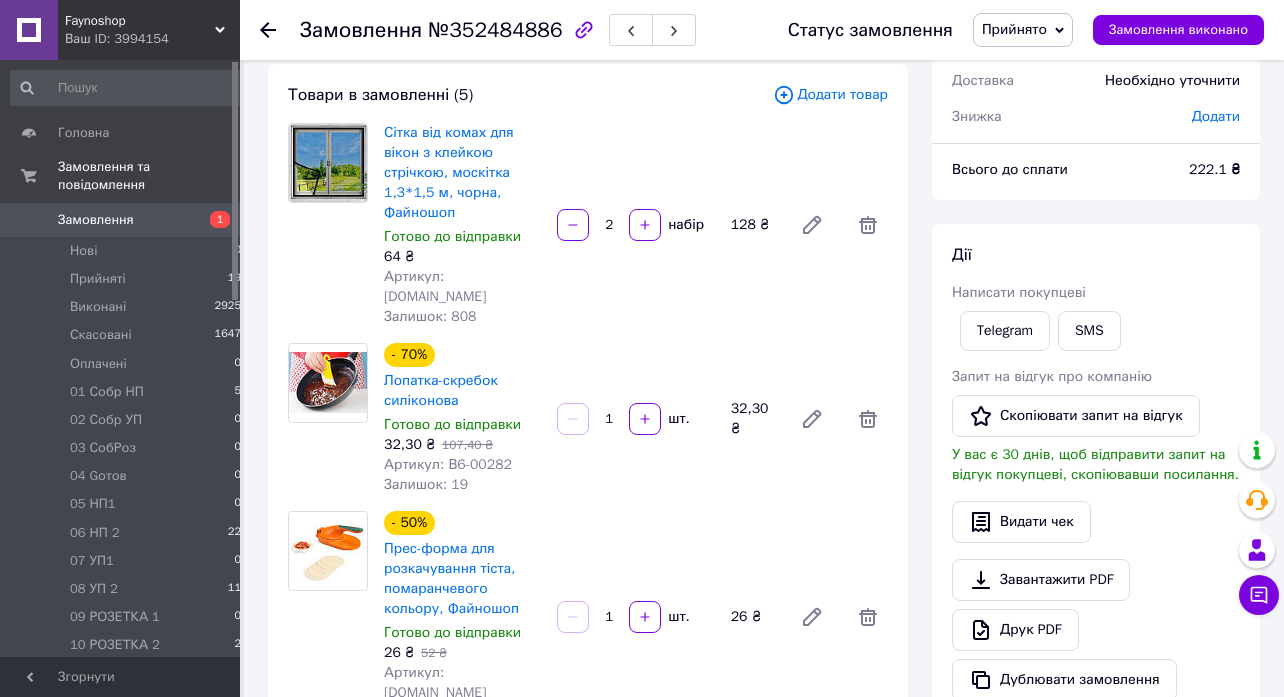 click 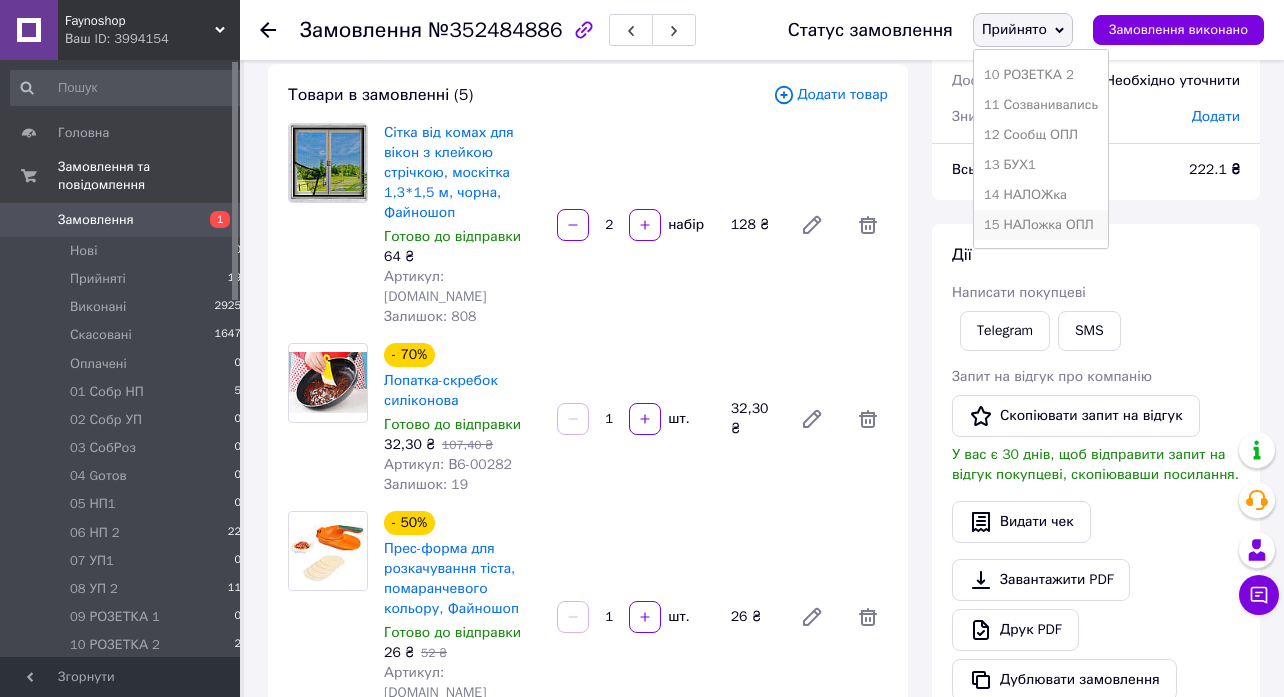 scroll, scrollTop: 311, scrollLeft: 0, axis: vertical 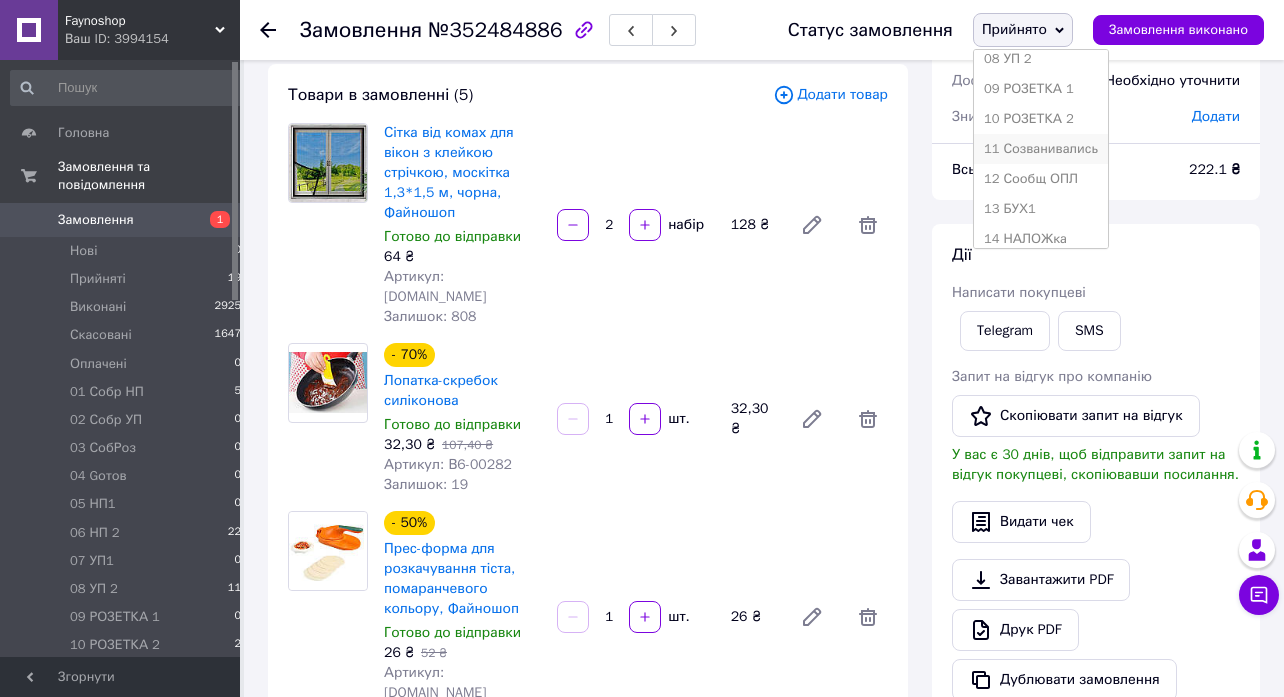 click on "11 Созванивались" at bounding box center [1041, 149] 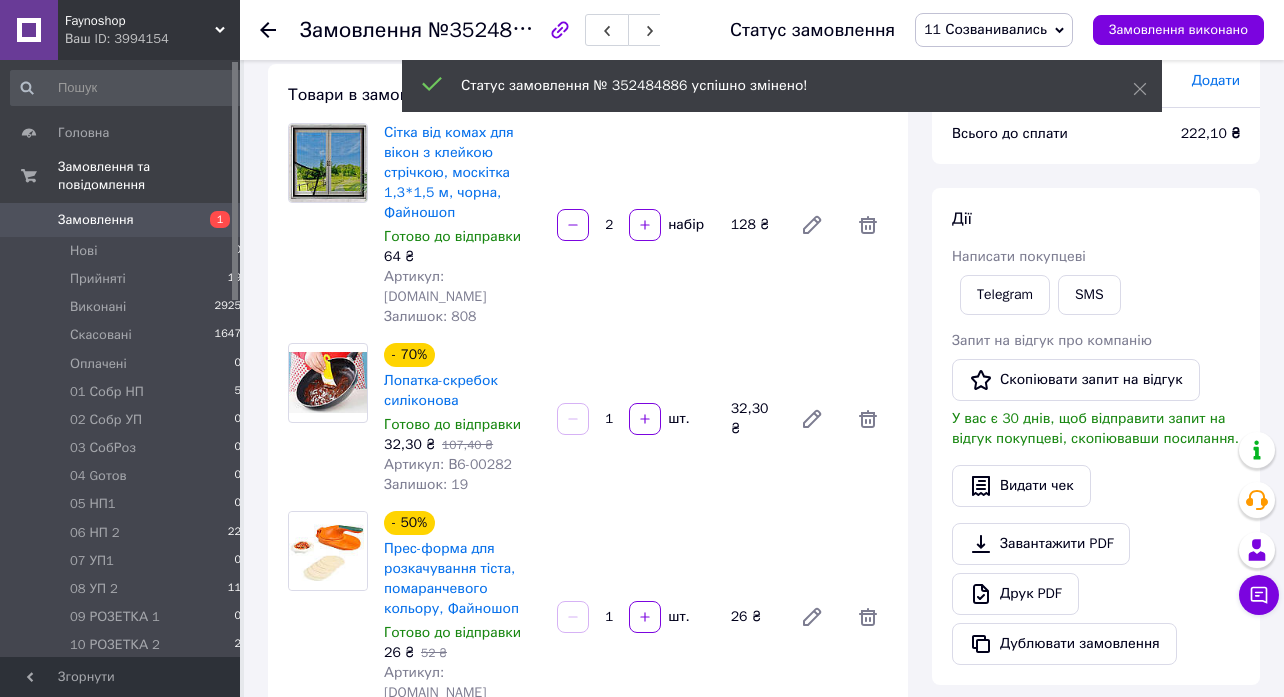 click 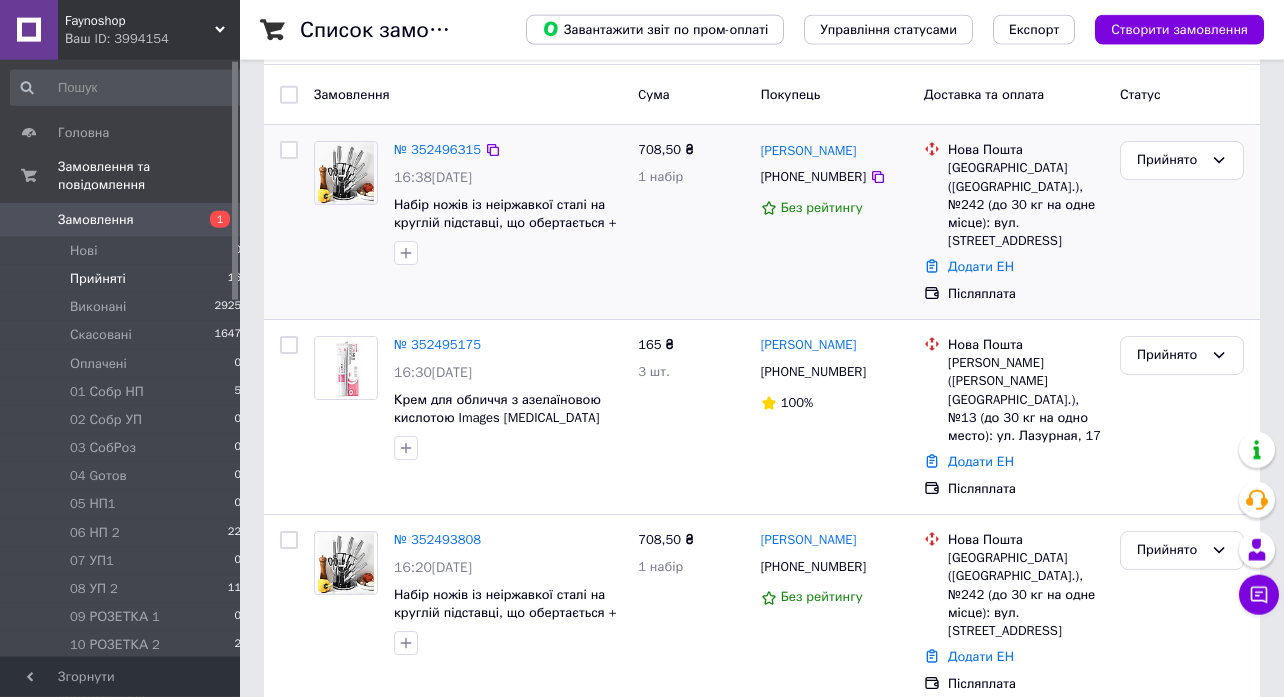 scroll, scrollTop: 432, scrollLeft: 0, axis: vertical 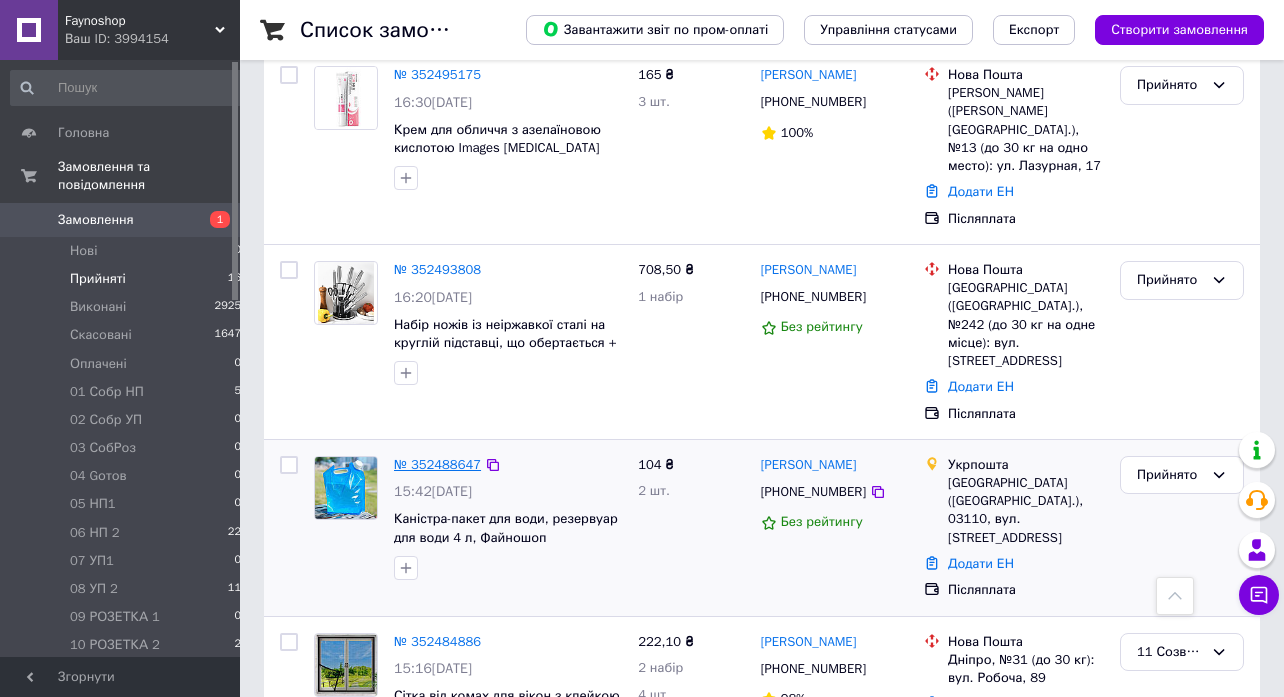click on "№ 352488647" at bounding box center [437, 464] 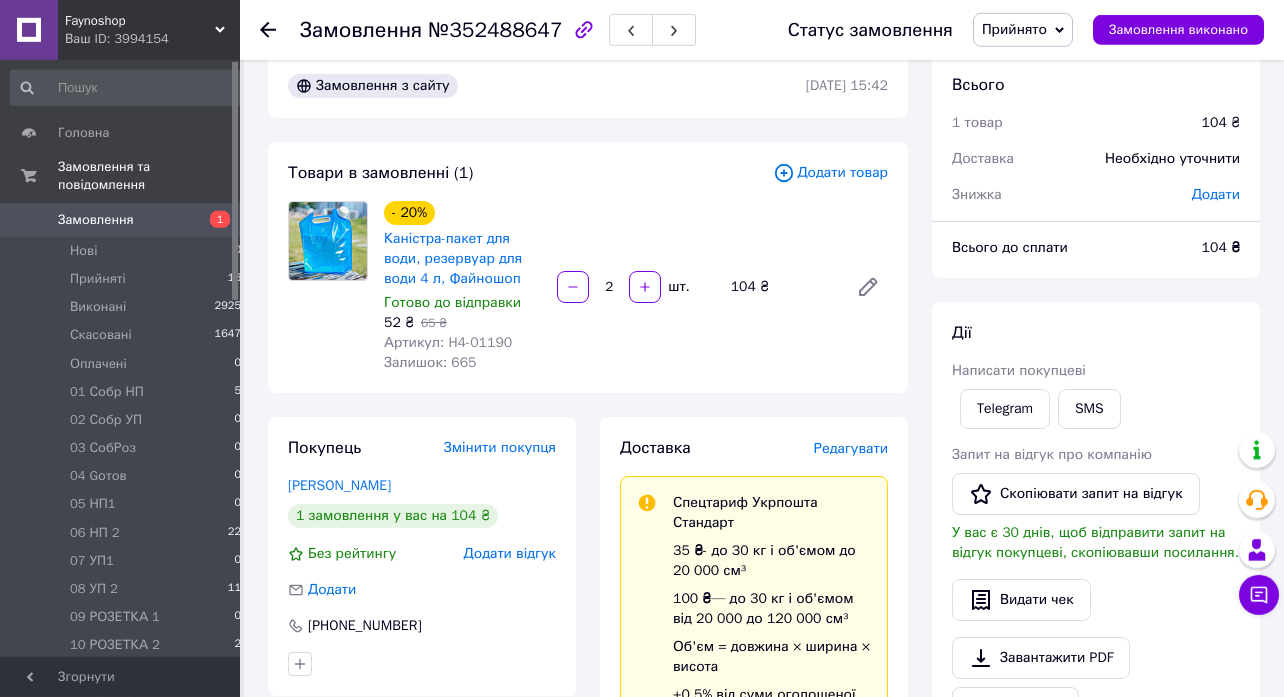 scroll, scrollTop: 0, scrollLeft: 0, axis: both 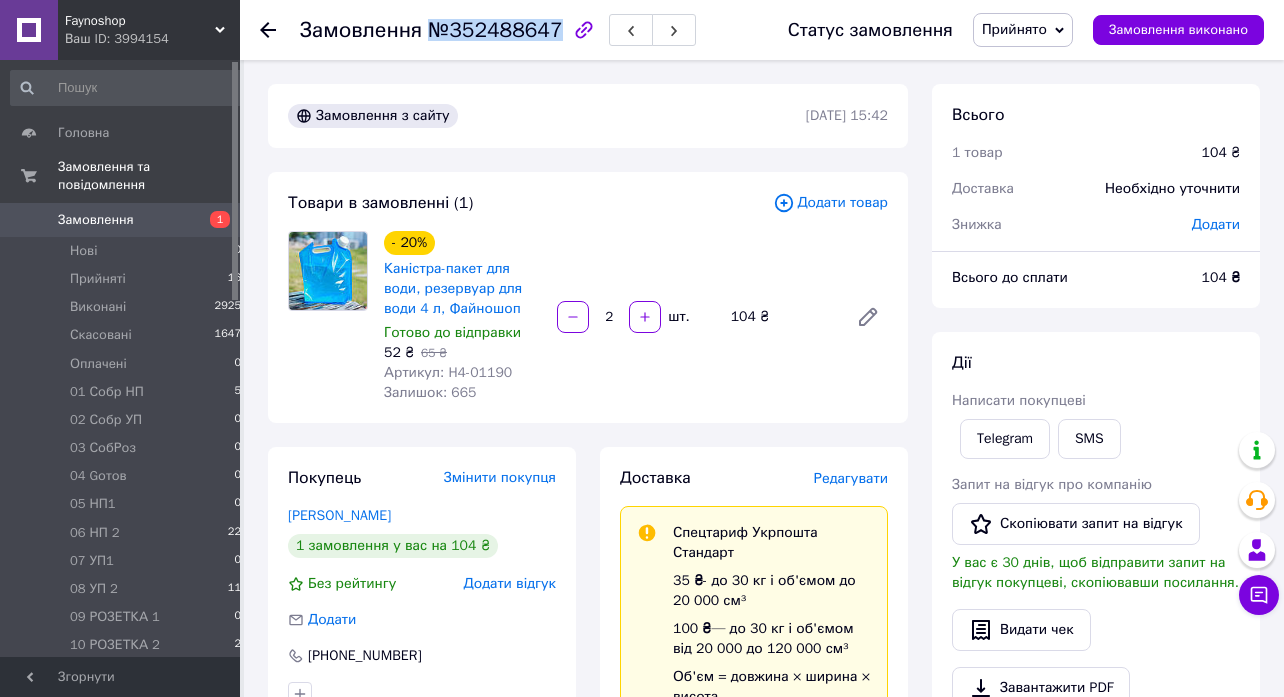 drag, startPoint x: 424, startPoint y: 38, endPoint x: 545, endPoint y: 37, distance: 121.004135 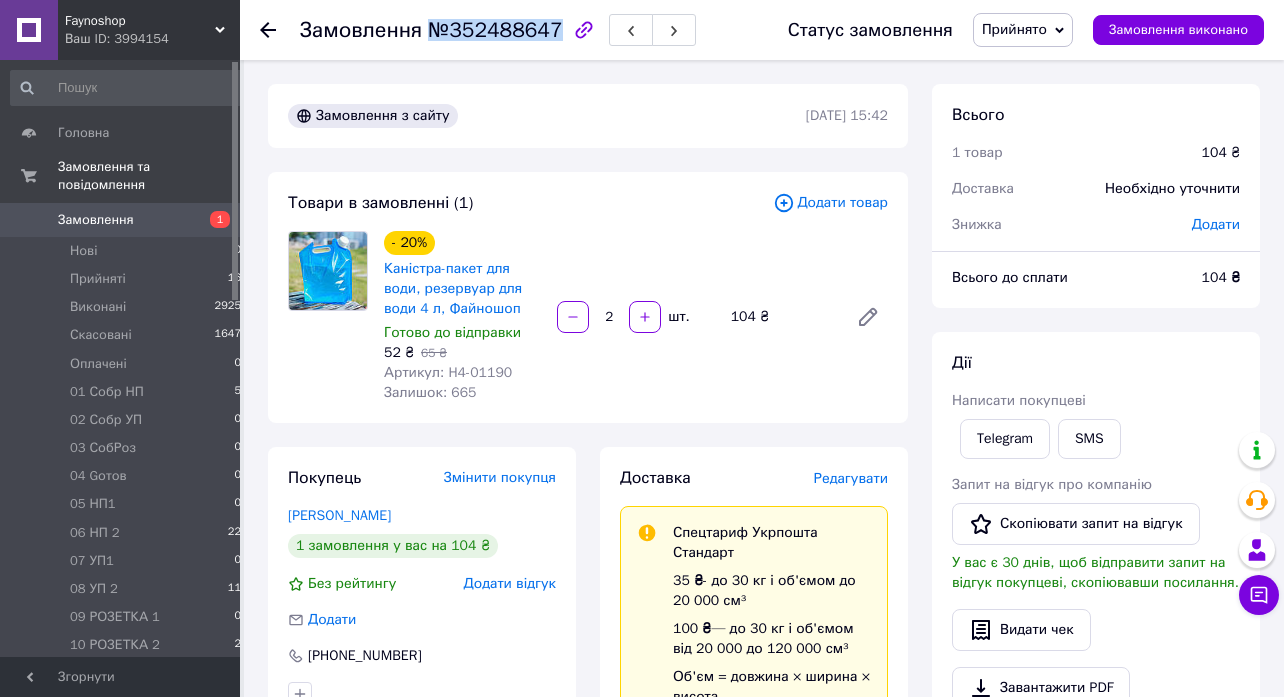 copy on "№352488647" 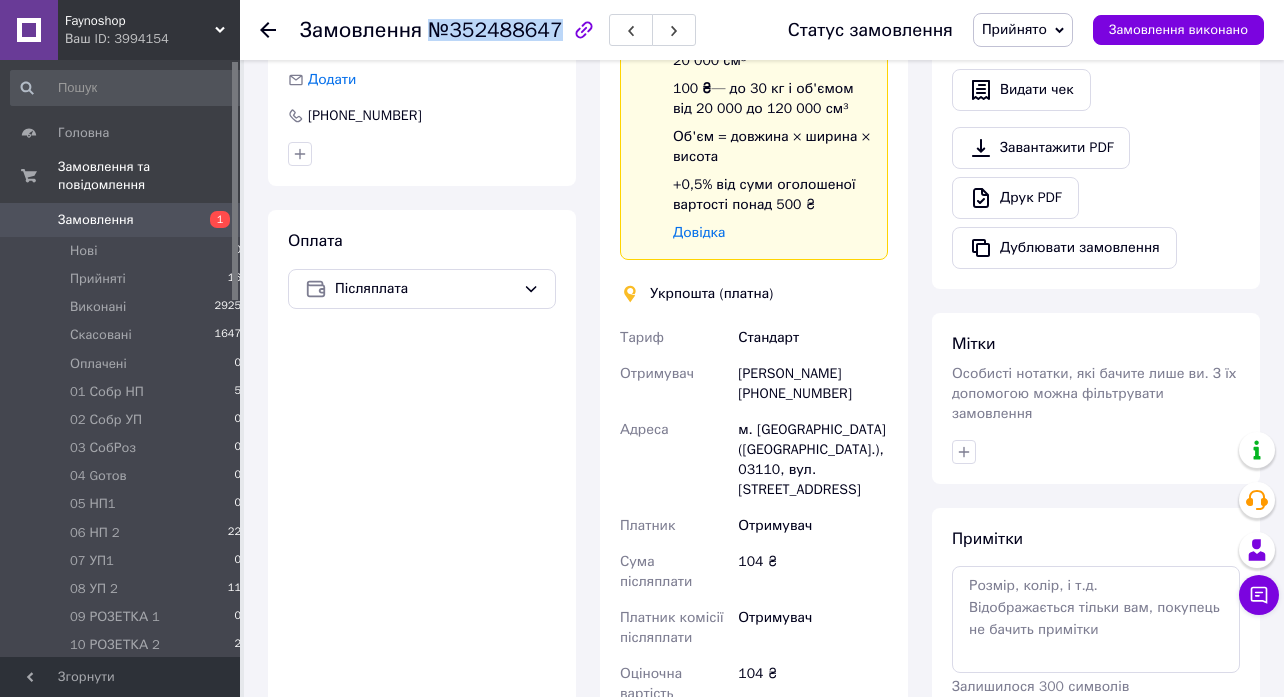 scroll, scrollTop: 864, scrollLeft: 0, axis: vertical 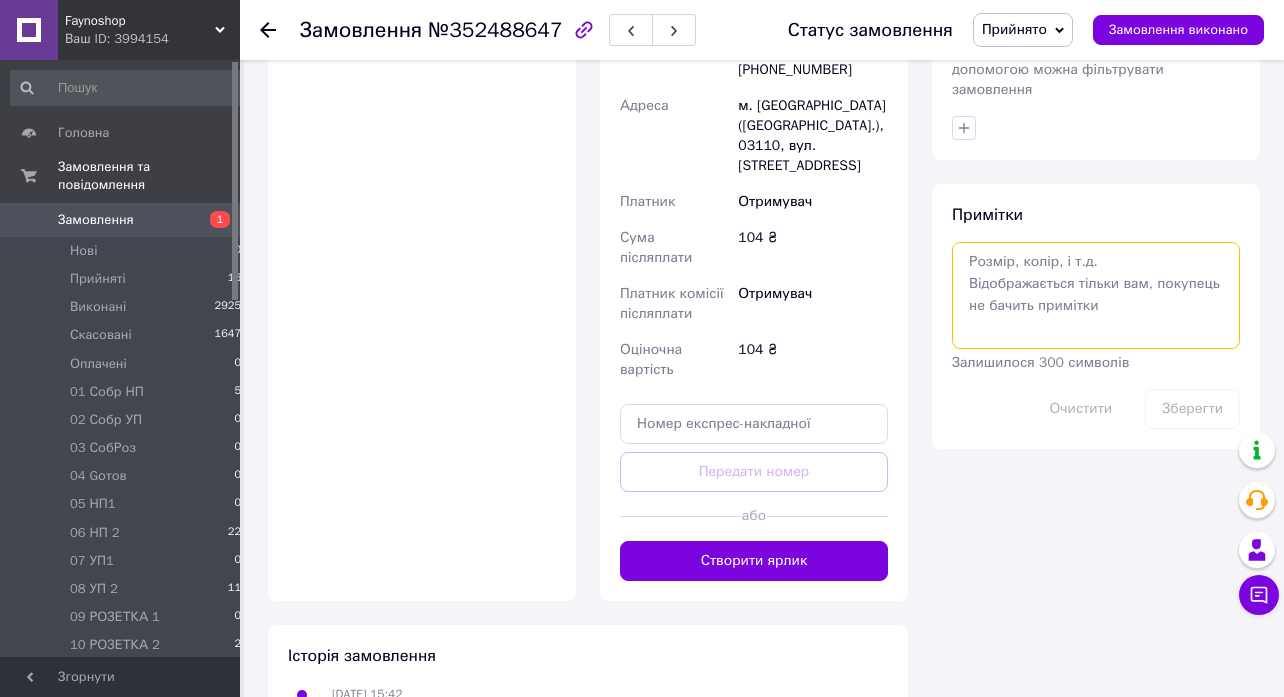 click at bounding box center (1096, 295) 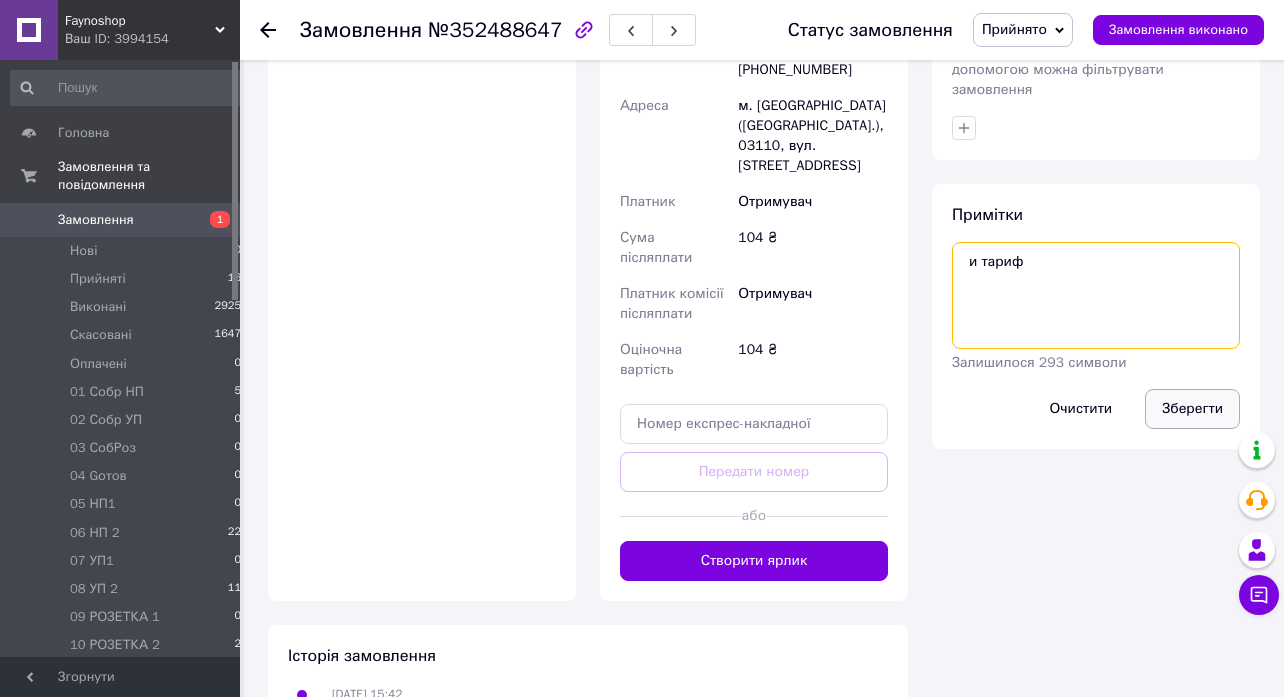 type on "и тариф" 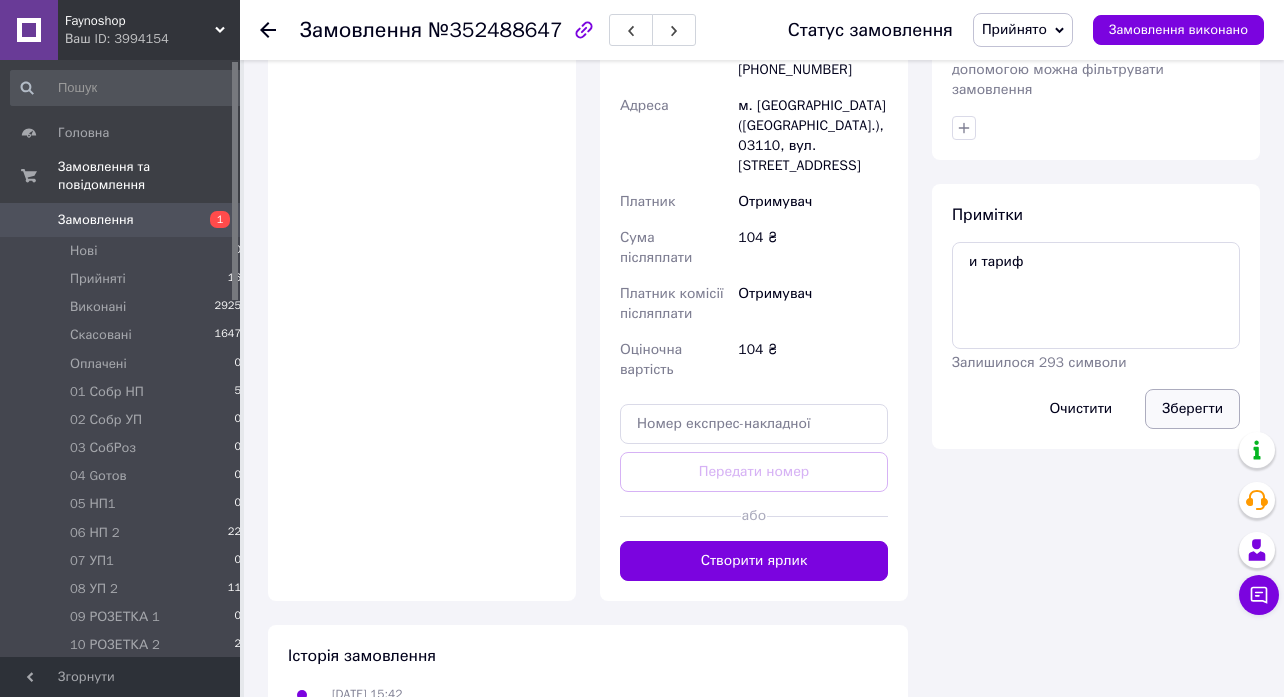 click on "Зберегти" at bounding box center [1192, 409] 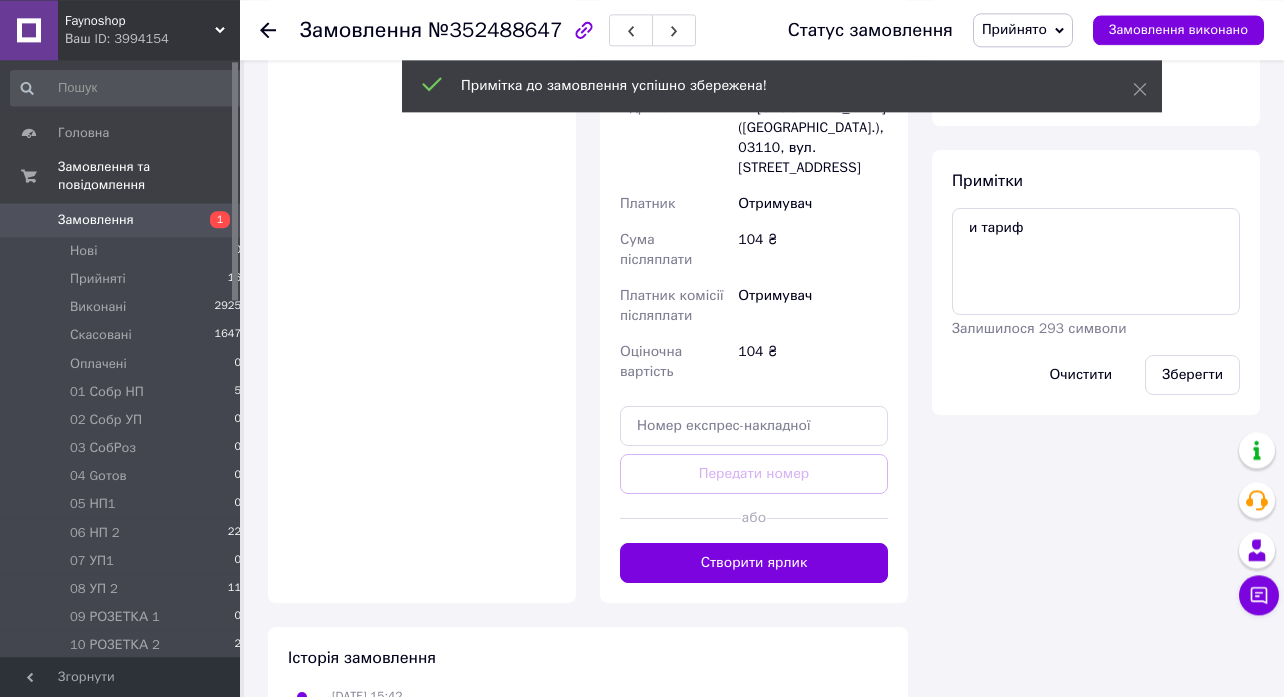 scroll, scrollTop: 432, scrollLeft: 0, axis: vertical 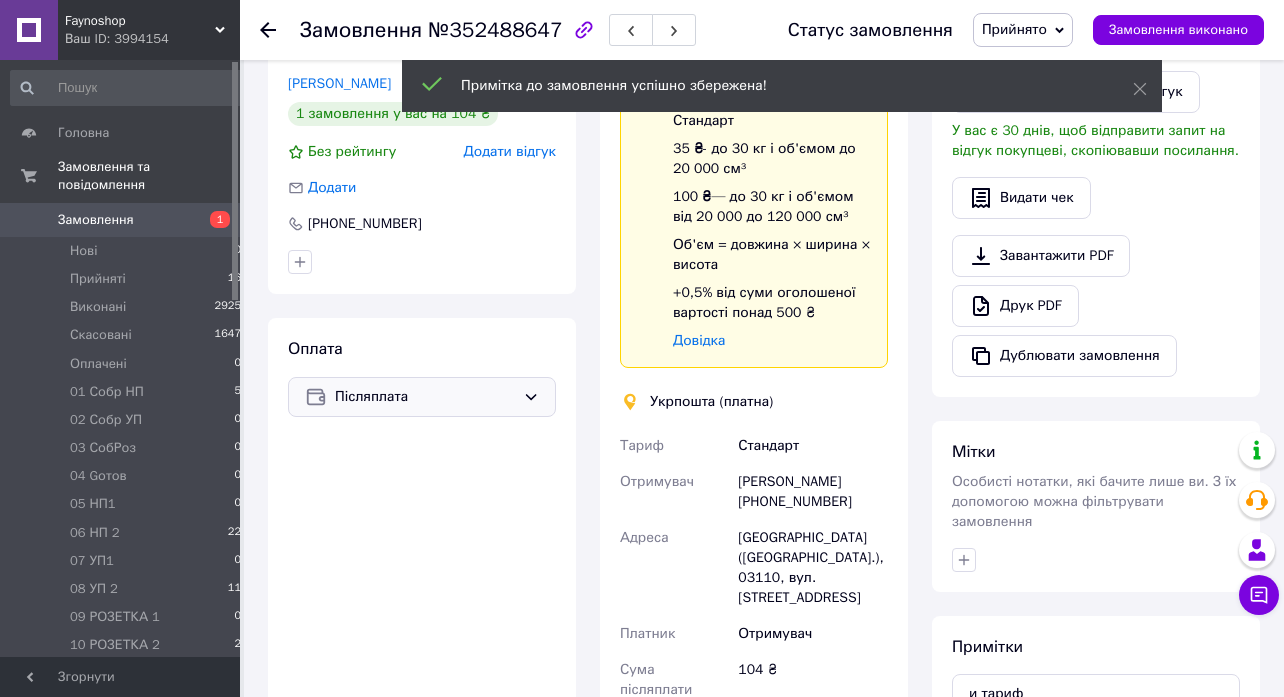 click 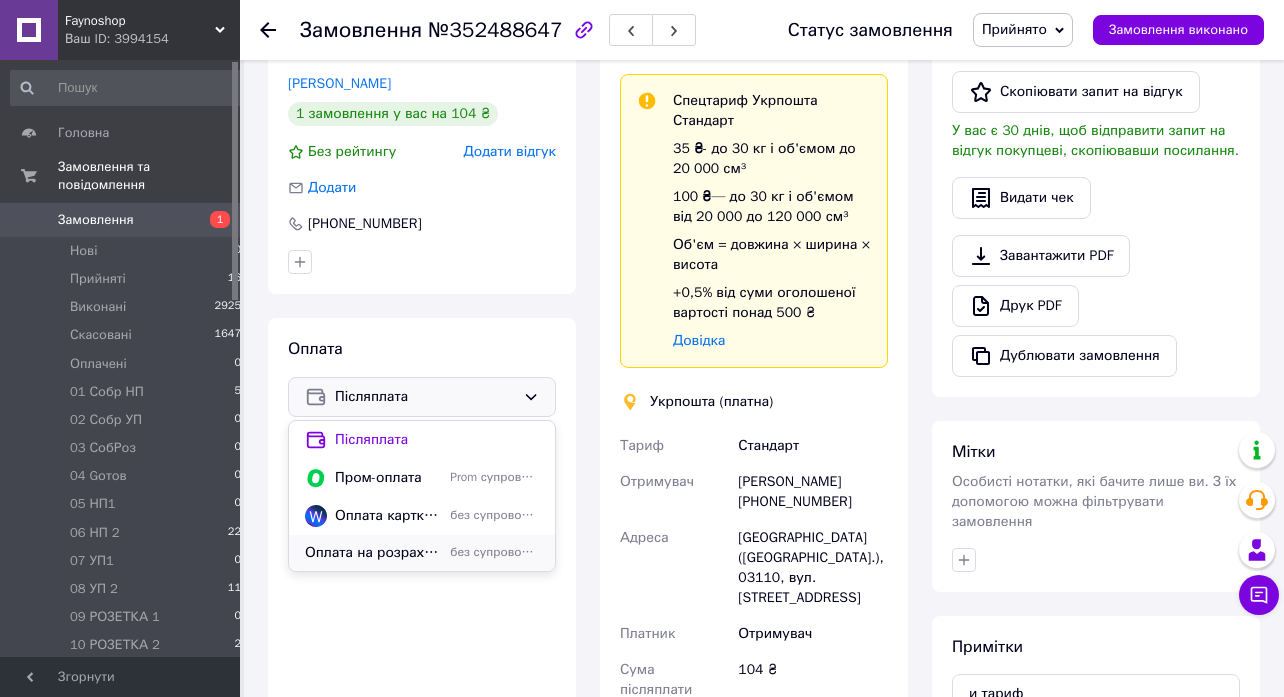 click on "Оплата на розрахунковий рахунок банку по IBAN р.р. [FINANCIAL_ID]" at bounding box center (373, 553) 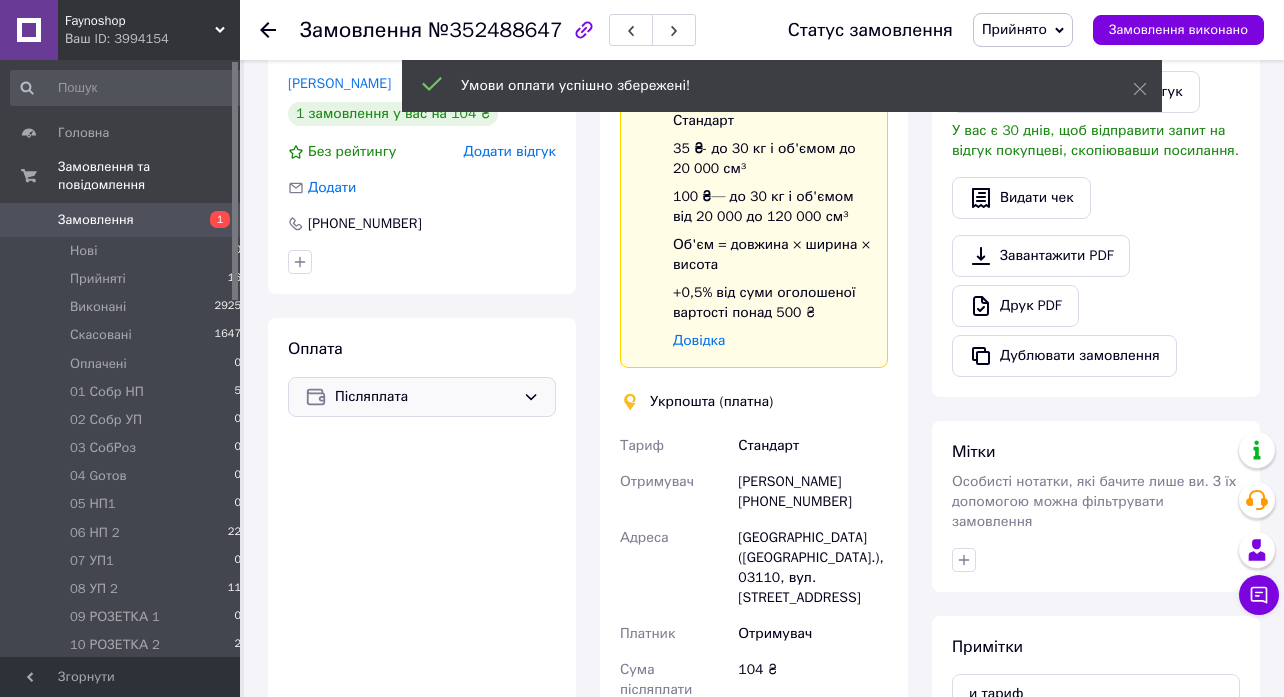 scroll, scrollTop: 0, scrollLeft: 0, axis: both 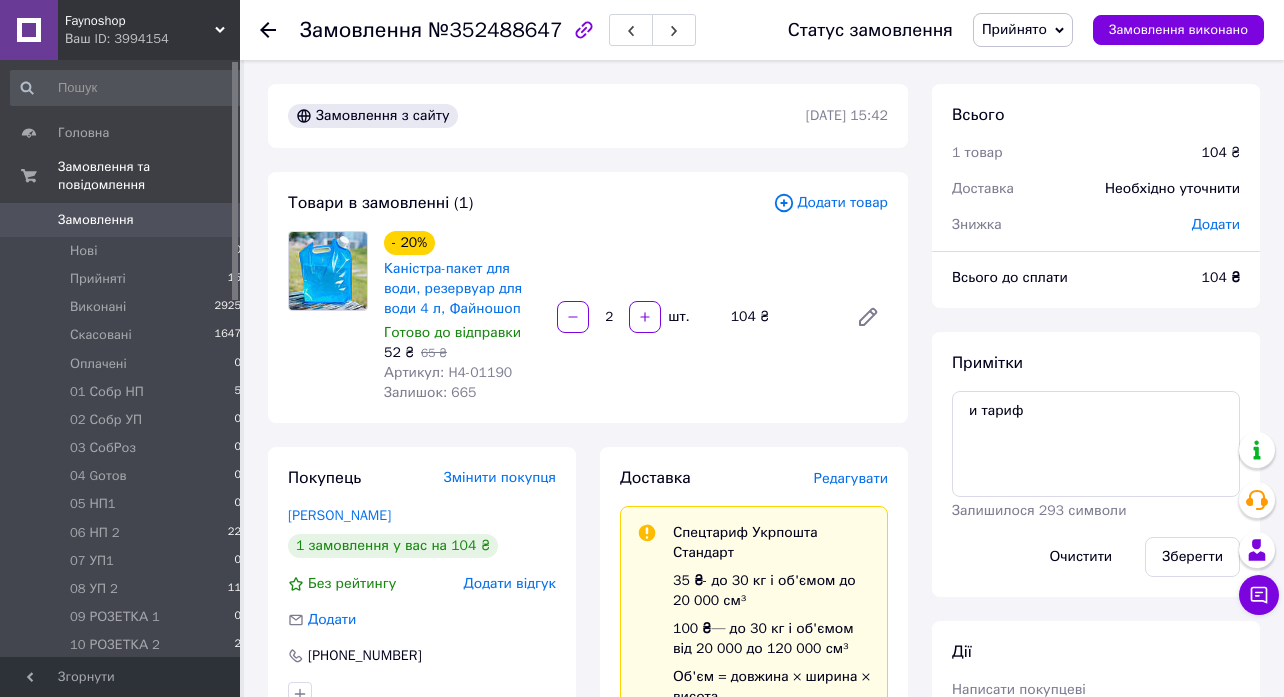 click on "Всього 1 товар 104 ₴ Доставка Необхідно уточнити Знижка Додати Всього до сплати 104 ₴ Примітки и тариф Залишилося 293 символи Очистити Зберегти Дії Написати покупцеві Telegram SMS Запит на відгук про компанію   Скопіювати запит на відгук У вас є 30 днів, щоб відправити запит на відгук покупцеві, скопіювавши посилання.   Видати чек   Завантажити PDF   Друк PDF   Дублювати замовлення Мітки Особисті нотатки, які бачите лише ви. З їх допомогою можна фільтрувати замовлення" at bounding box center [1096, 698] 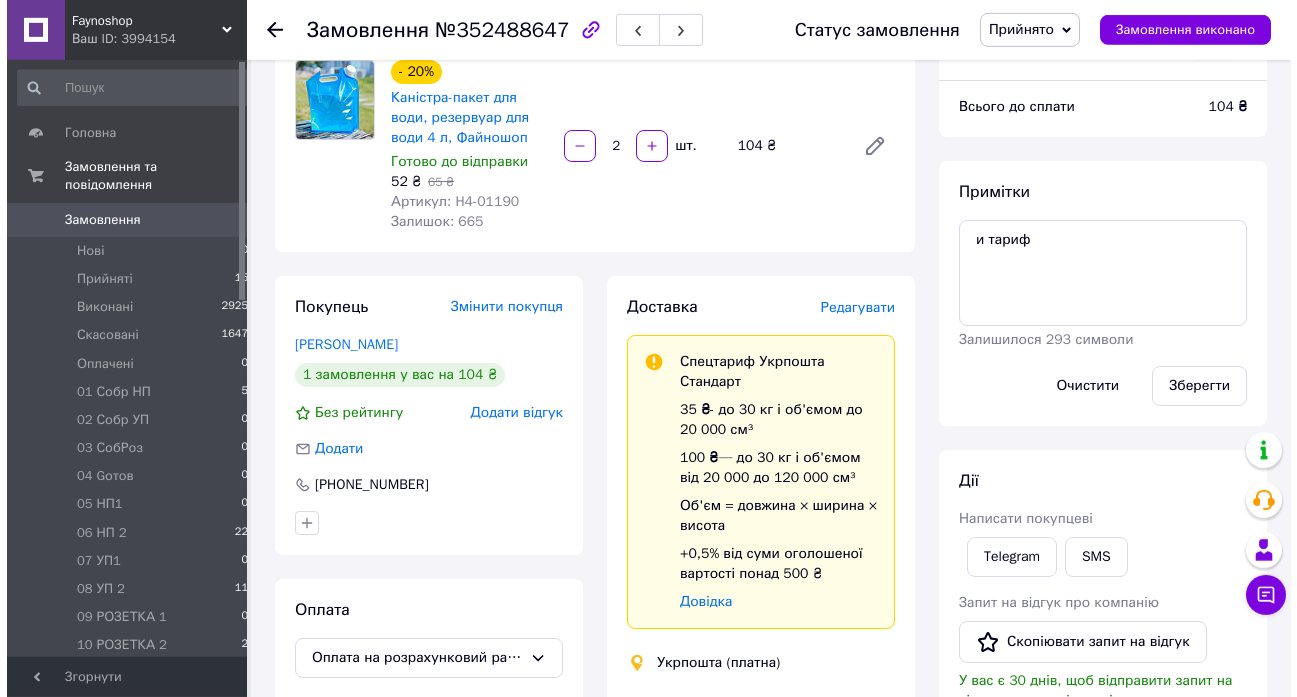 scroll, scrollTop: 432, scrollLeft: 0, axis: vertical 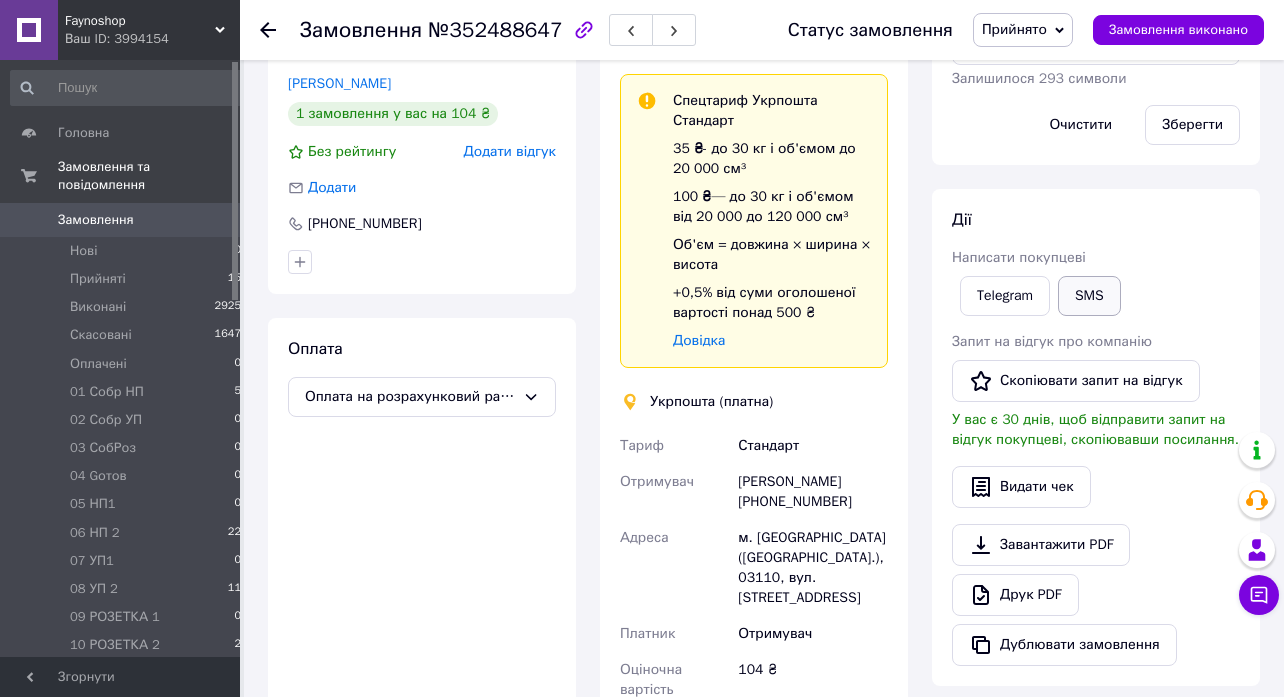 click on "SMS" at bounding box center [1089, 296] 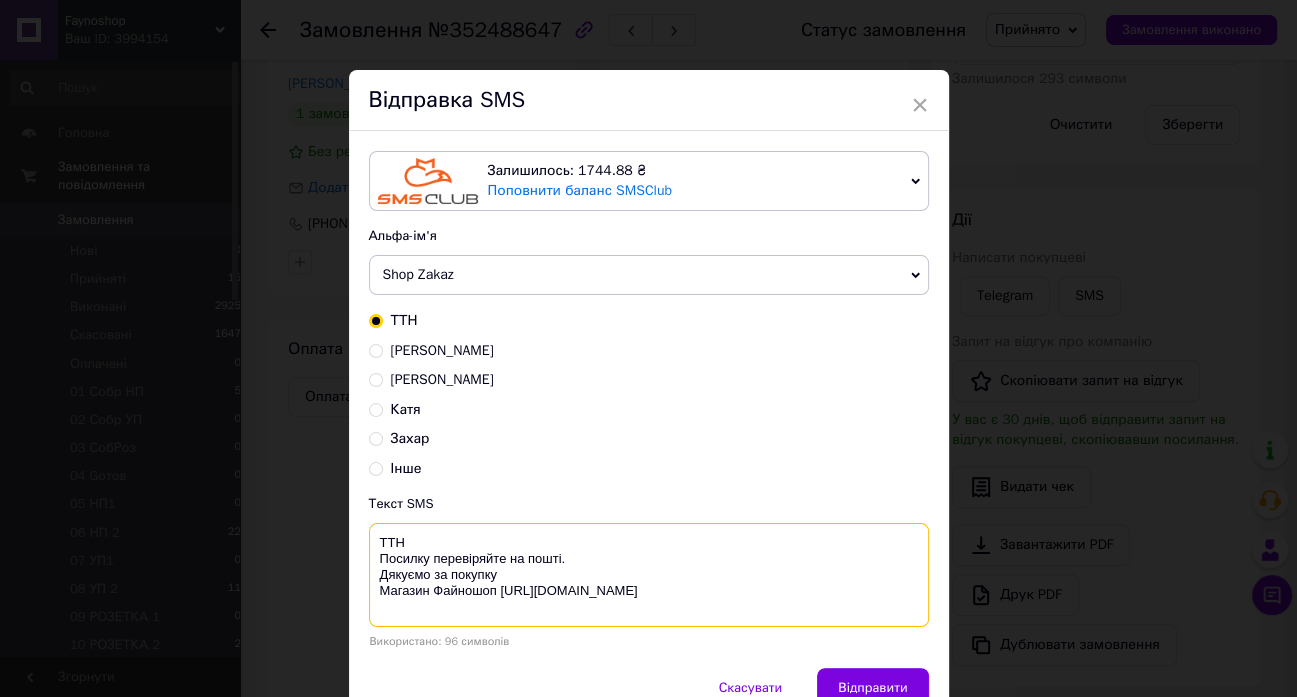 drag, startPoint x: 509, startPoint y: 569, endPoint x: 323, endPoint y: 530, distance: 190.04474 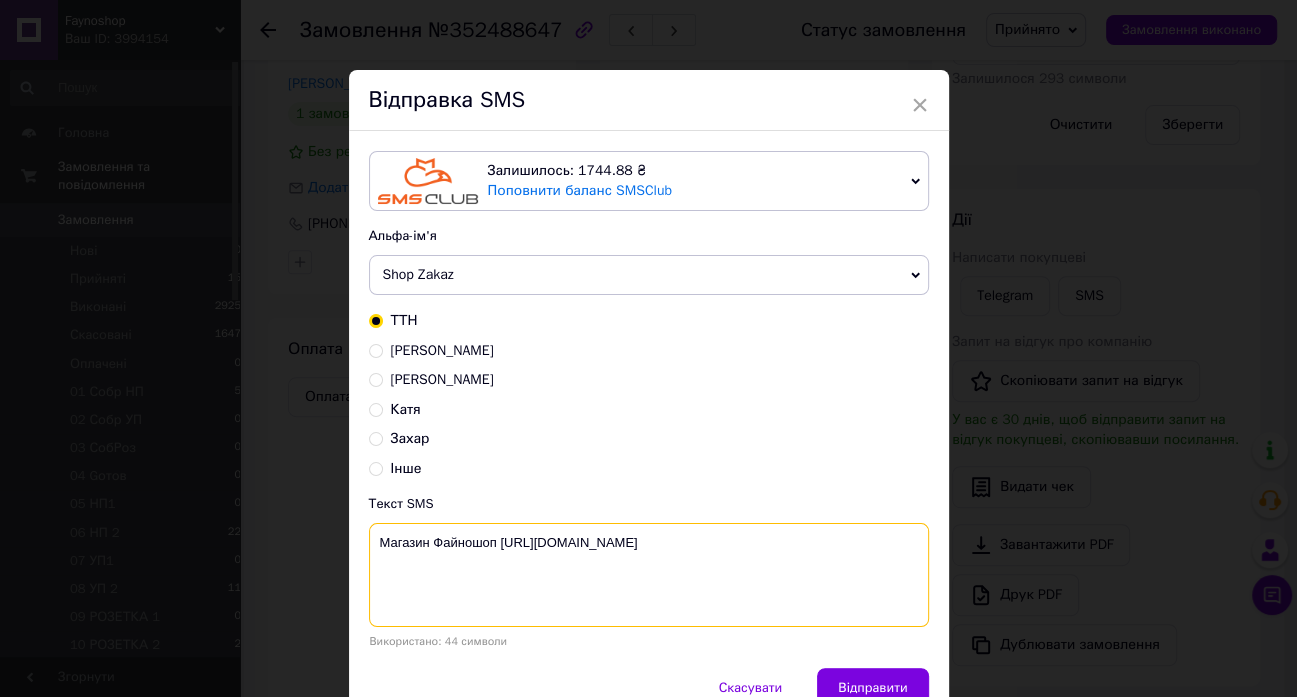 paste on "До сплати 104грн
IBAN
UA833052990000026008050033851
РНОКПП/ЄДРПОУ
2574919331
АЛСІБАЙ ТАРІФ ХАЛАС
Призначення платежу: замовлення №352488647" 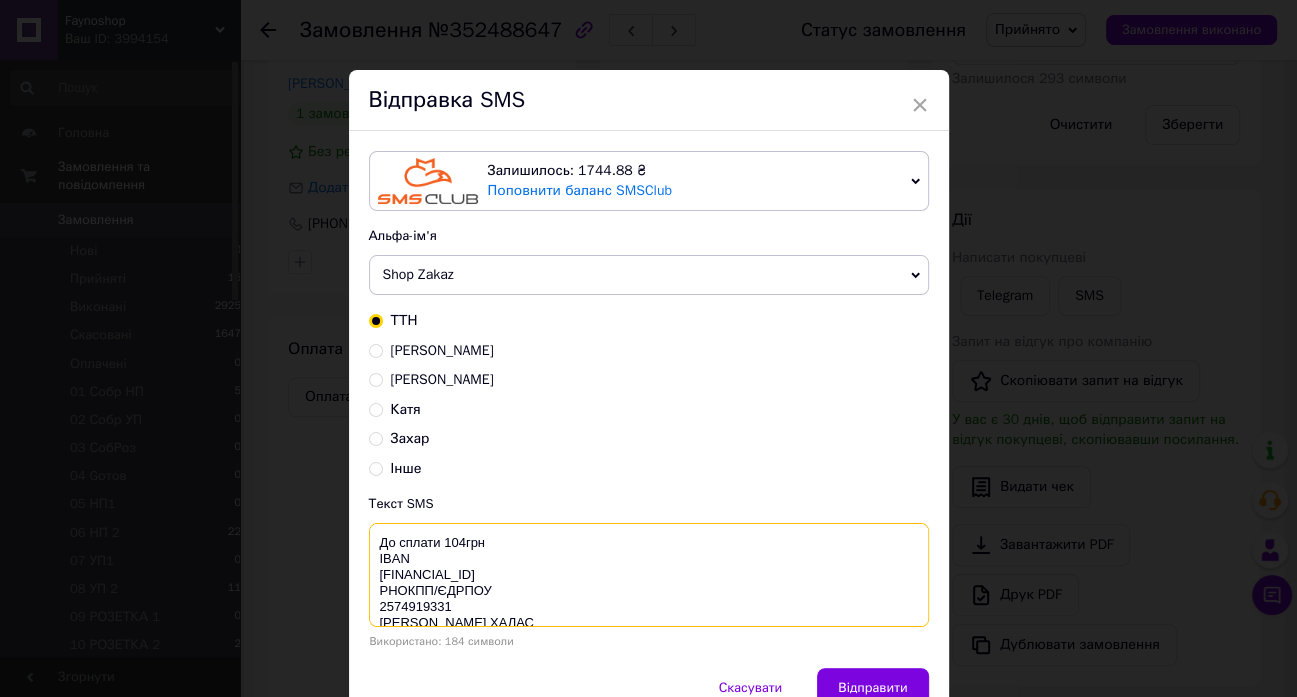 scroll, scrollTop: 21, scrollLeft: 0, axis: vertical 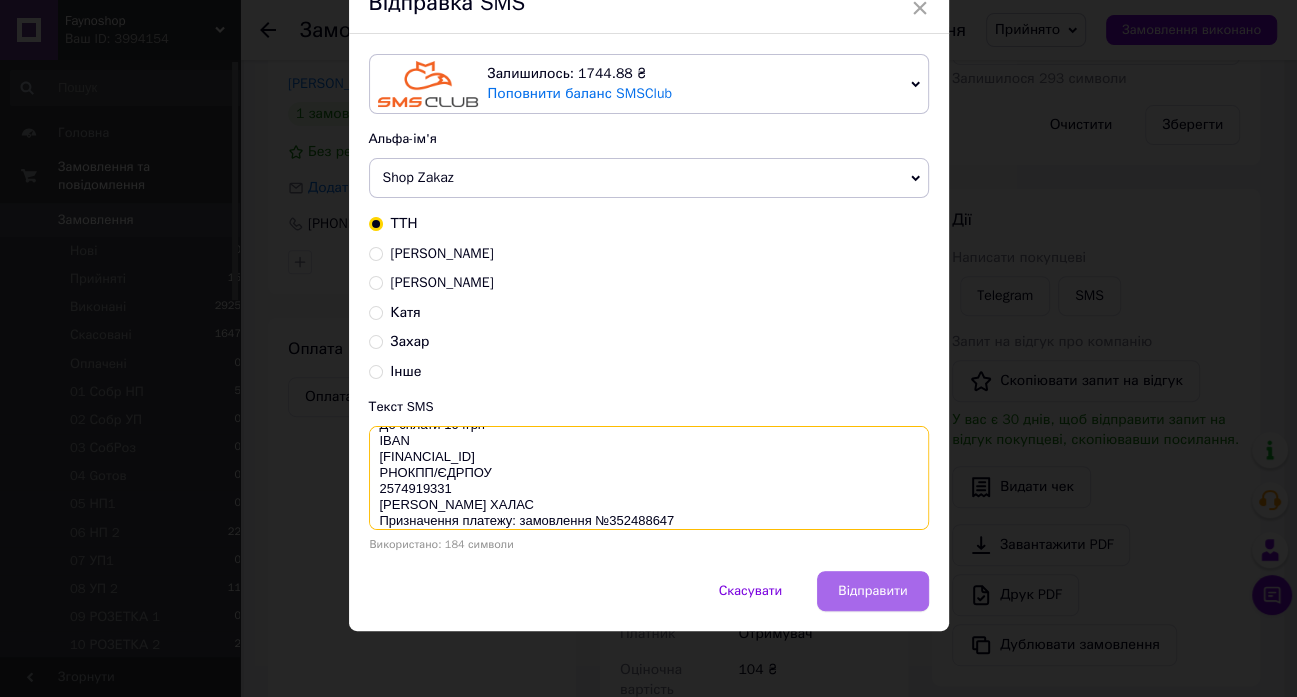type on "До сплати 104грн
IBAN
UA833052990000026008050033851
РНОКПП/ЄДРПОУ
2574919331
АЛСІБАЙ ТАРІФ ХАЛАС
Призначення платежу: замовлення №352488647
Магазин Файношоп https://cs3994154.prom.ua/" 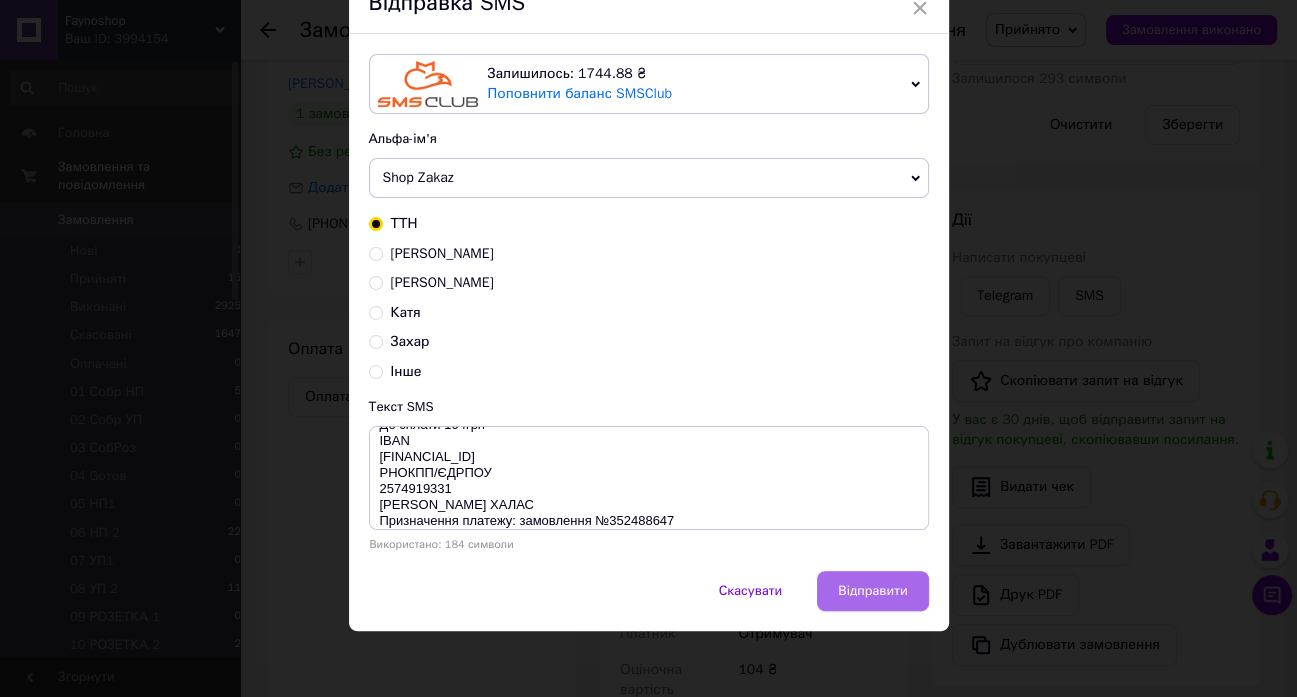 click on "Відправити" at bounding box center (872, 591) 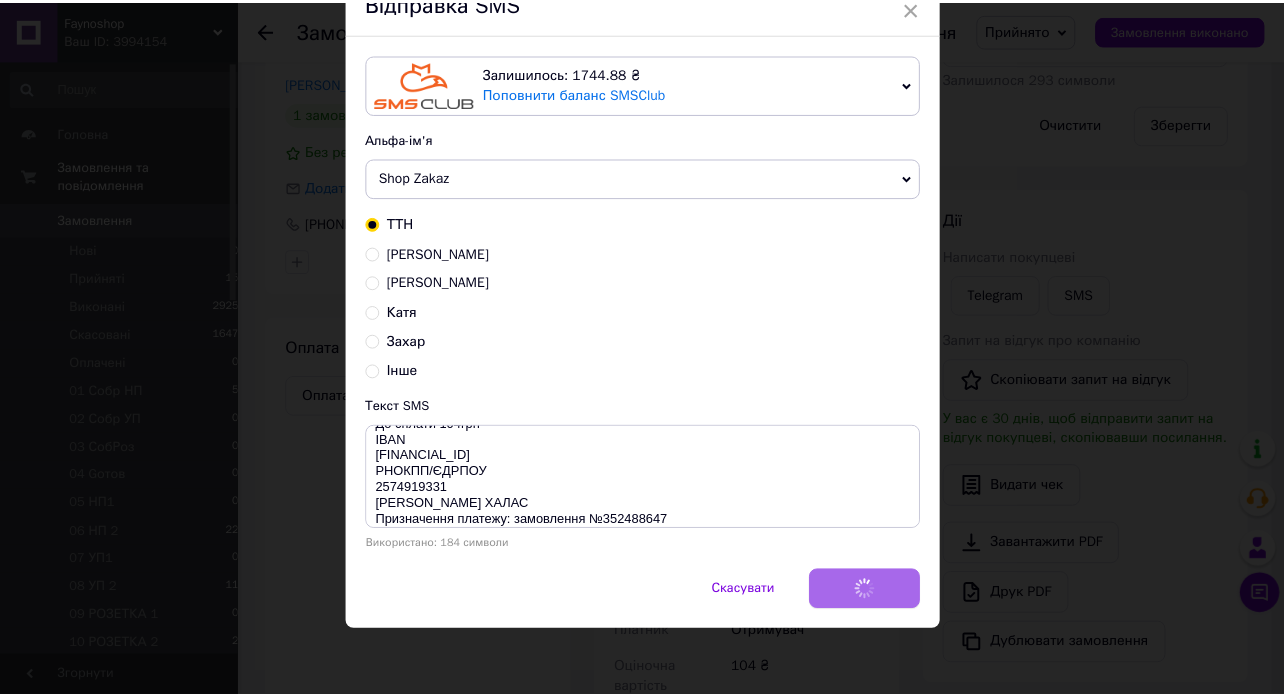 scroll, scrollTop: 0, scrollLeft: 0, axis: both 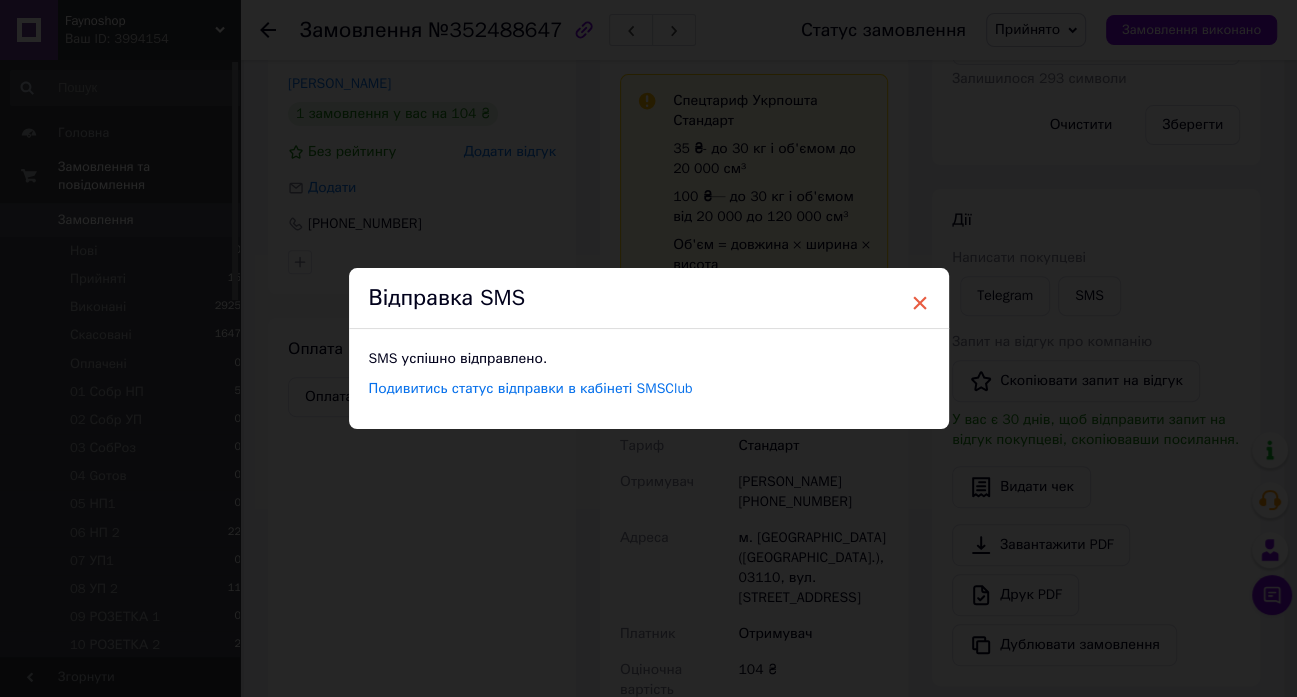 click on "×" at bounding box center [920, 303] 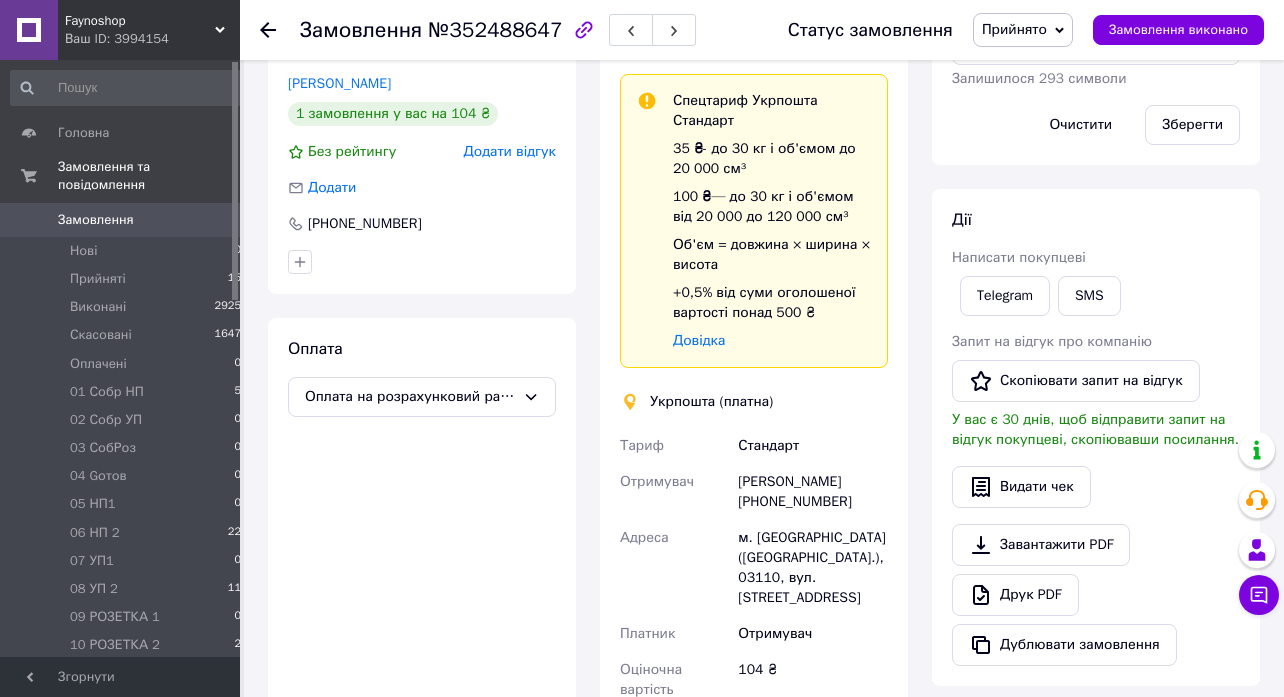 click 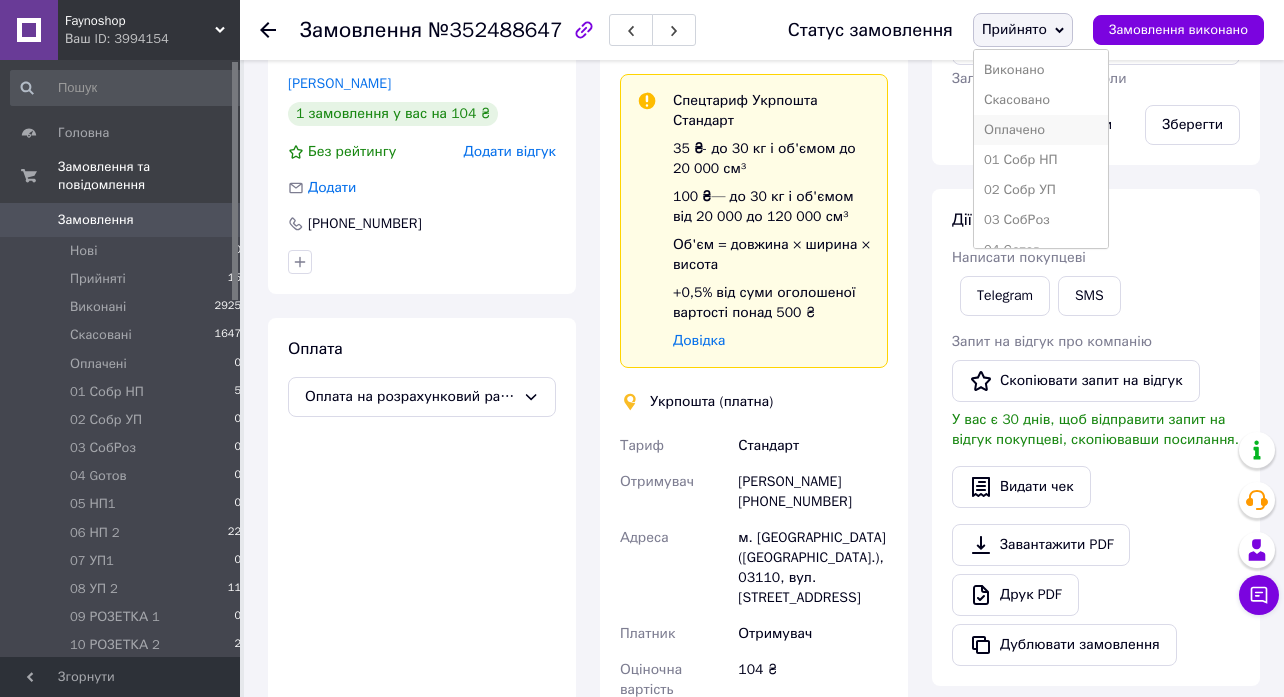 scroll, scrollTop: 311, scrollLeft: 0, axis: vertical 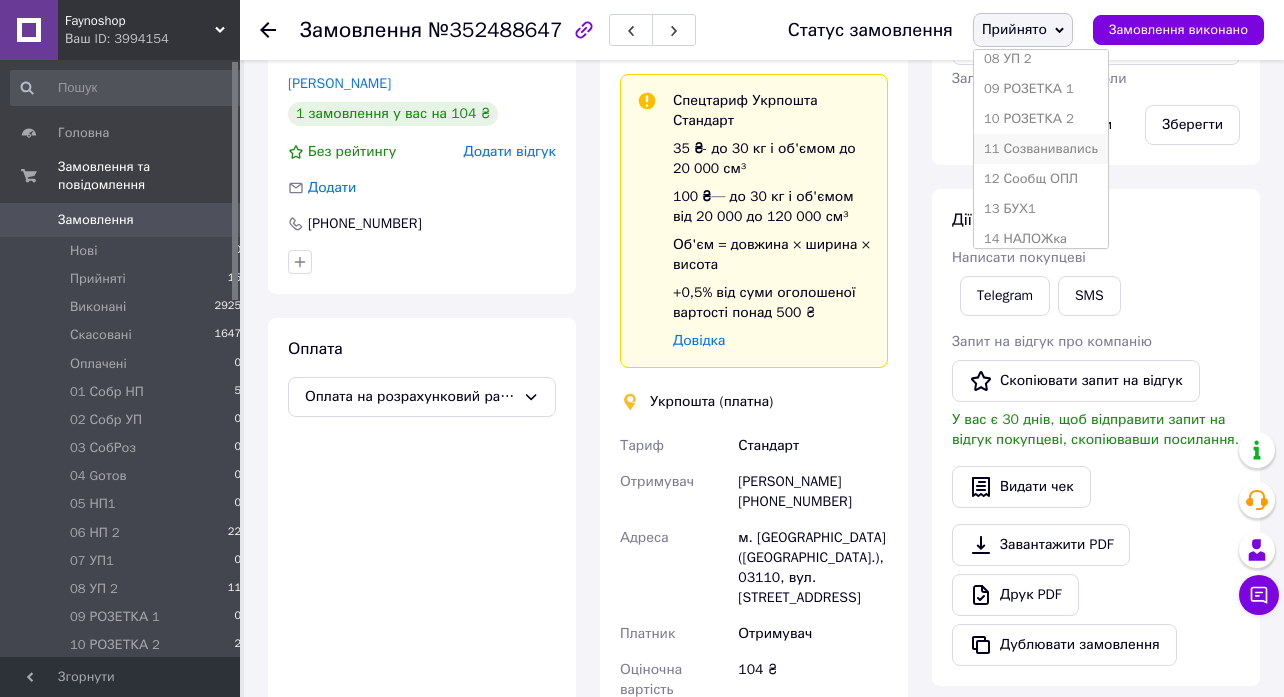 click on "11 Созванивались" at bounding box center [1041, 149] 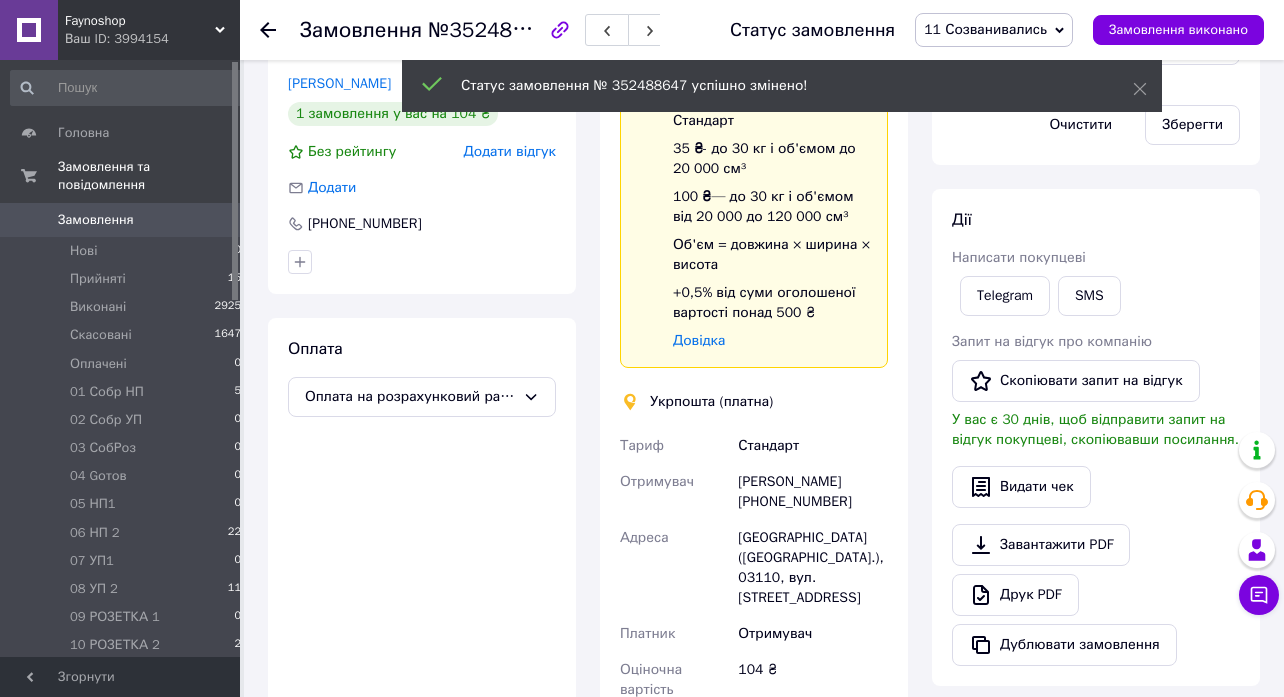 click 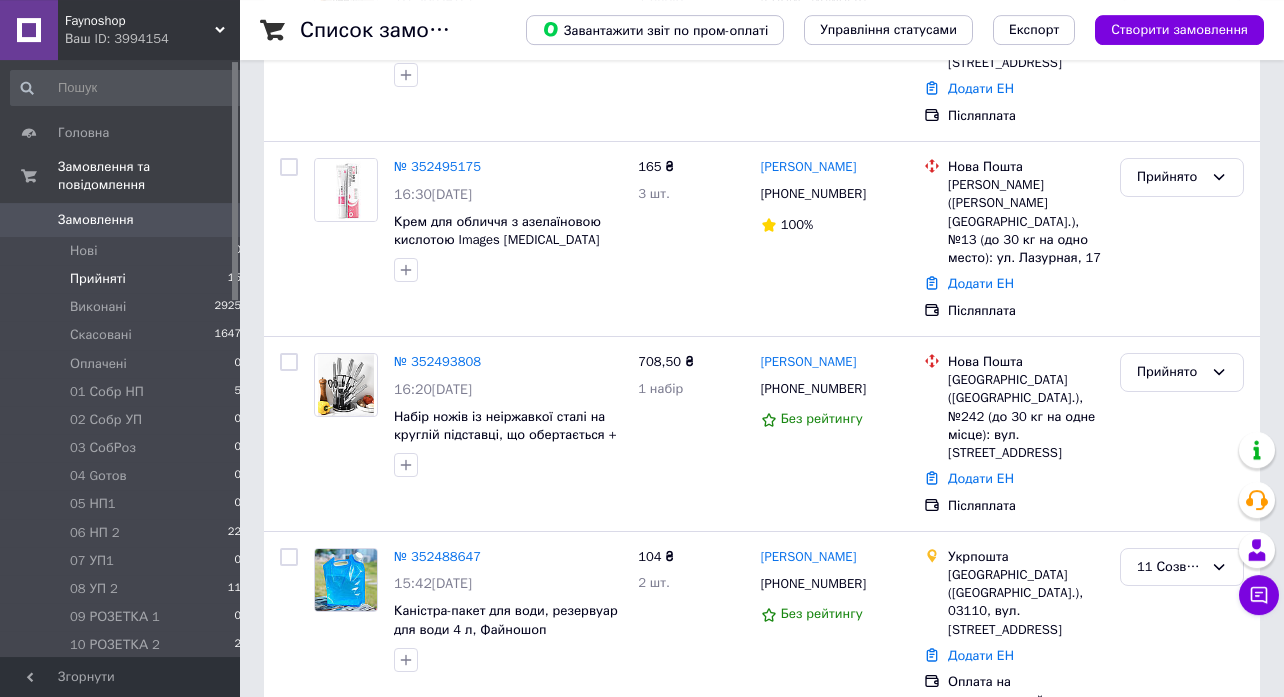scroll, scrollTop: 108, scrollLeft: 0, axis: vertical 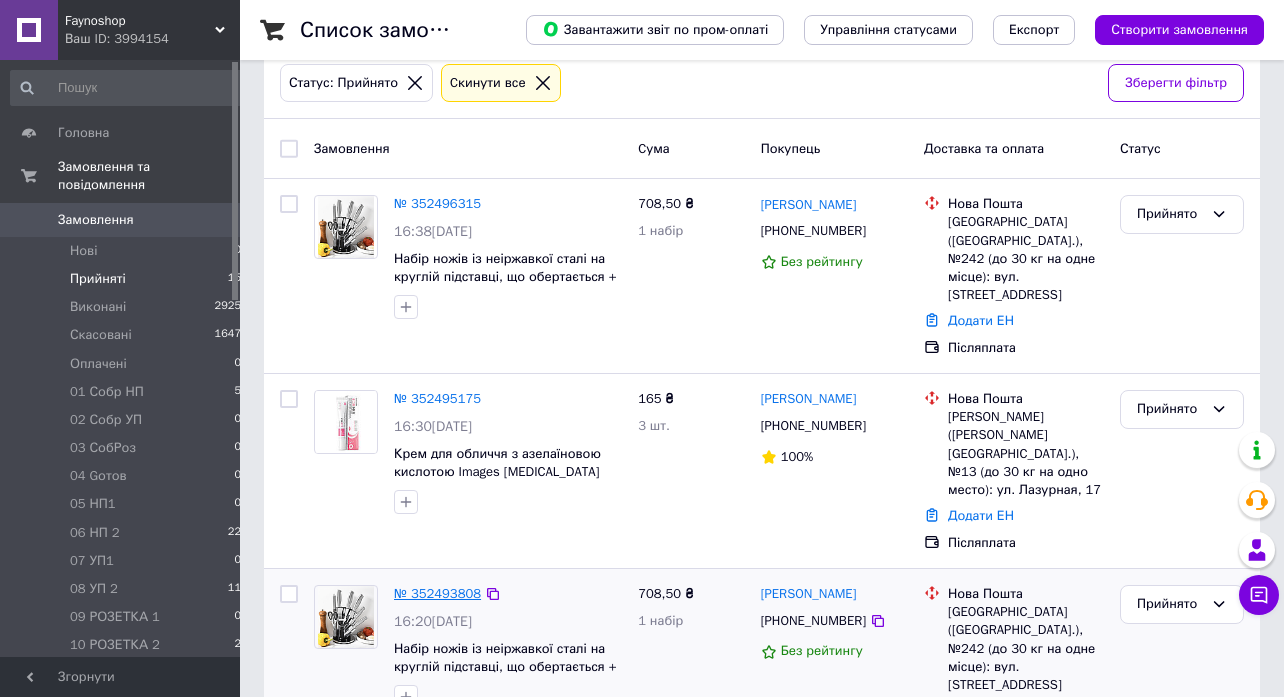 click on "№ 352493808" at bounding box center (437, 593) 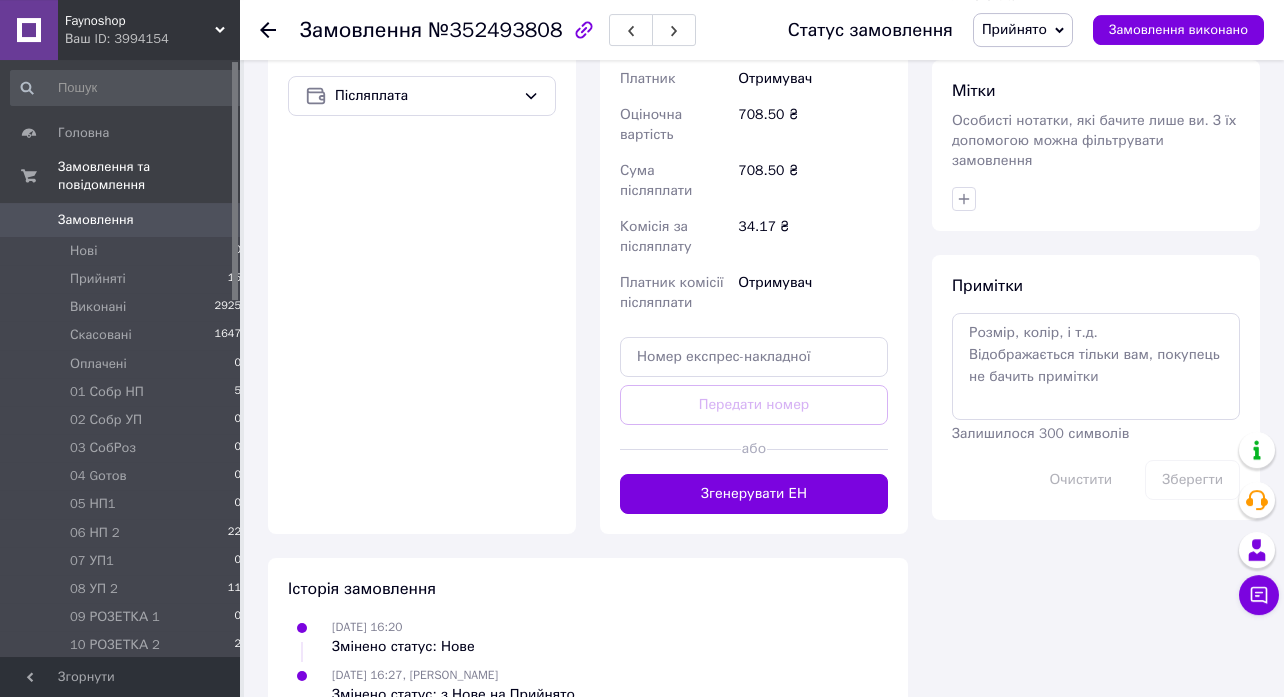 scroll, scrollTop: 803, scrollLeft: 0, axis: vertical 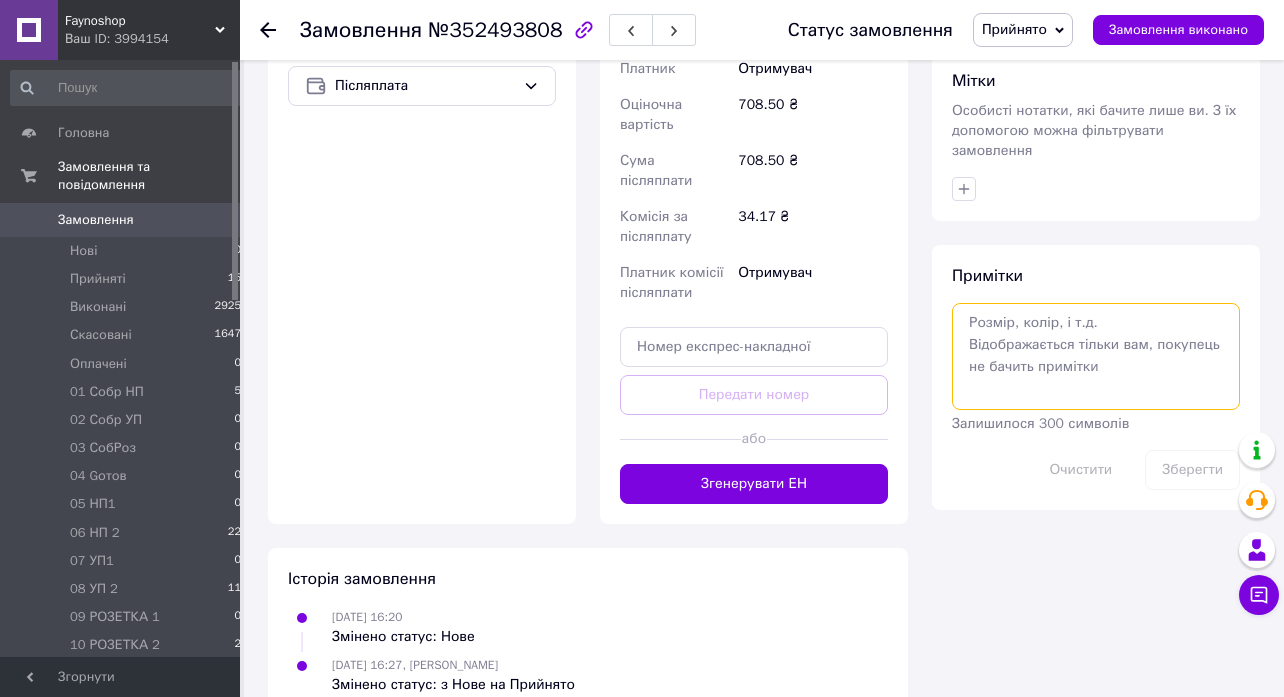 click at bounding box center [1096, 356] 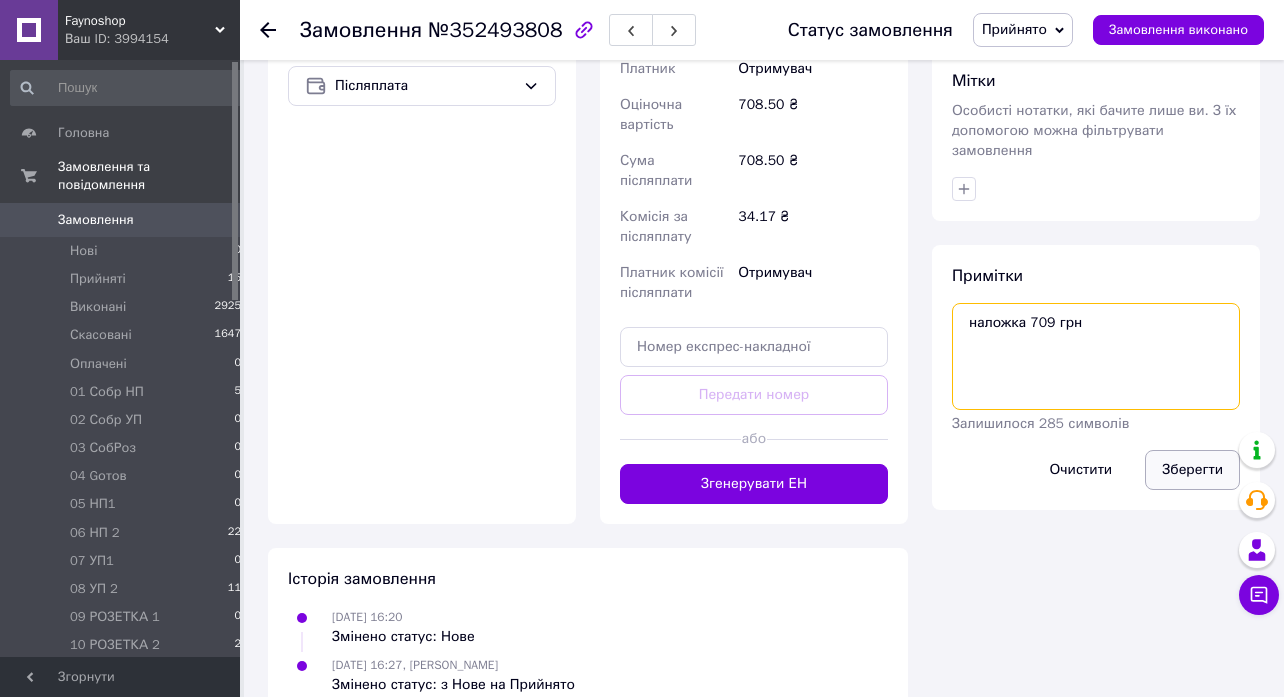 type on "наложка 709 грн" 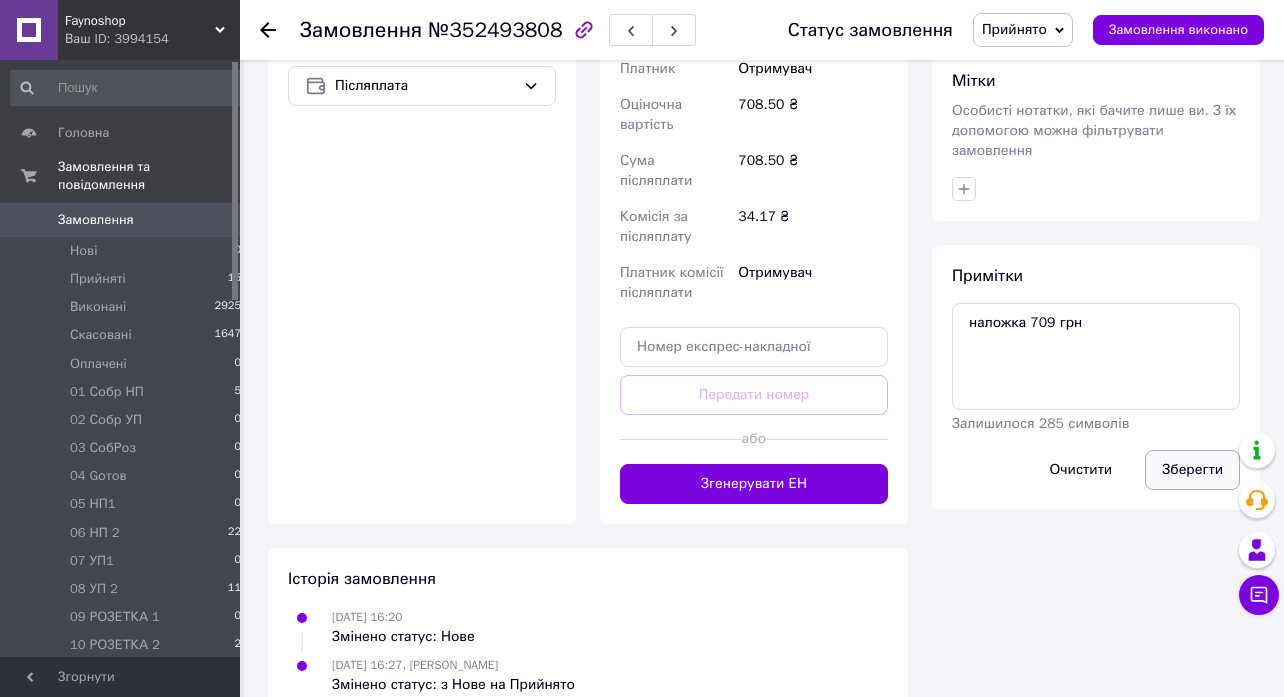 click on "Зберегти" at bounding box center (1192, 470) 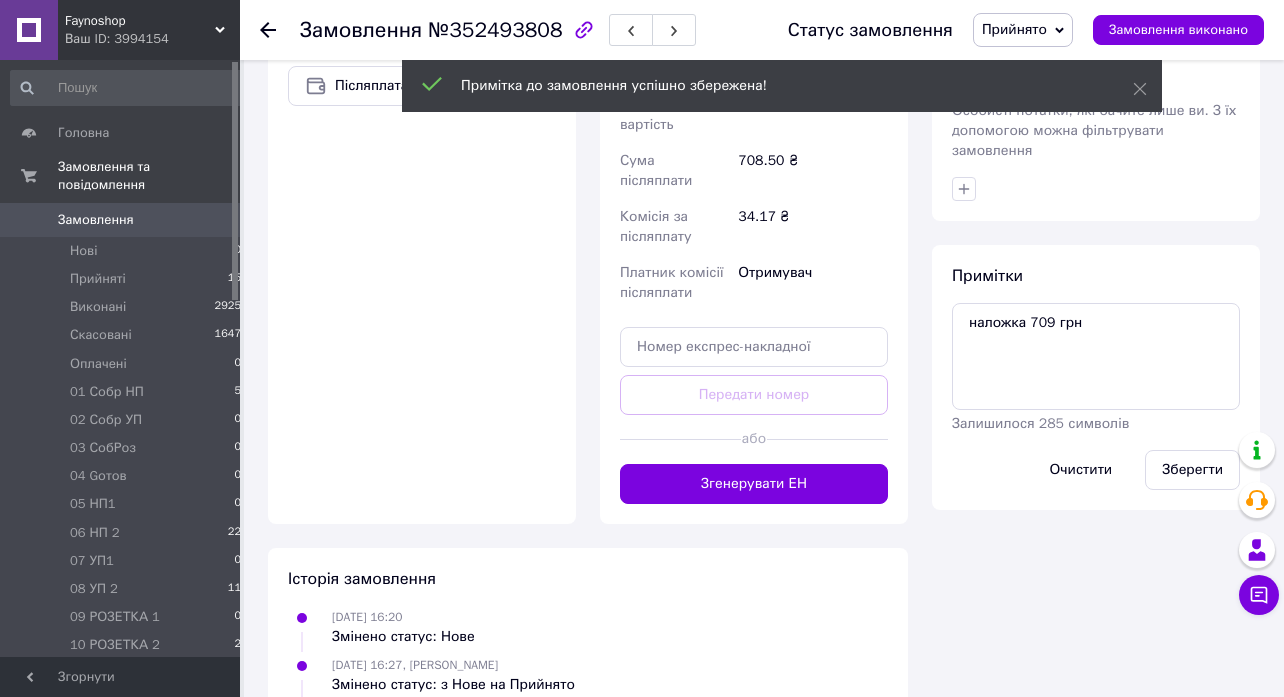 scroll, scrollTop: 0, scrollLeft: 0, axis: both 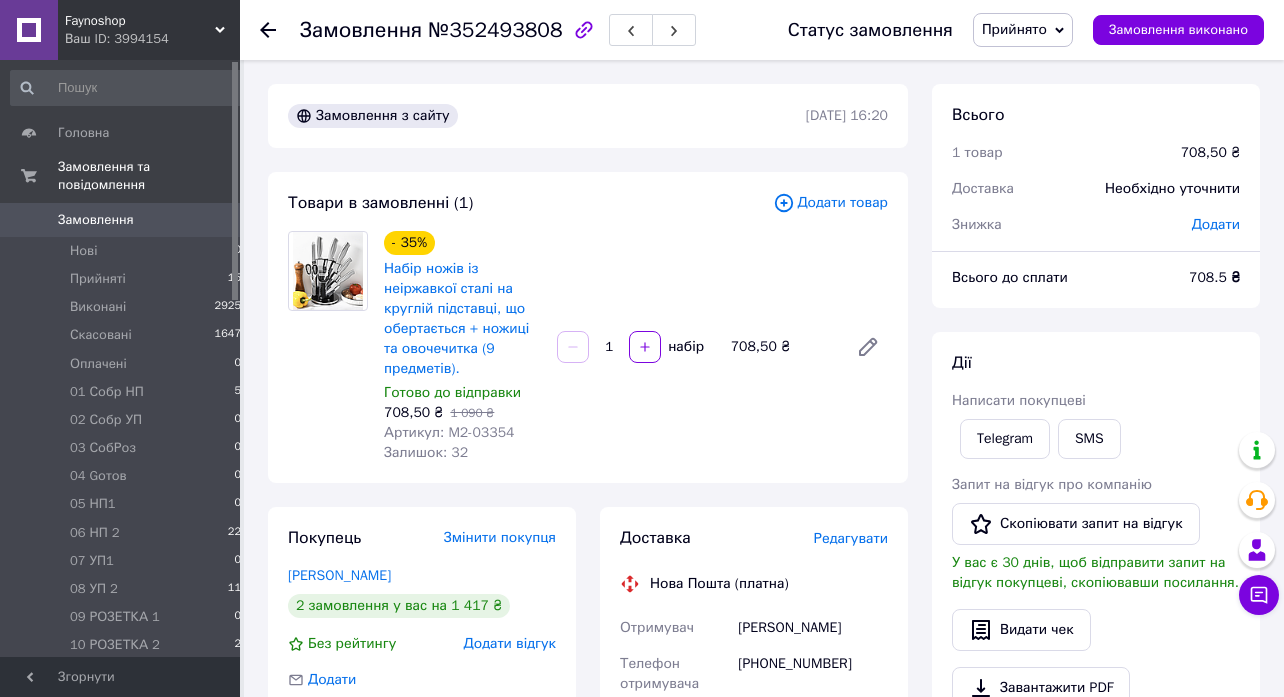 click 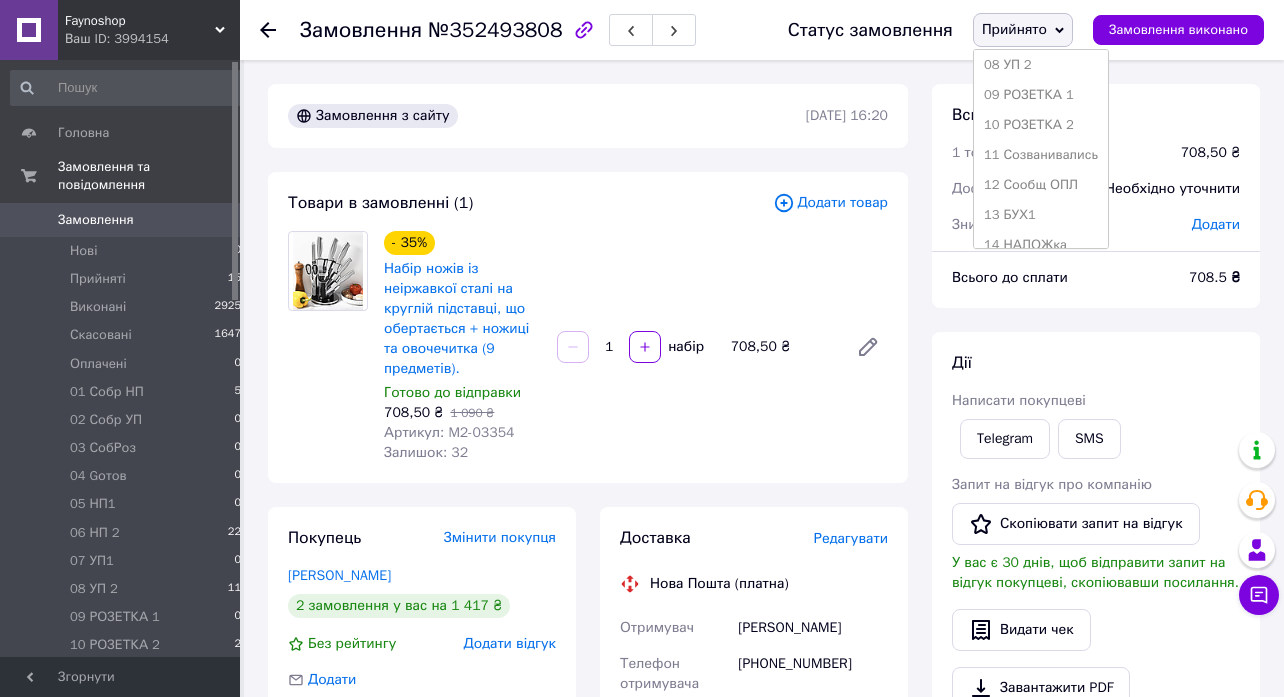 scroll, scrollTop: 414, scrollLeft: 0, axis: vertical 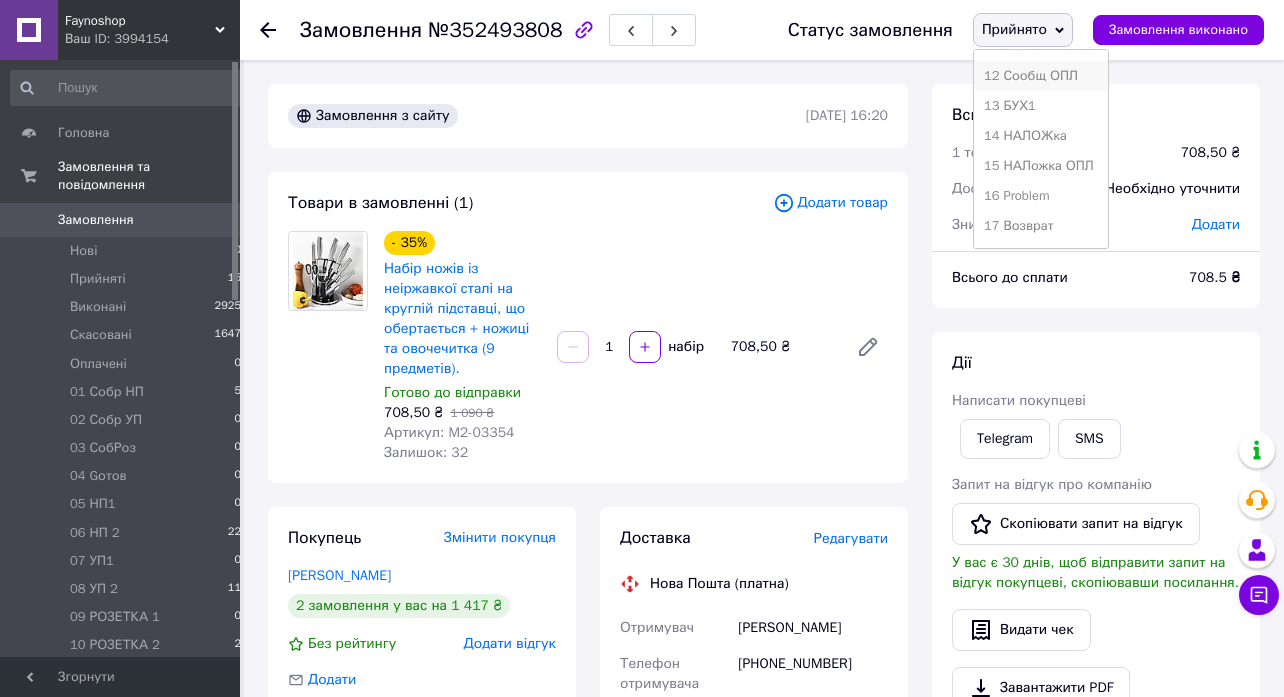 click on "12 Сообщ ОПЛ" at bounding box center (1041, 76) 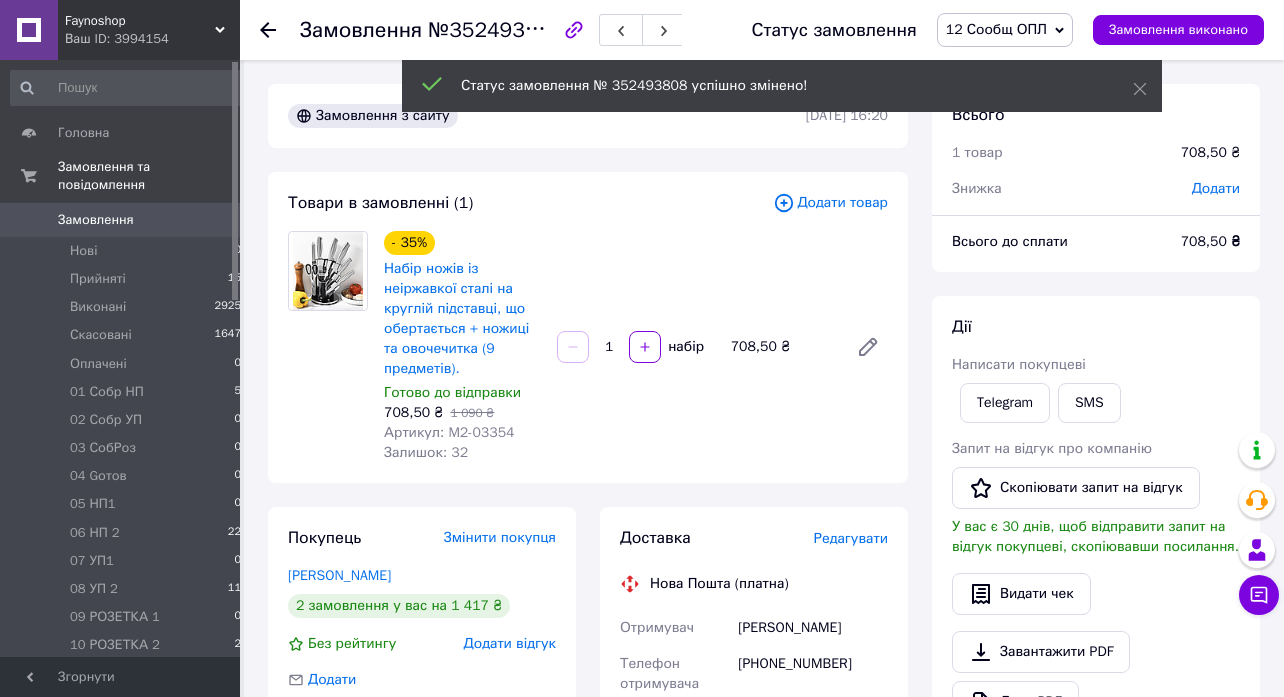 click 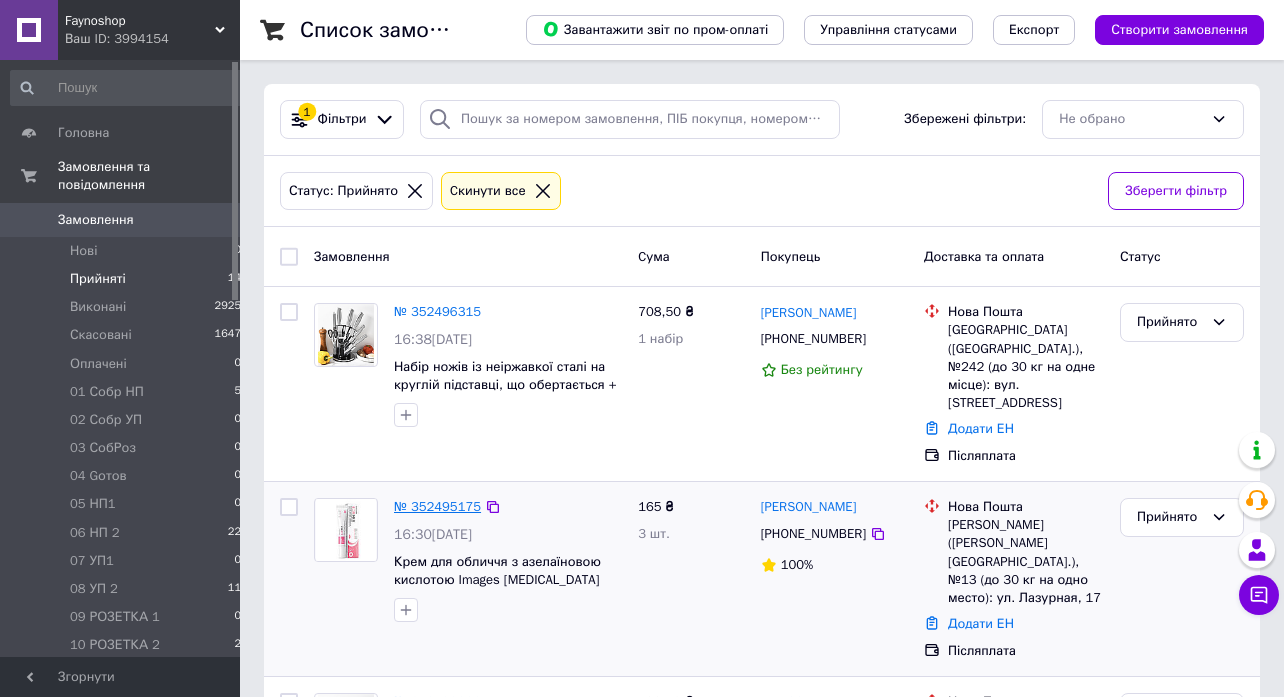 click on "№ 352495175" at bounding box center (437, 506) 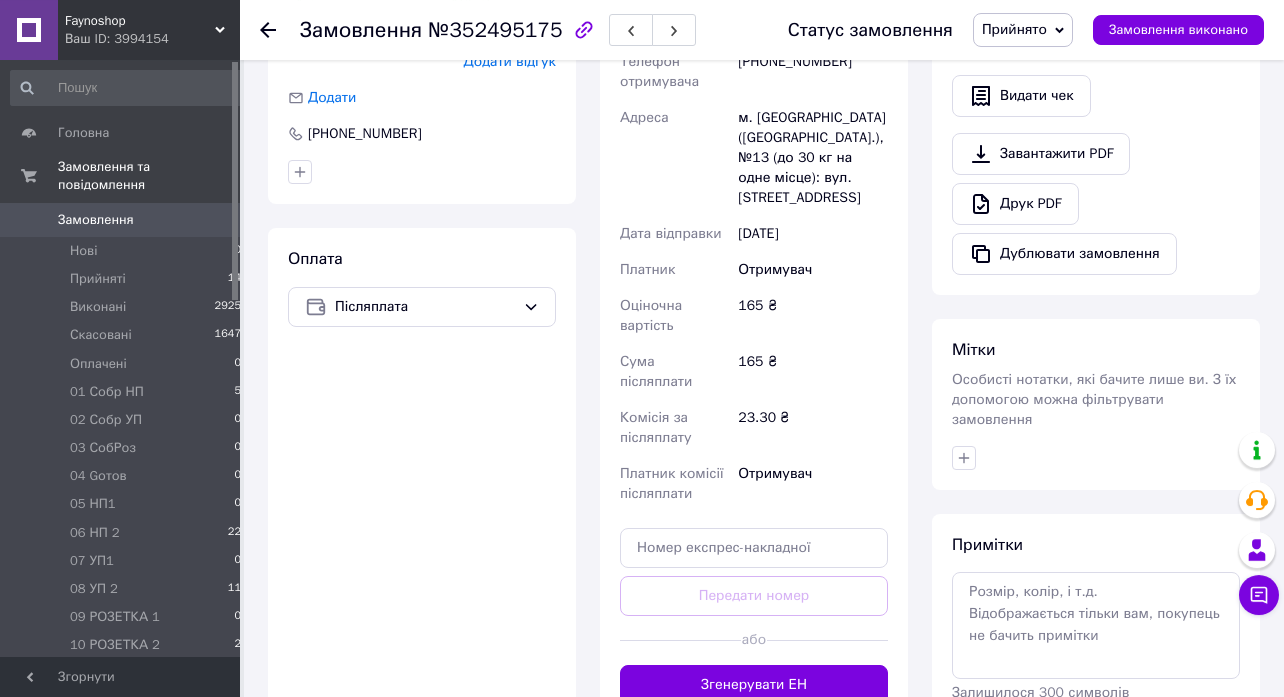 scroll, scrollTop: 755, scrollLeft: 0, axis: vertical 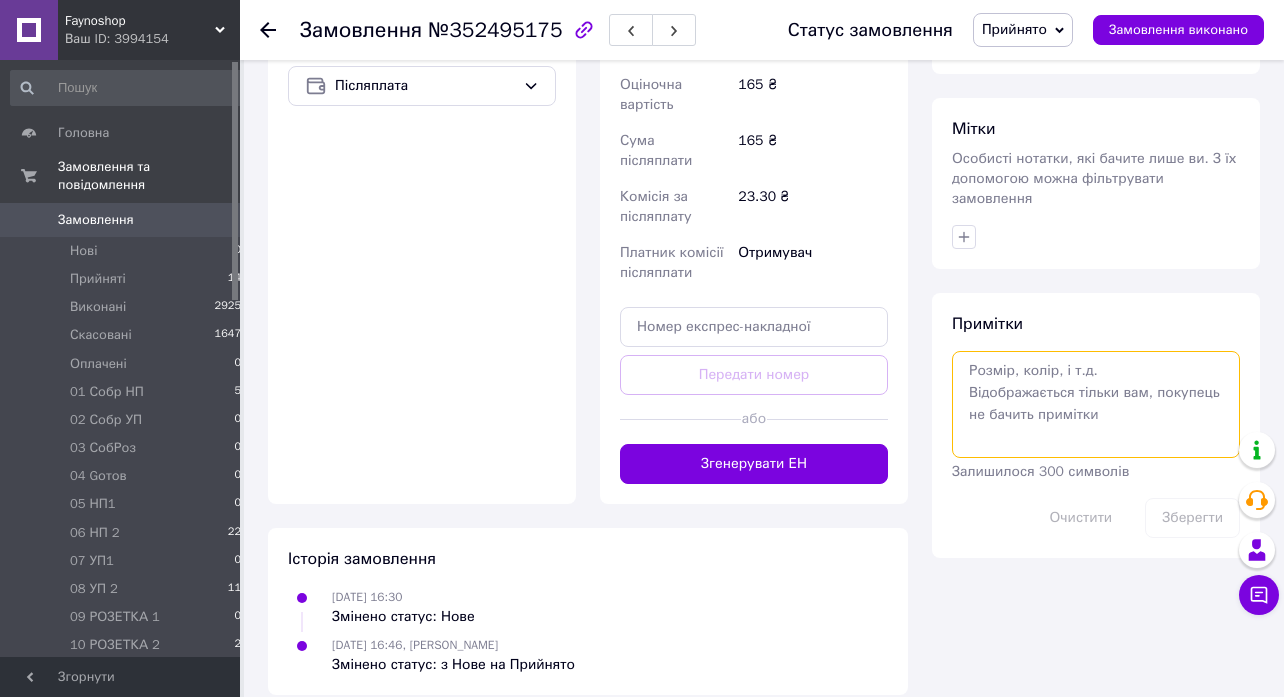 click at bounding box center (1096, 404) 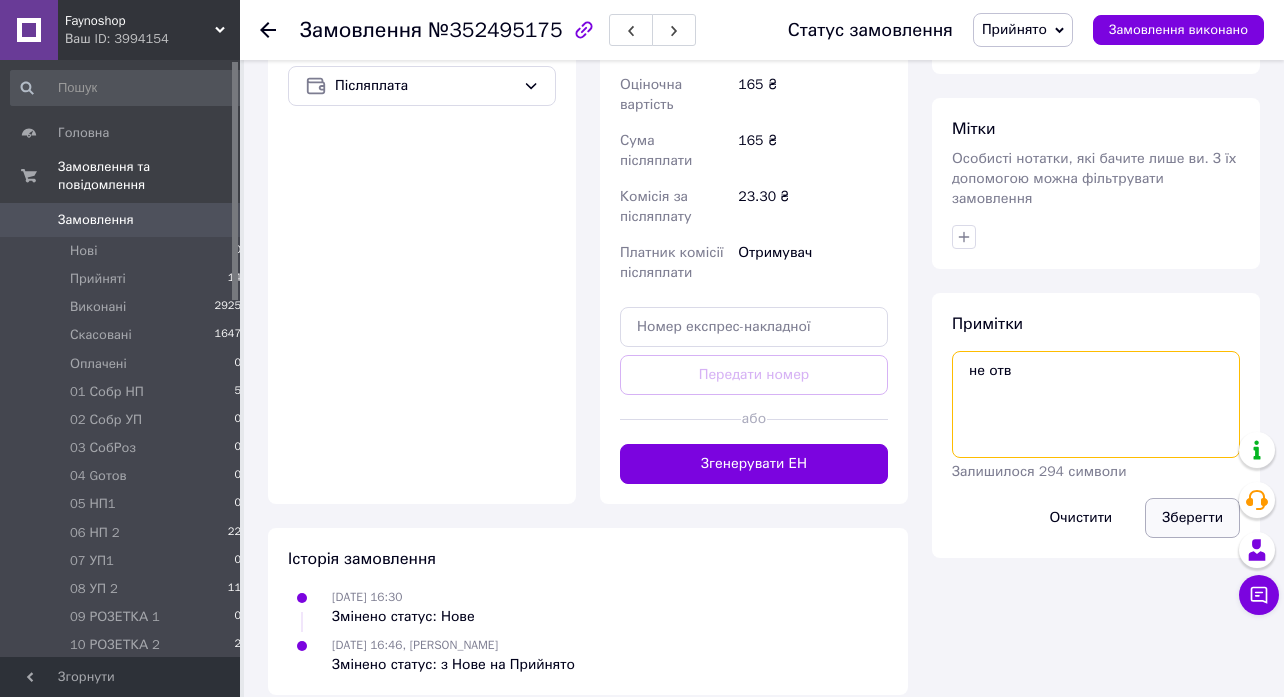 type on "не отв" 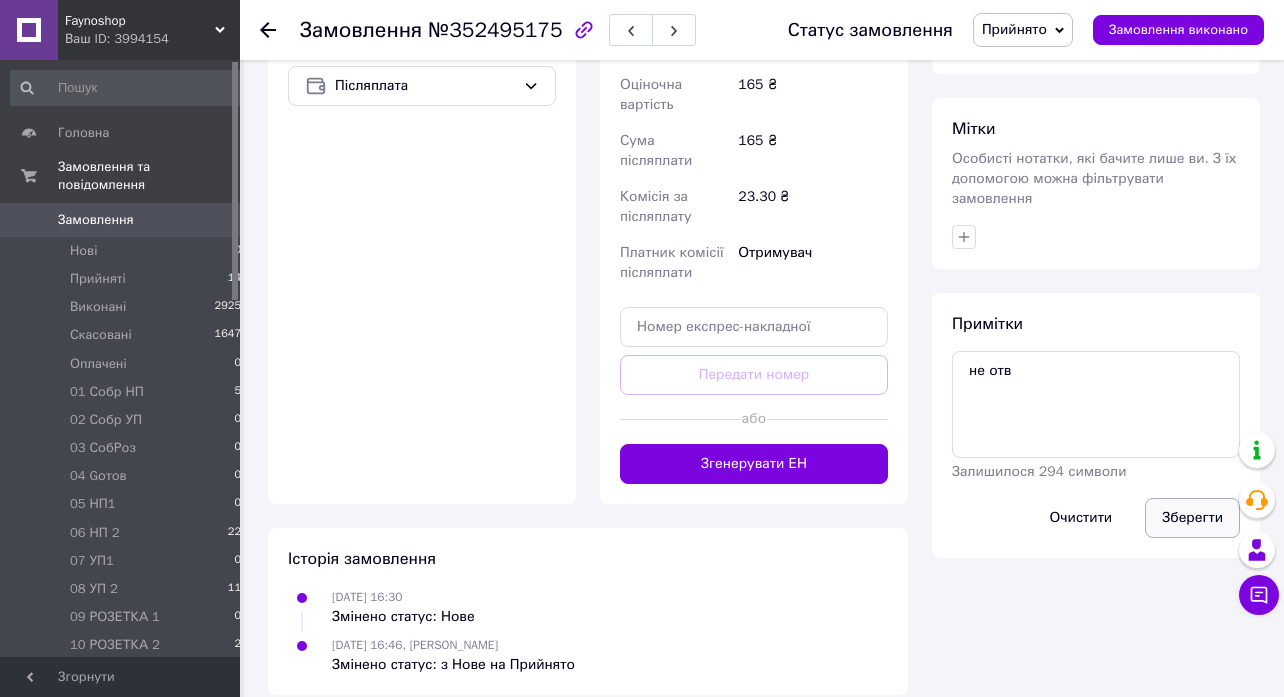 click on "Зберегти" at bounding box center (1192, 518) 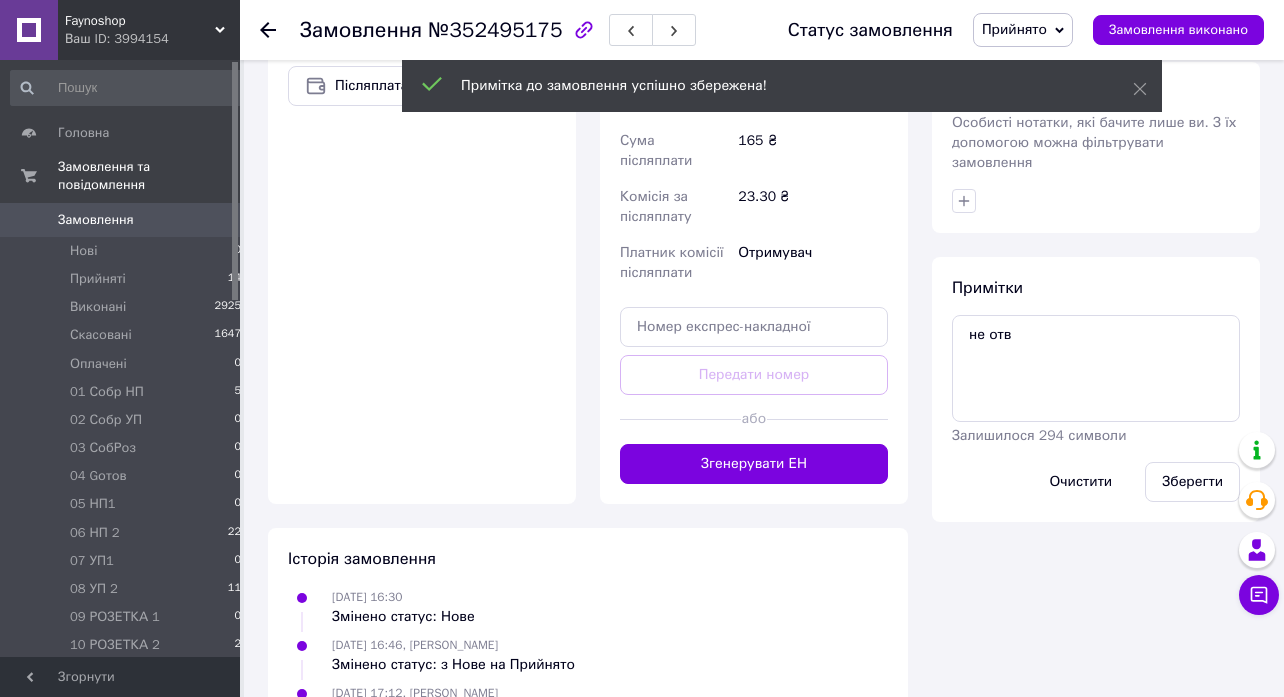 click 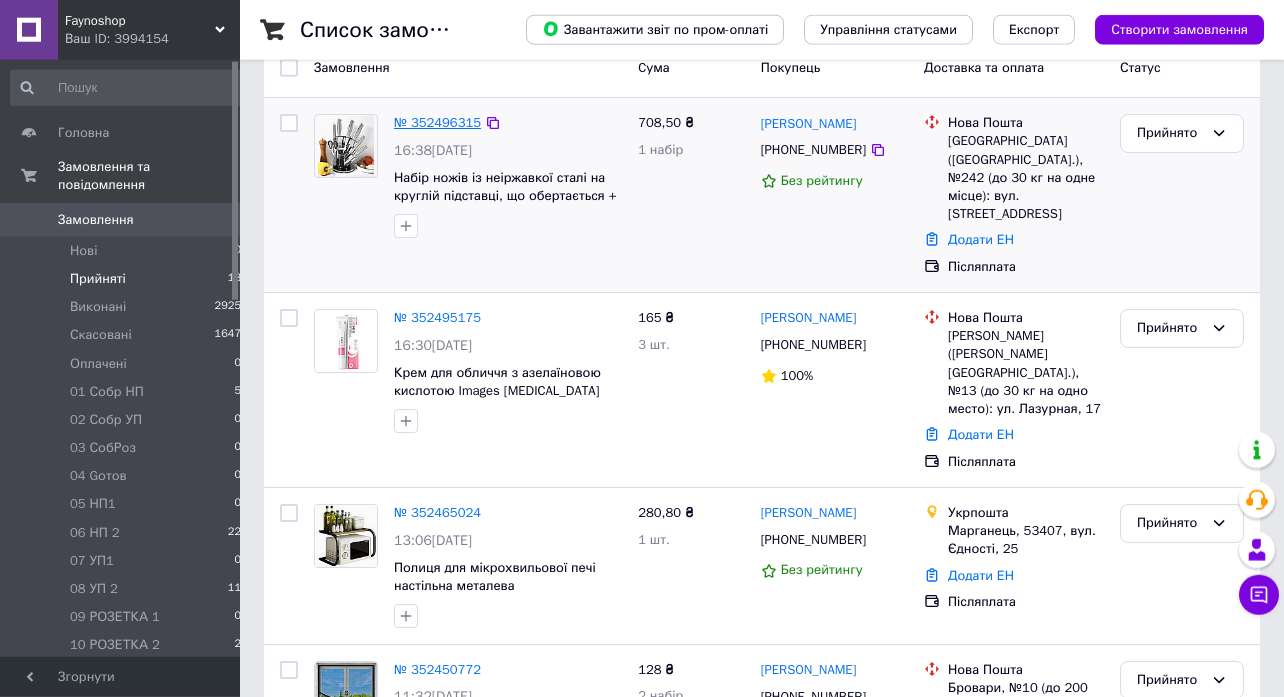 scroll, scrollTop: 216, scrollLeft: 0, axis: vertical 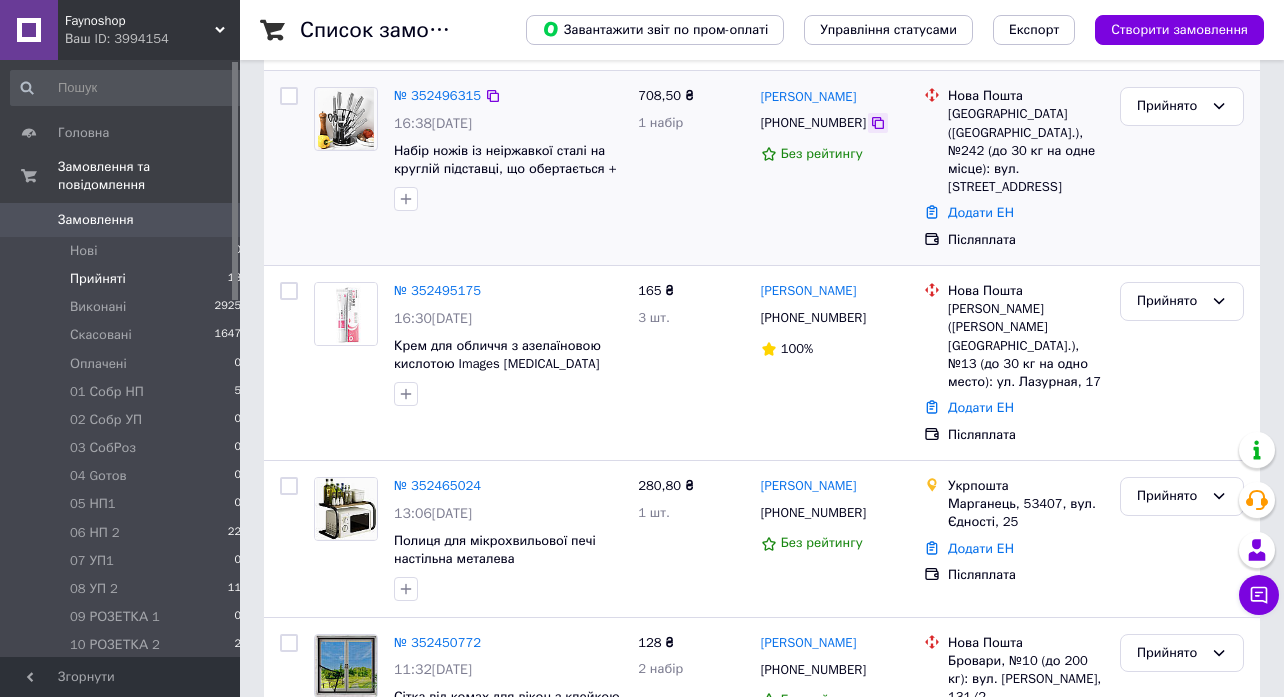 click 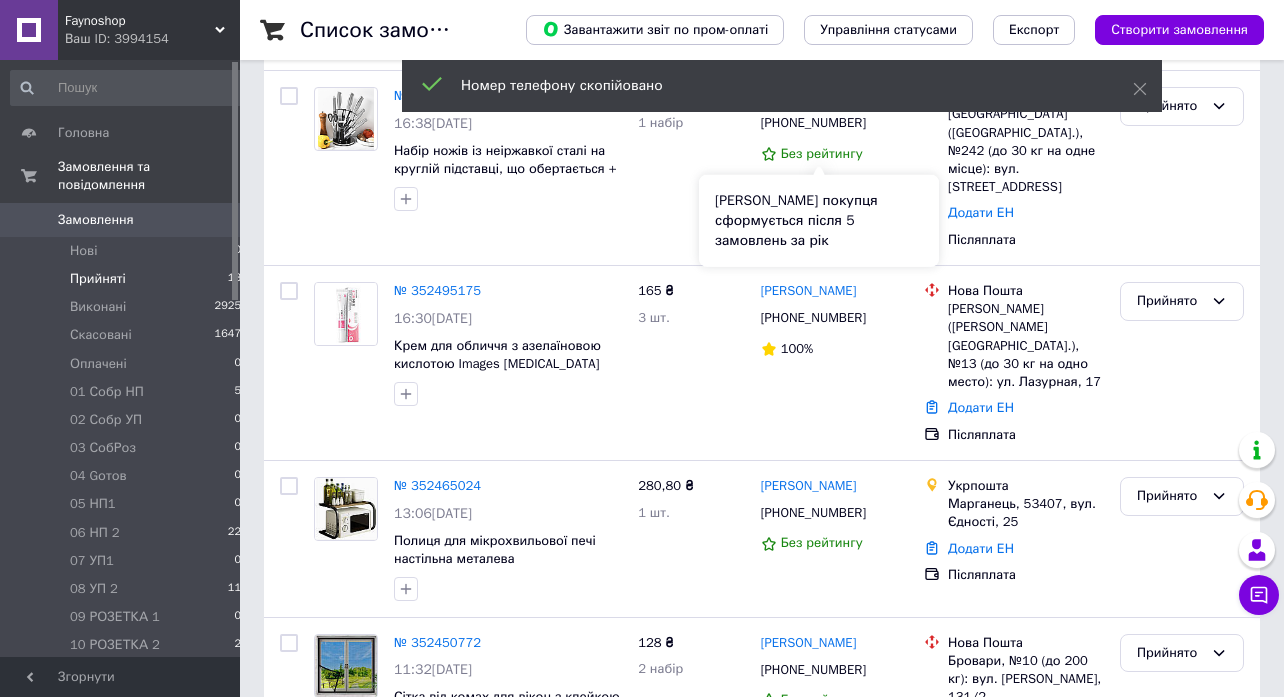 scroll, scrollTop: 0, scrollLeft: 0, axis: both 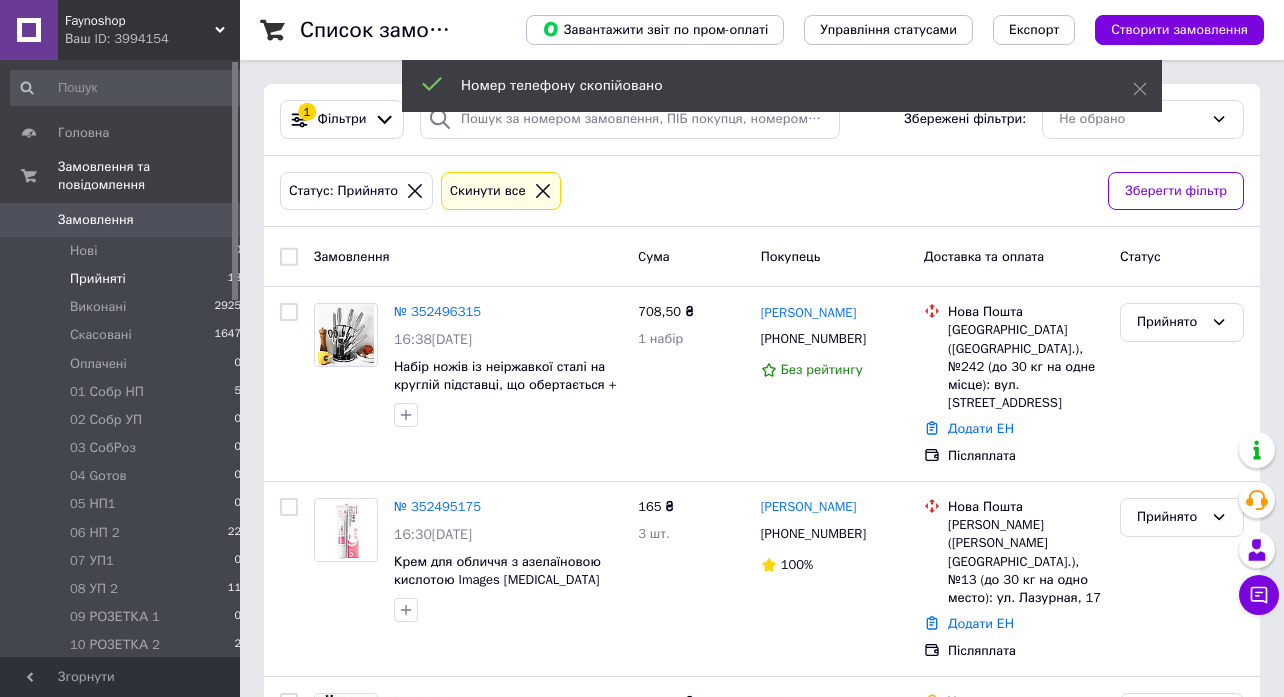 click 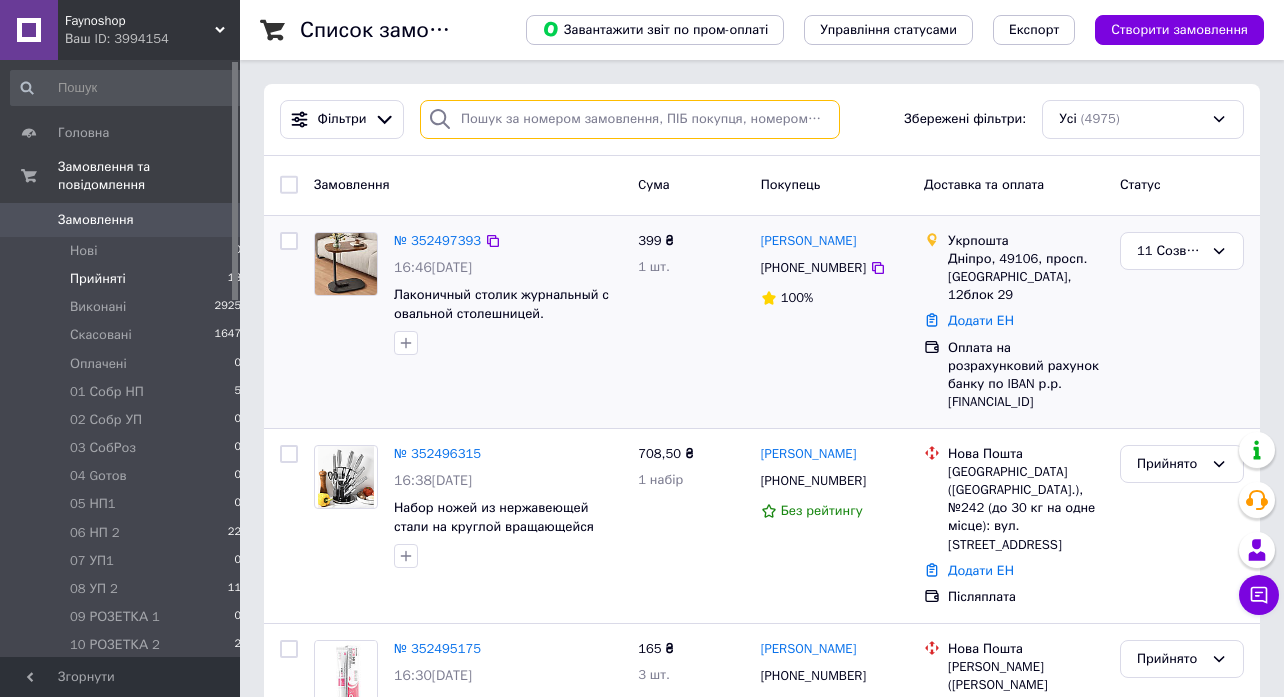paste on "+380959148577" 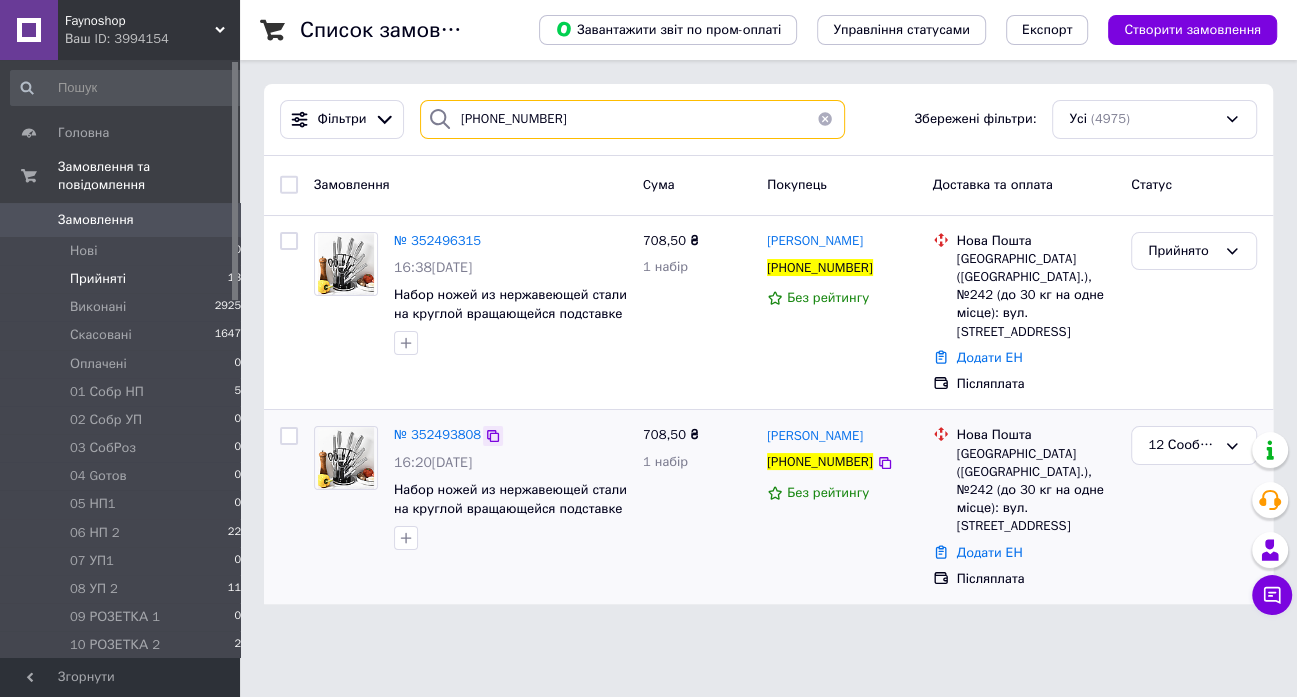 type on "+380959148577" 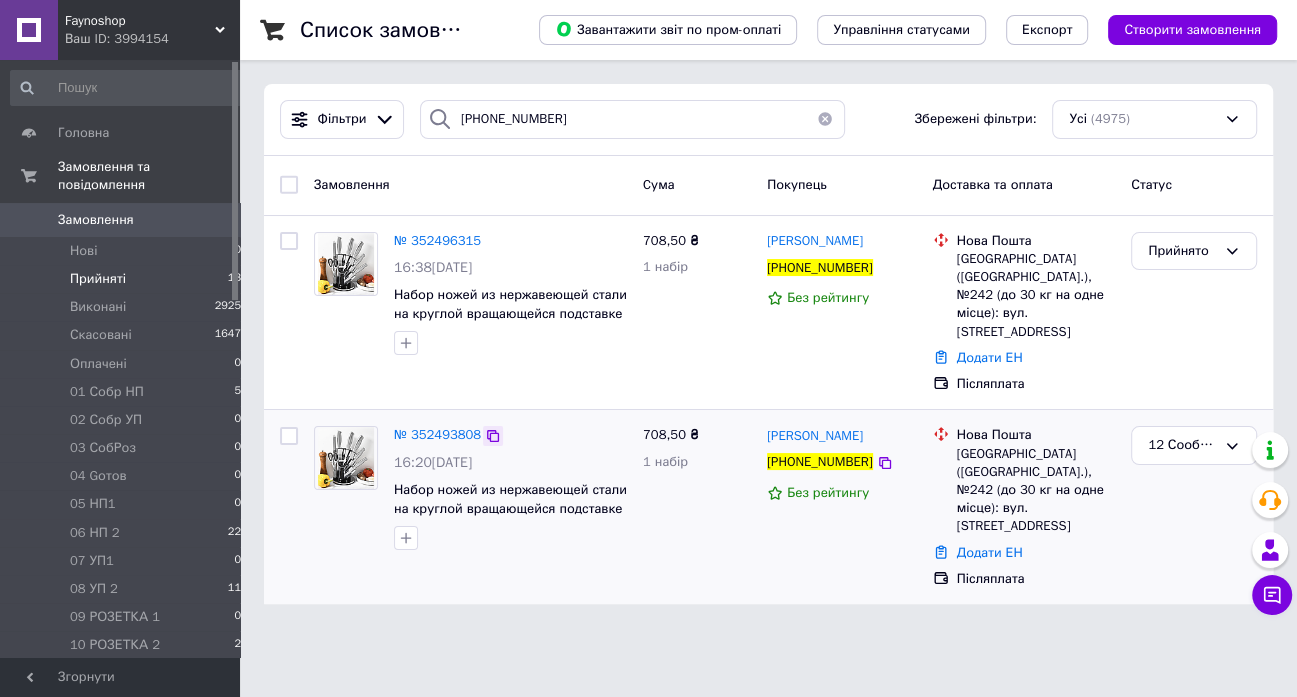 click 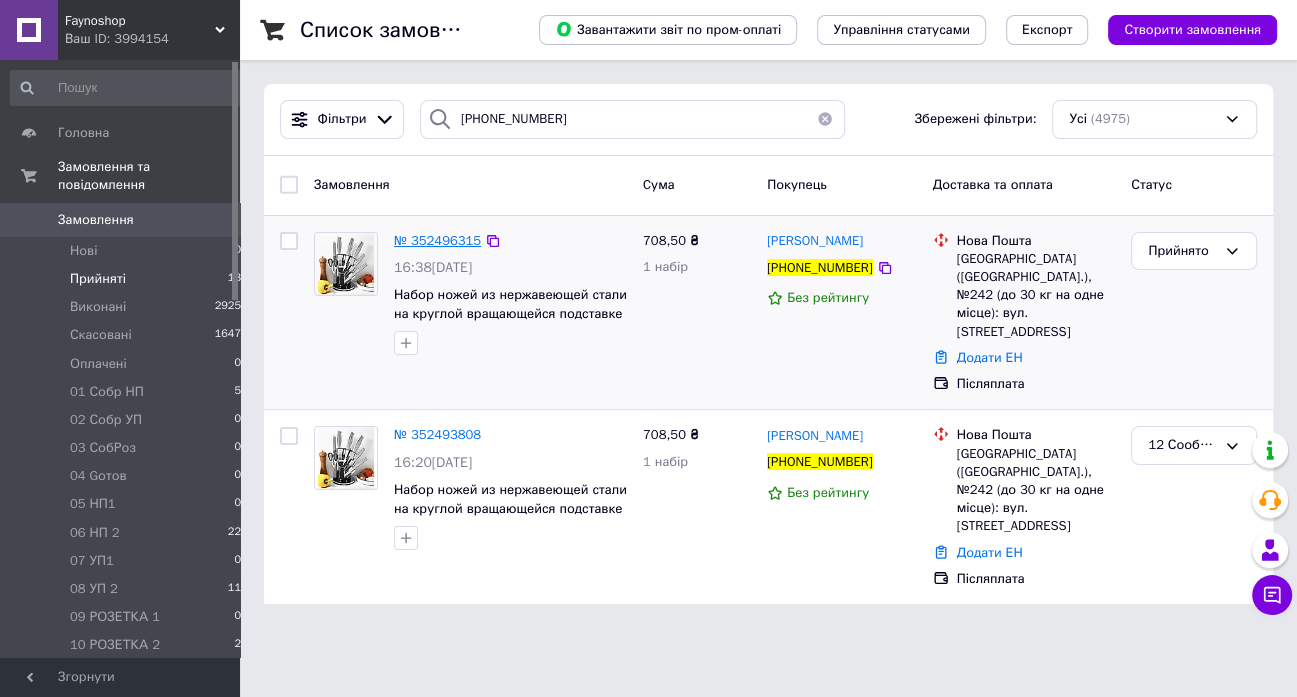 click on "№ 352496315" at bounding box center (437, 240) 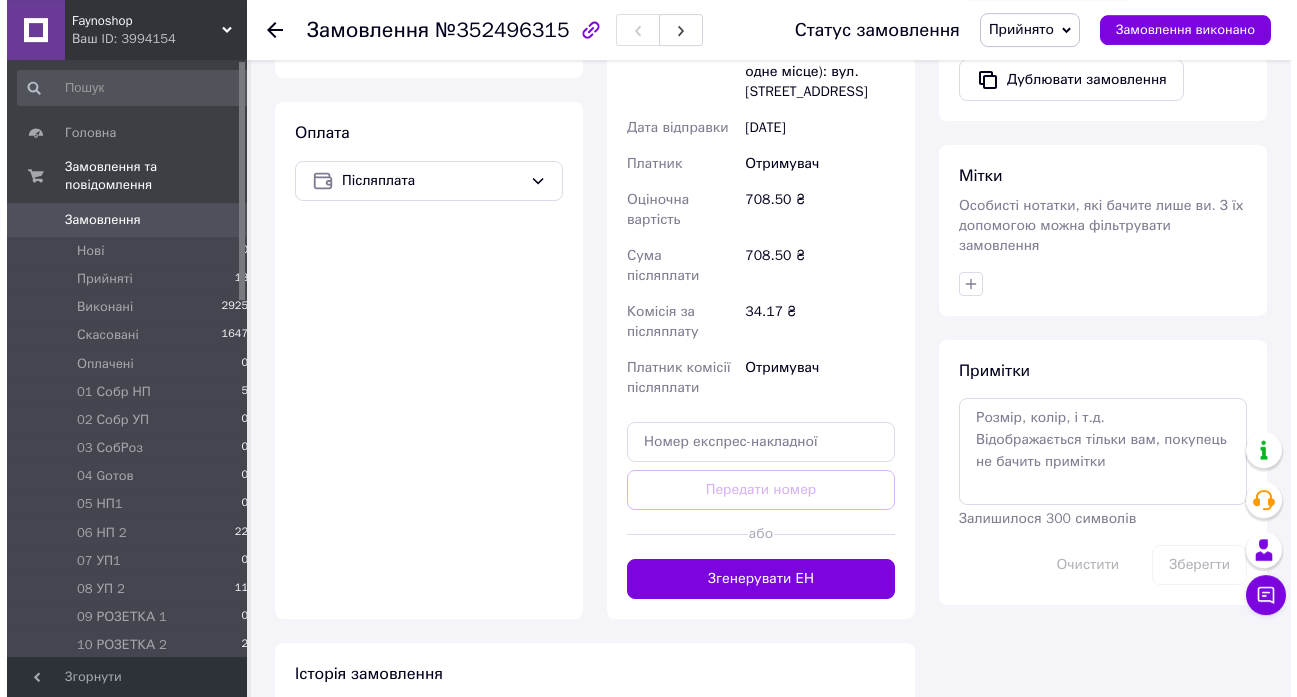 scroll, scrollTop: 803, scrollLeft: 0, axis: vertical 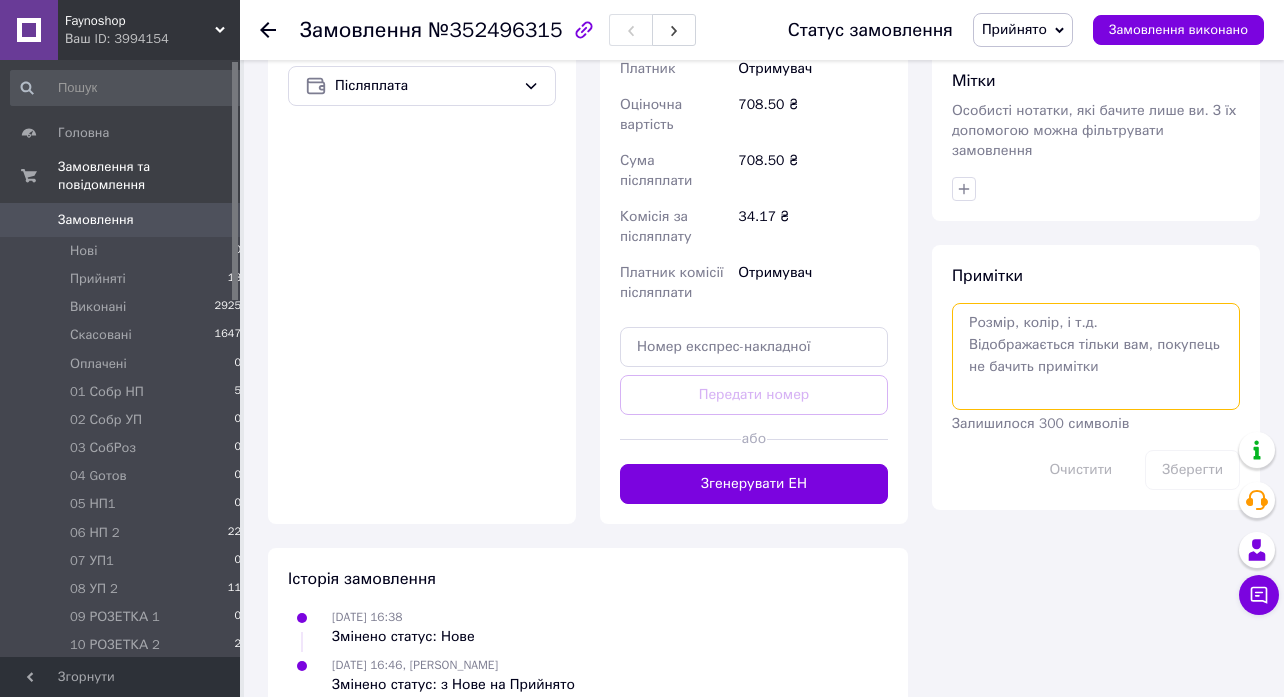 click at bounding box center [1096, 356] 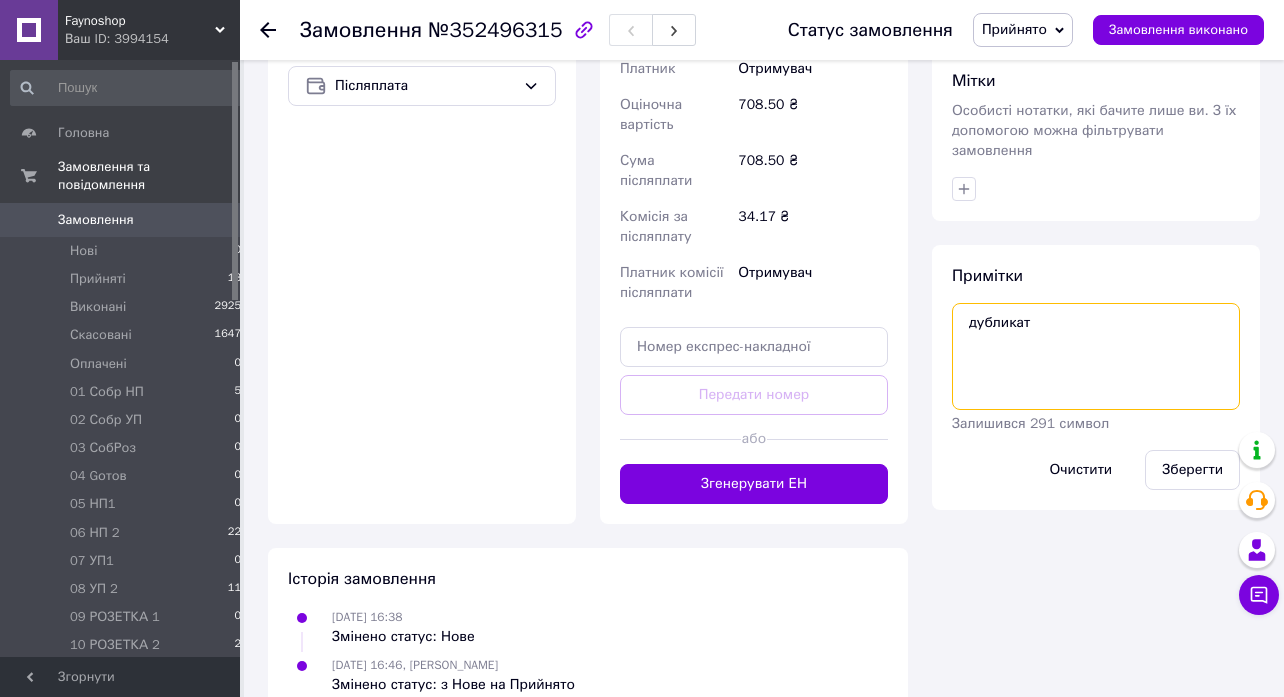 paste on "352493808" 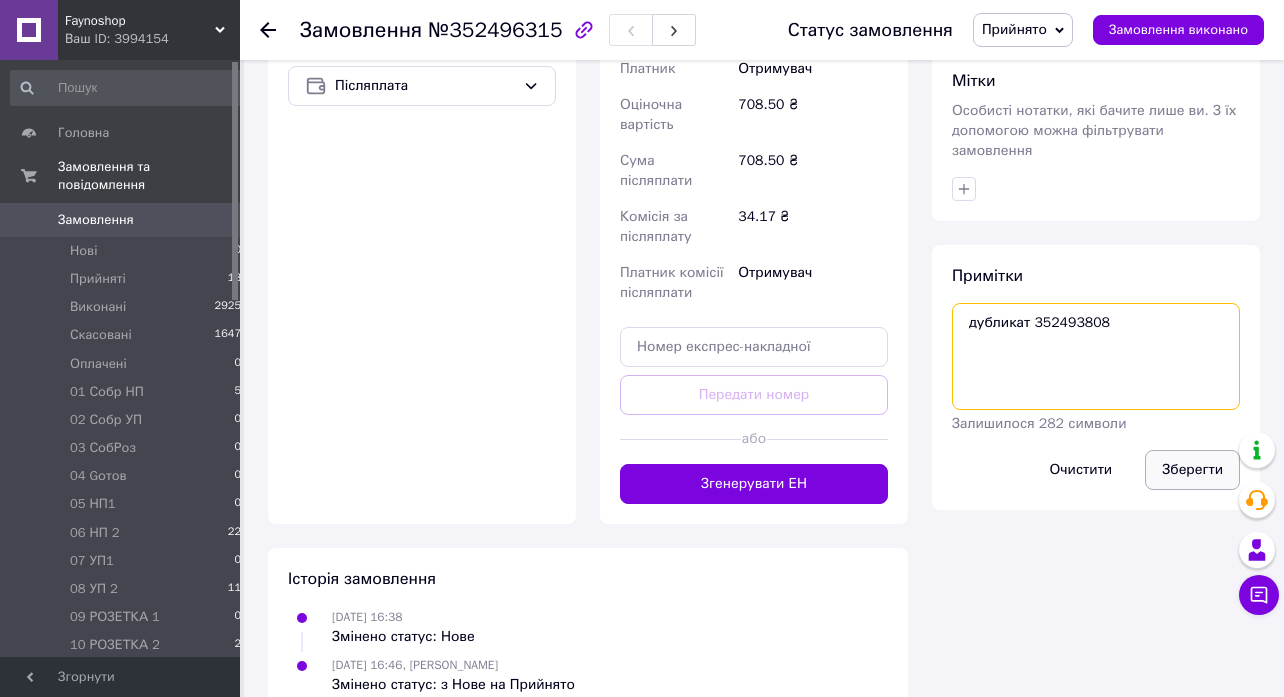 type on "дубликат 352493808" 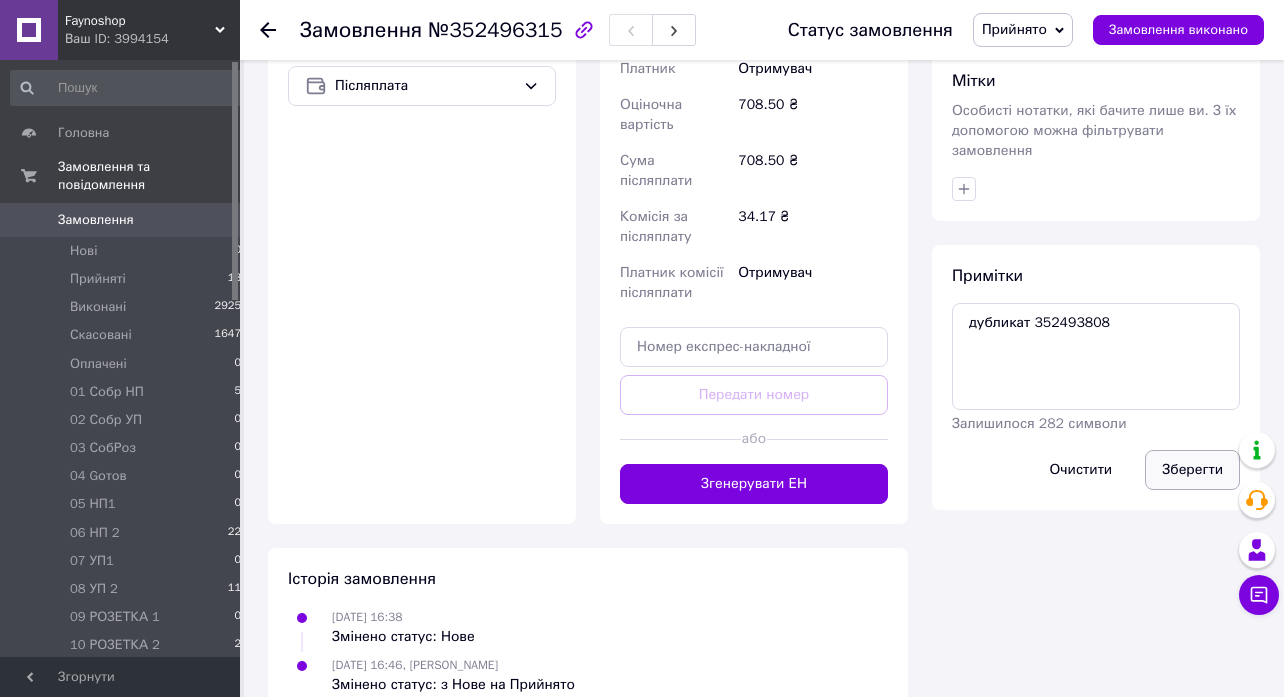 click on "Зберегти" at bounding box center (1192, 470) 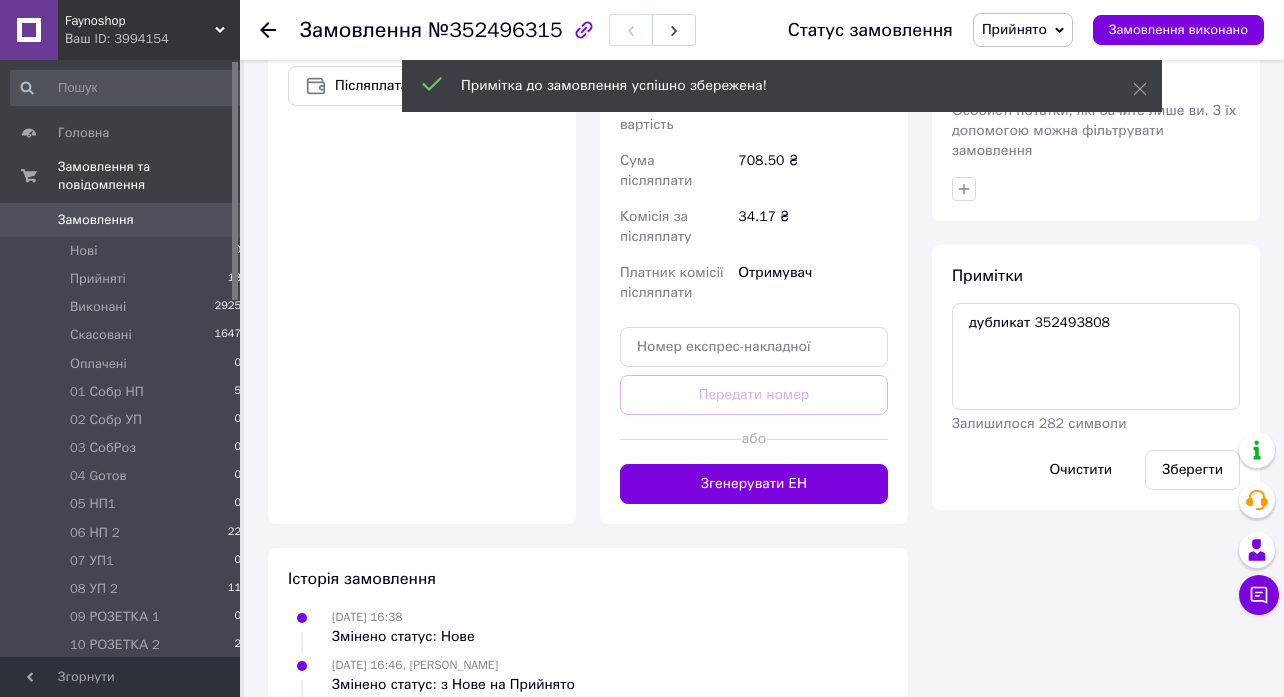 drag, startPoint x: 1123, startPoint y: 265, endPoint x: 926, endPoint y: 263, distance: 197.01015 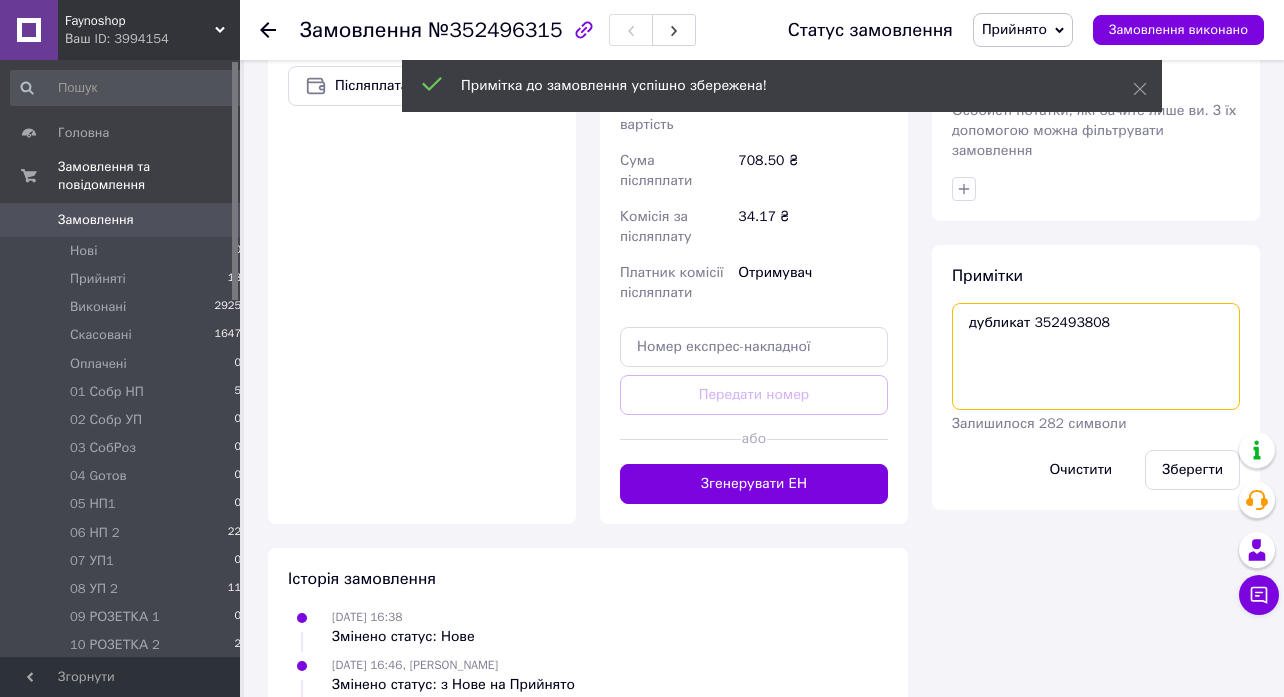 click on "дубликат 352493808" at bounding box center (1096, 356) 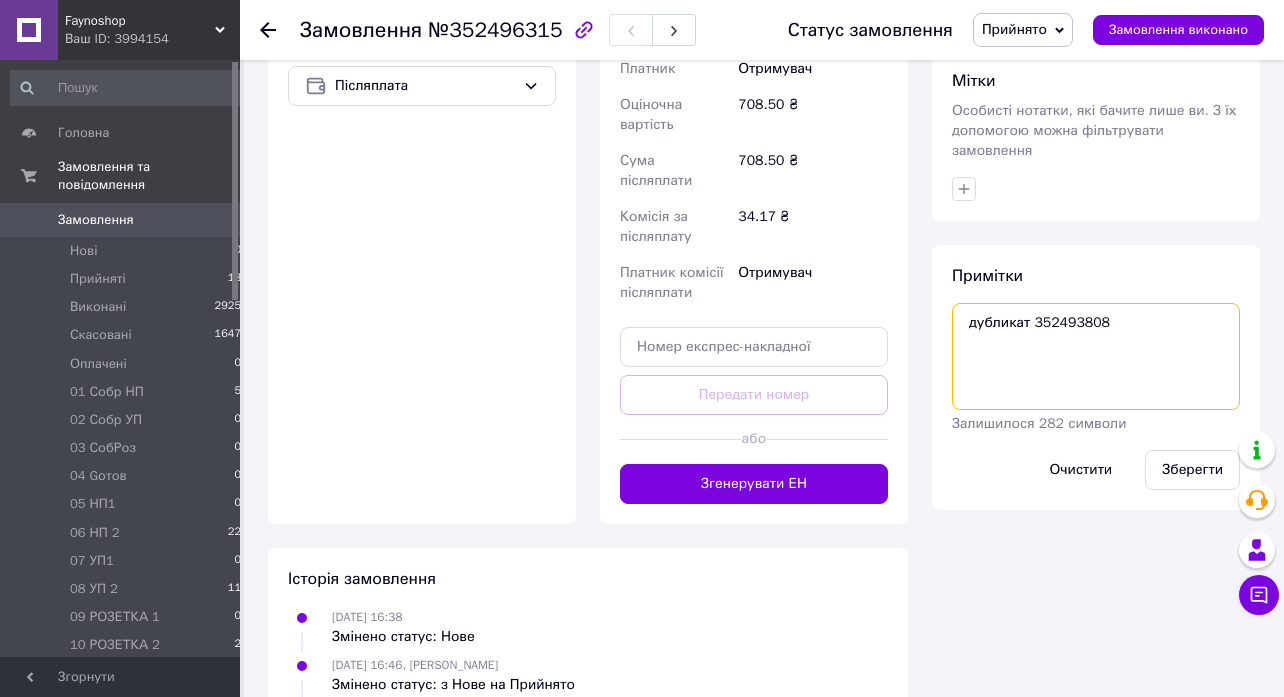 drag, startPoint x: 1141, startPoint y: 301, endPoint x: 940, endPoint y: 301, distance: 201 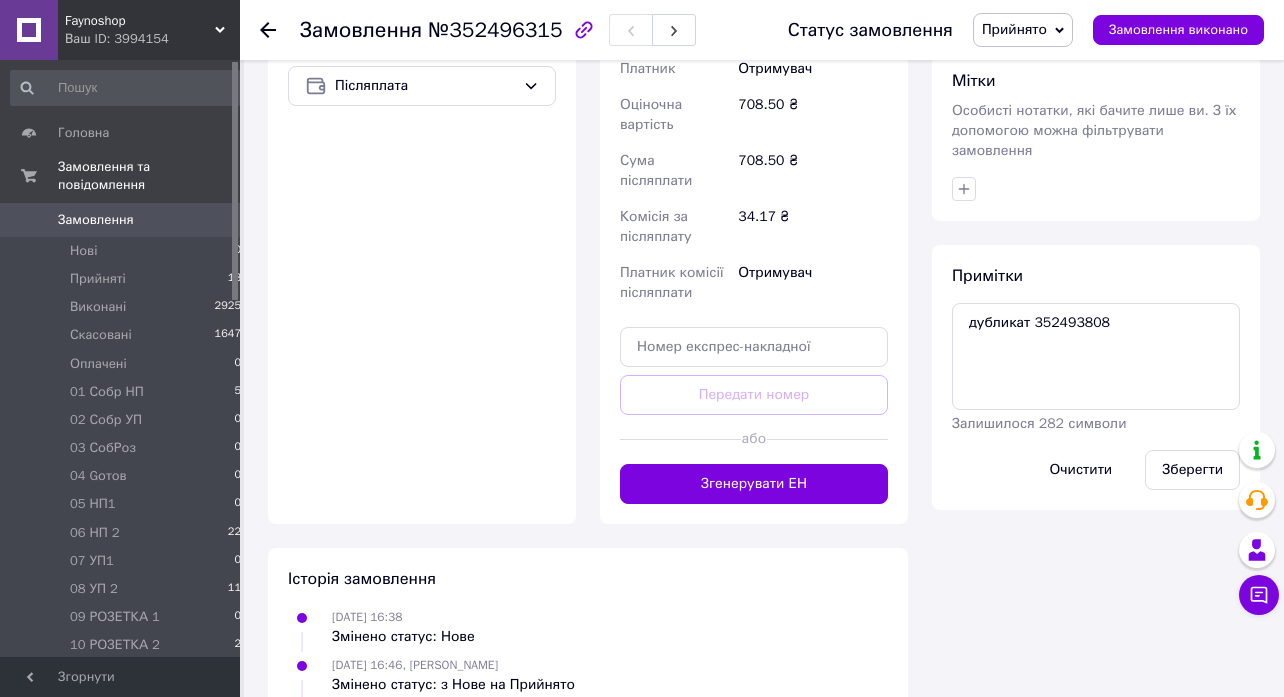 click 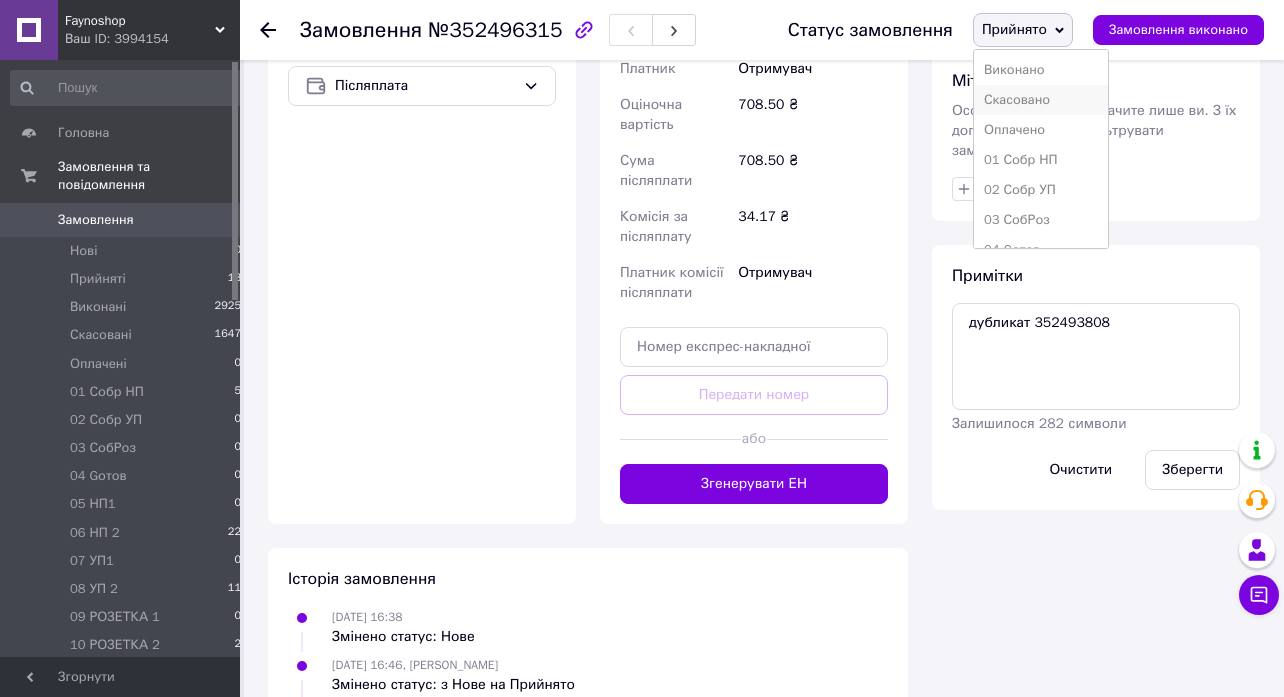 click on "Скасовано" at bounding box center (1041, 100) 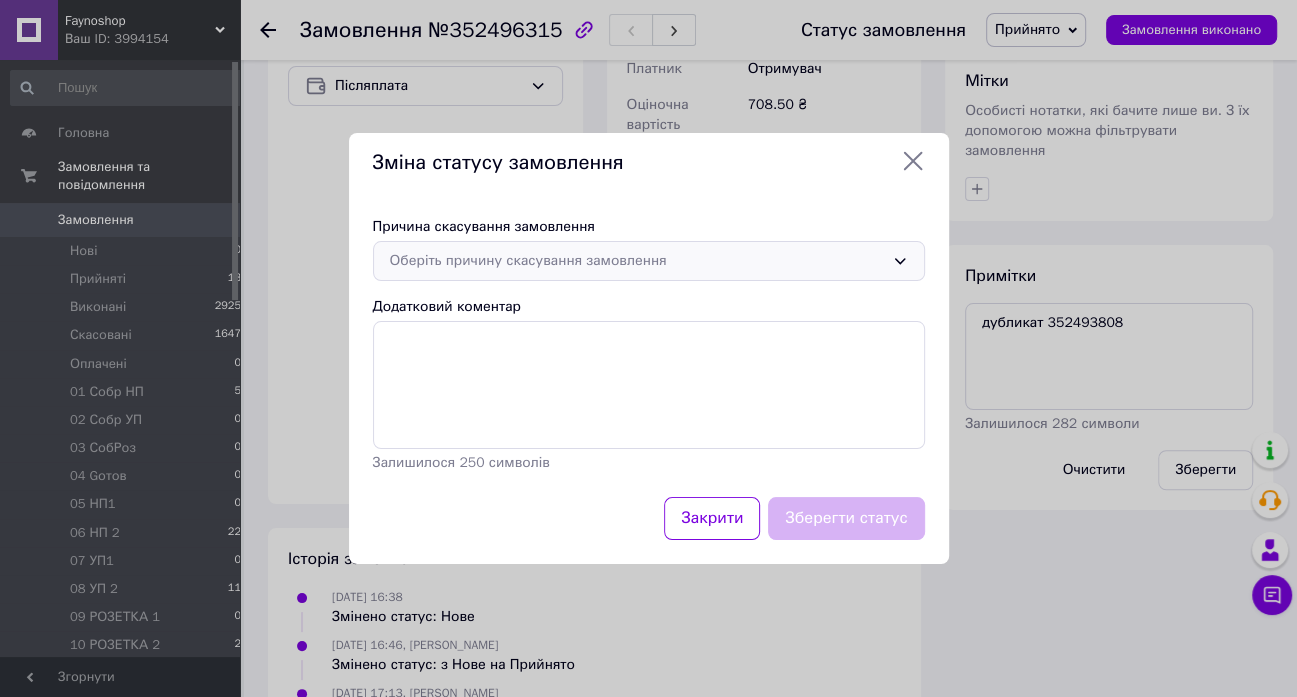 click on "Оберіть причину скасування замовлення" at bounding box center [637, 261] 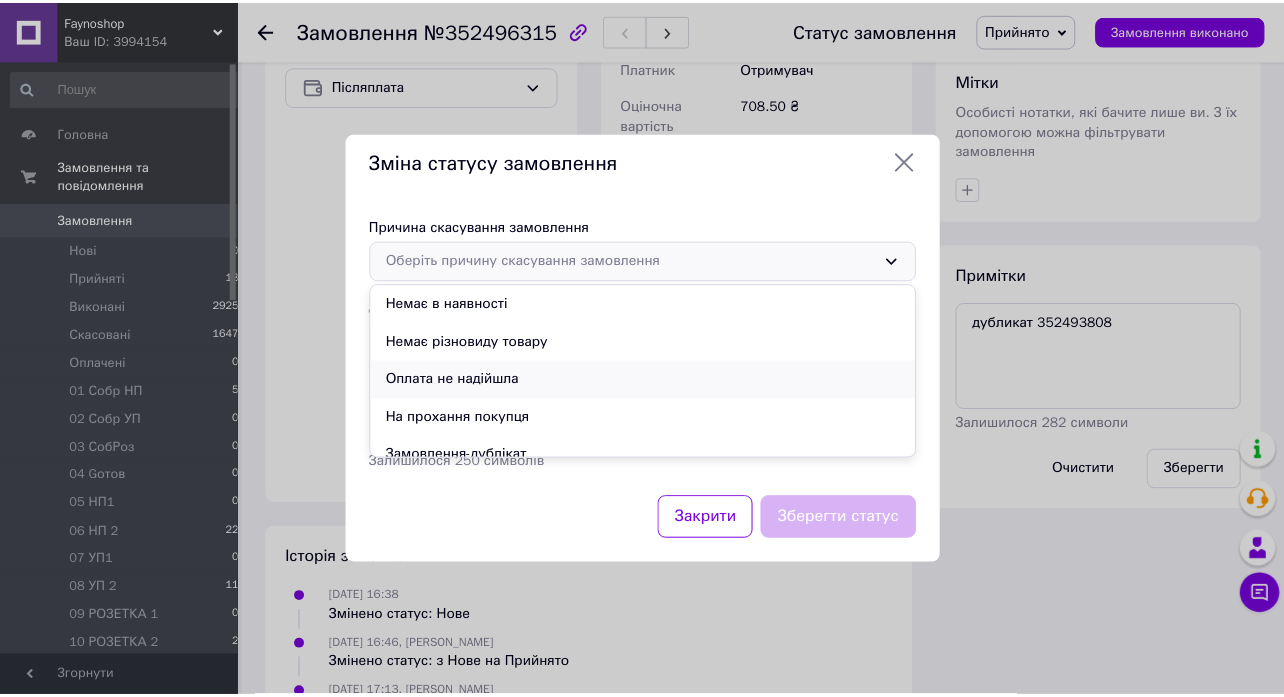 scroll, scrollTop: 94, scrollLeft: 0, axis: vertical 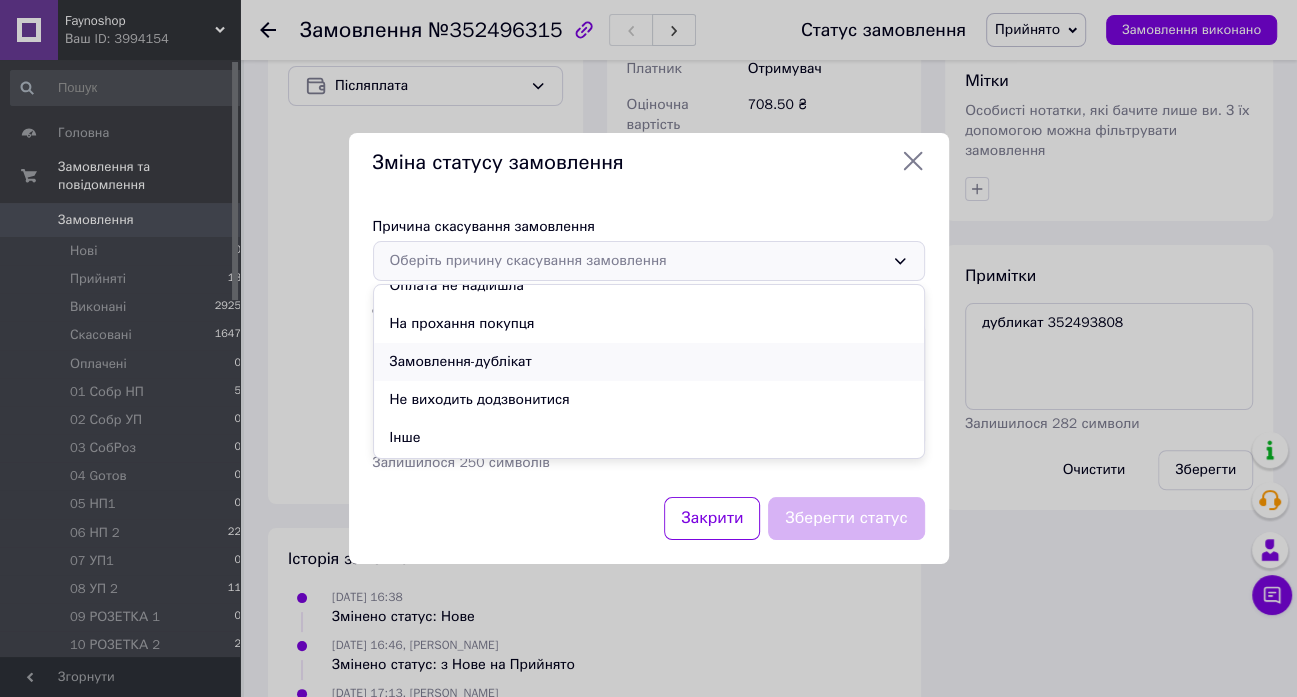click on "Замовлення-дублікат" at bounding box center (649, 362) 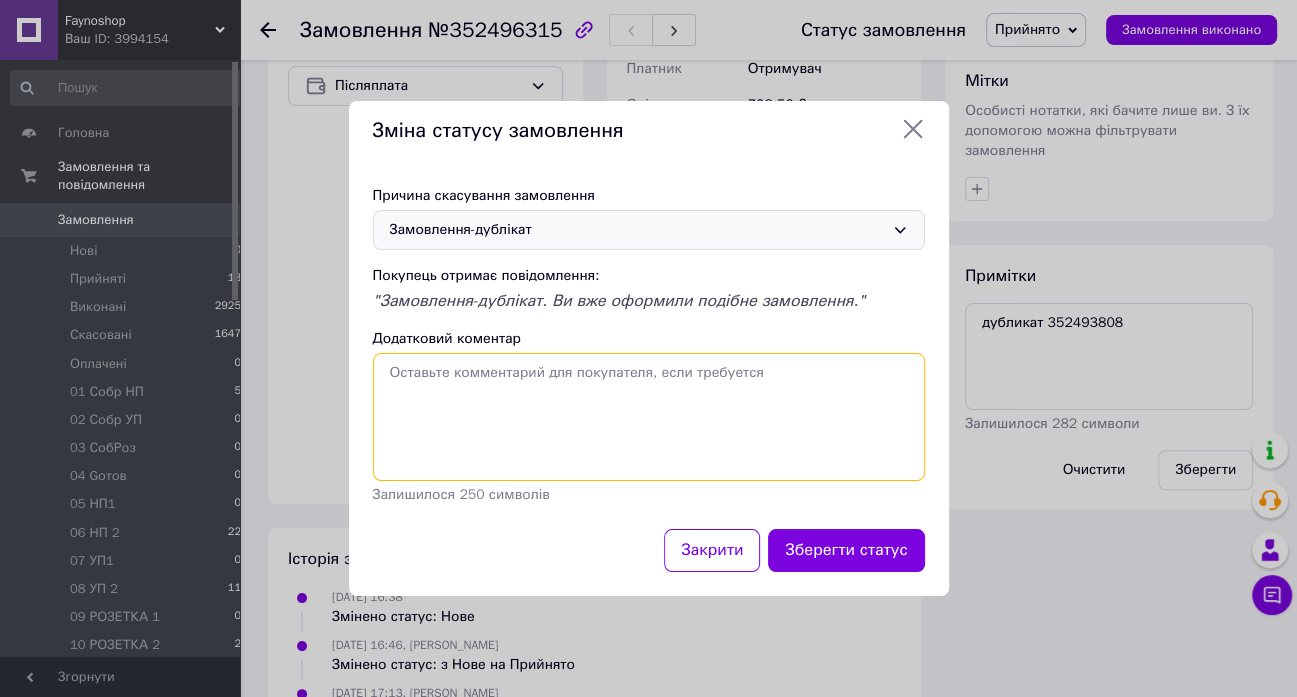 paste on "дубликат 352493808" 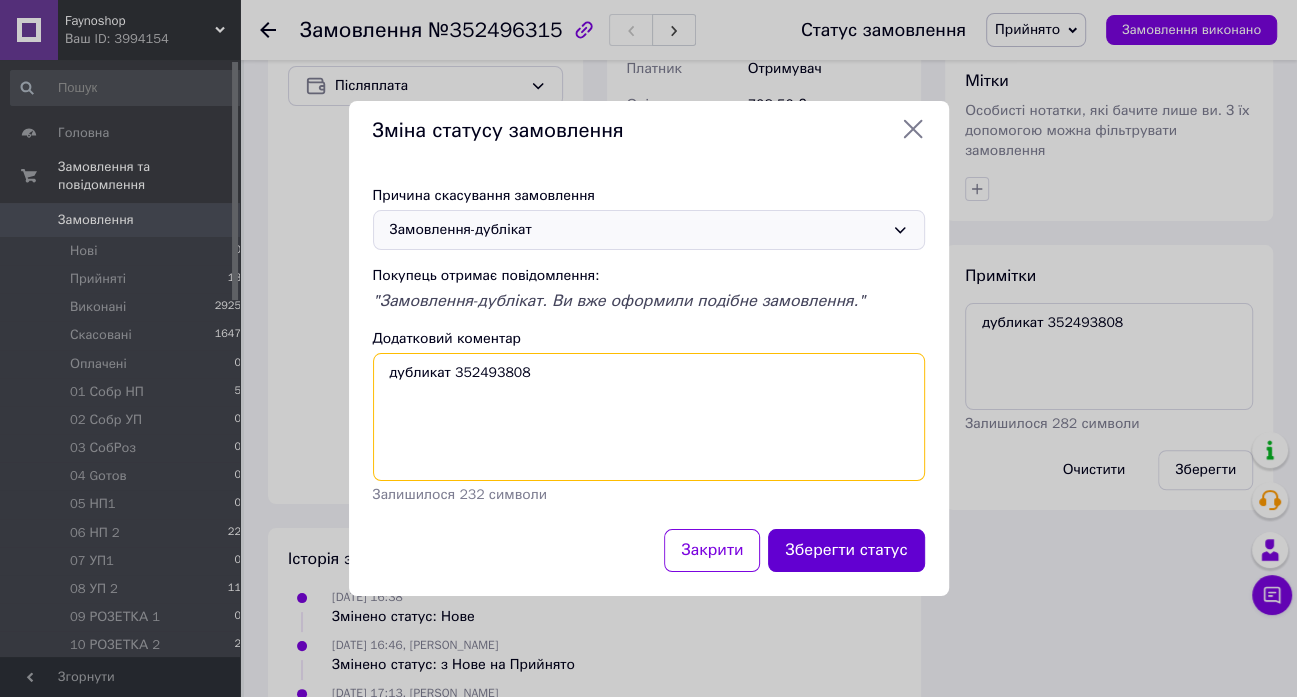 type on "дубликат 352493808" 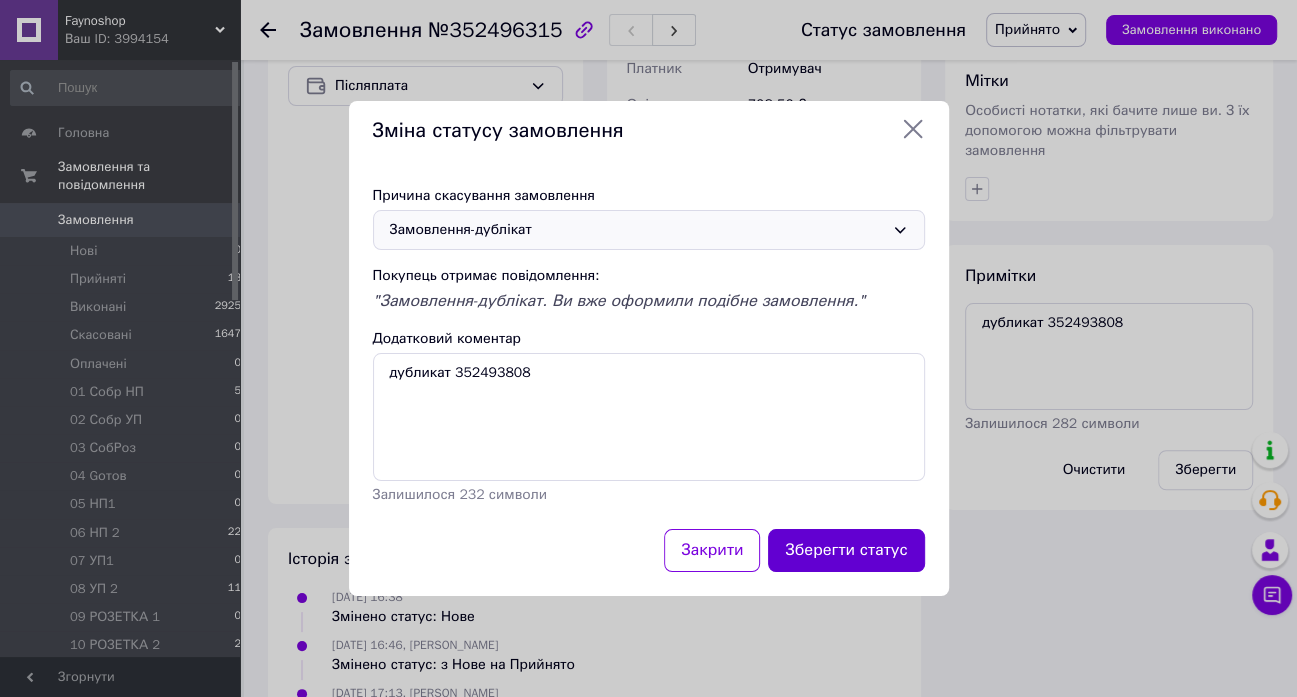click on "Зберегти статус" at bounding box center (846, 550) 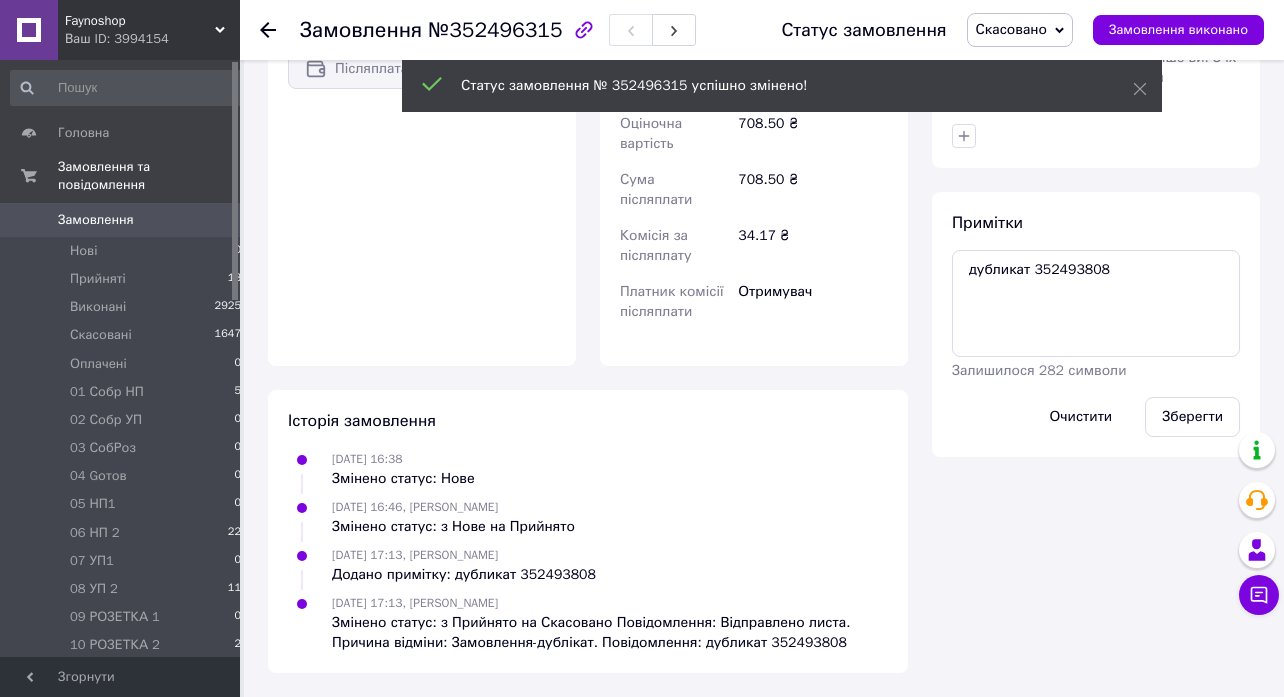 scroll, scrollTop: 744, scrollLeft: 0, axis: vertical 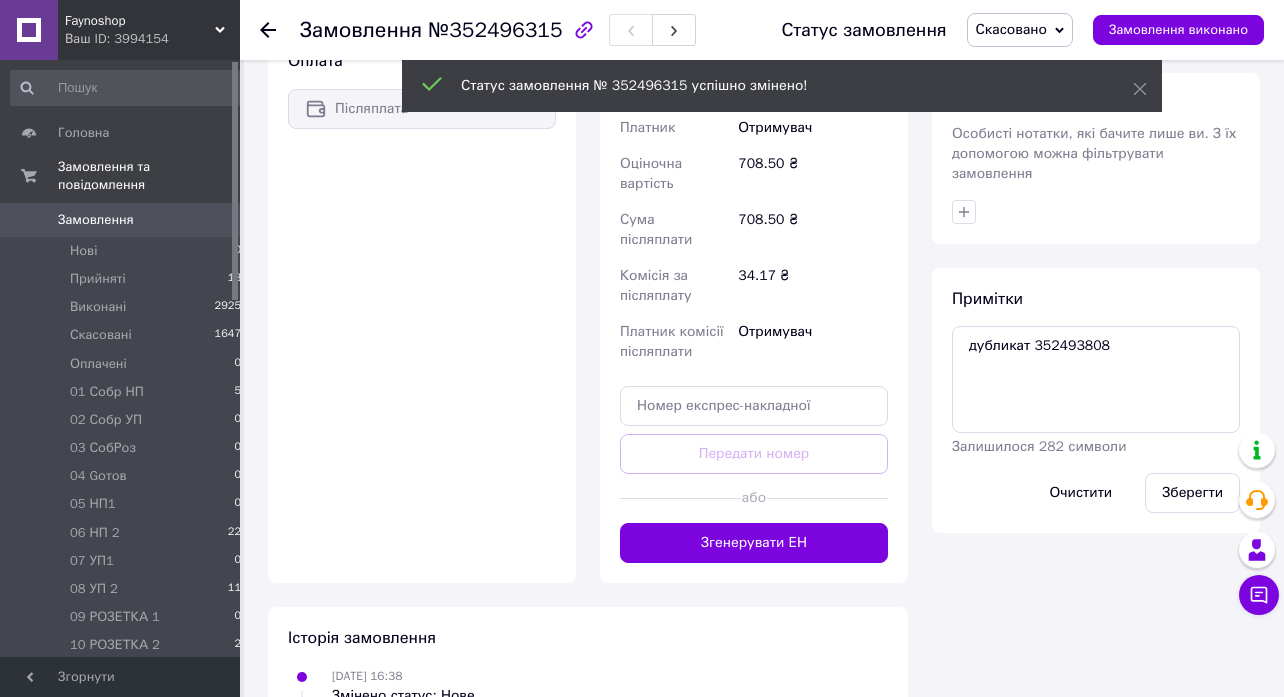 click 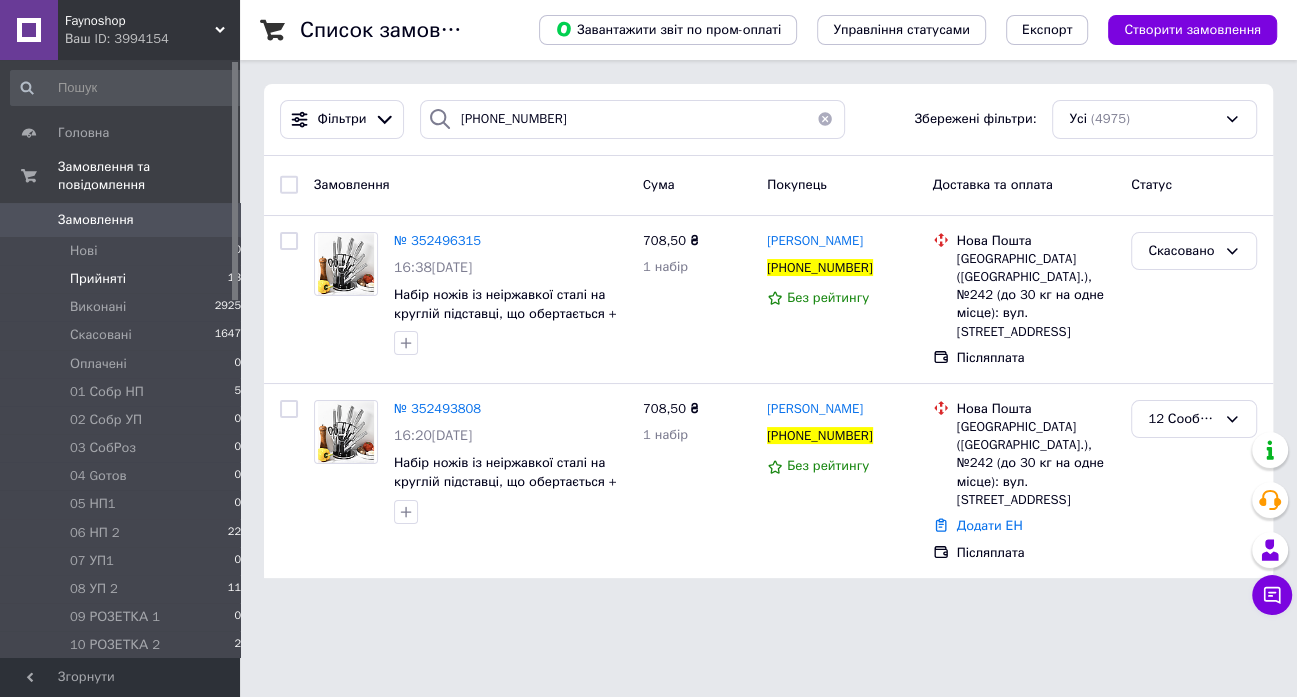 click on "Прийняті" at bounding box center (98, 279) 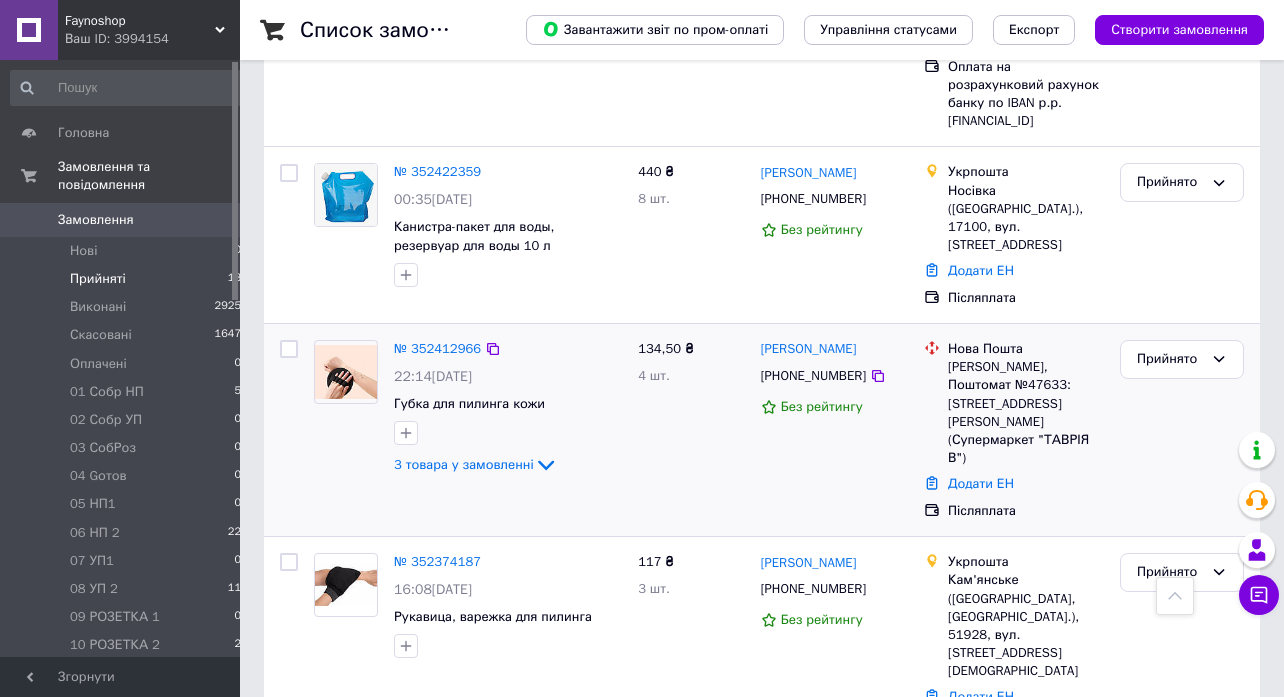 scroll, scrollTop: 1860, scrollLeft: 0, axis: vertical 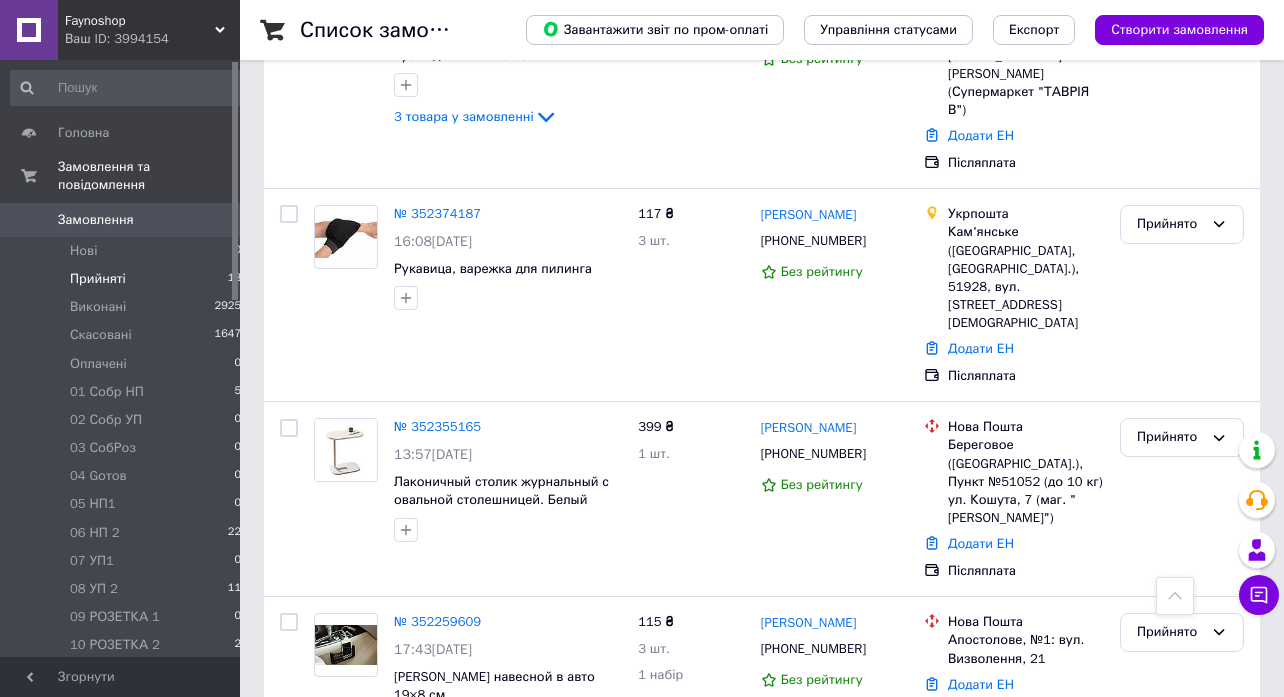 click on "№ 352252745" at bounding box center (437, 810) 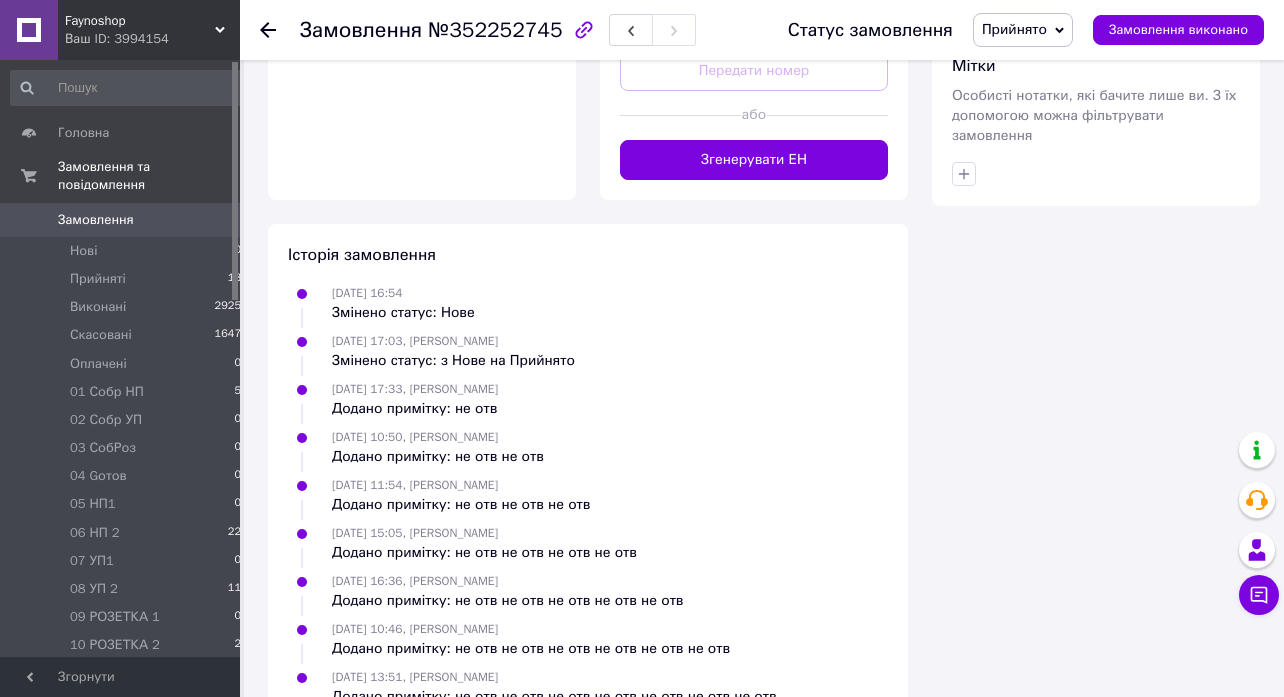 scroll, scrollTop: 1119, scrollLeft: 0, axis: vertical 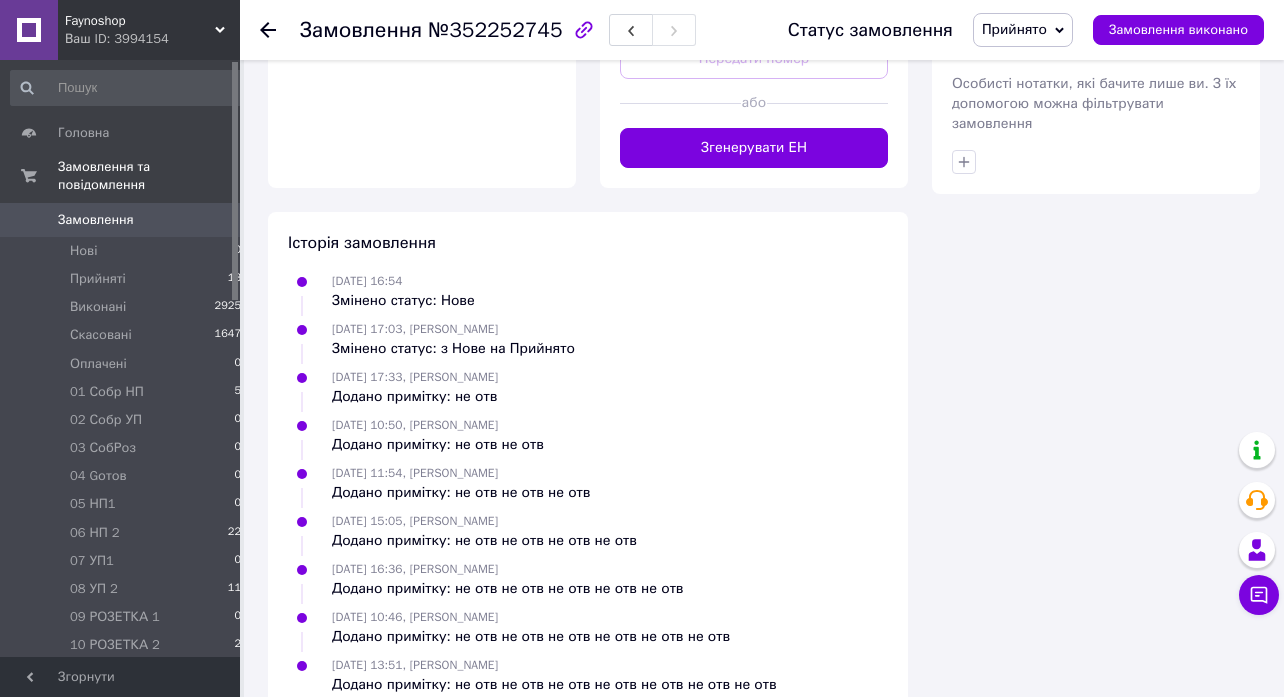 click 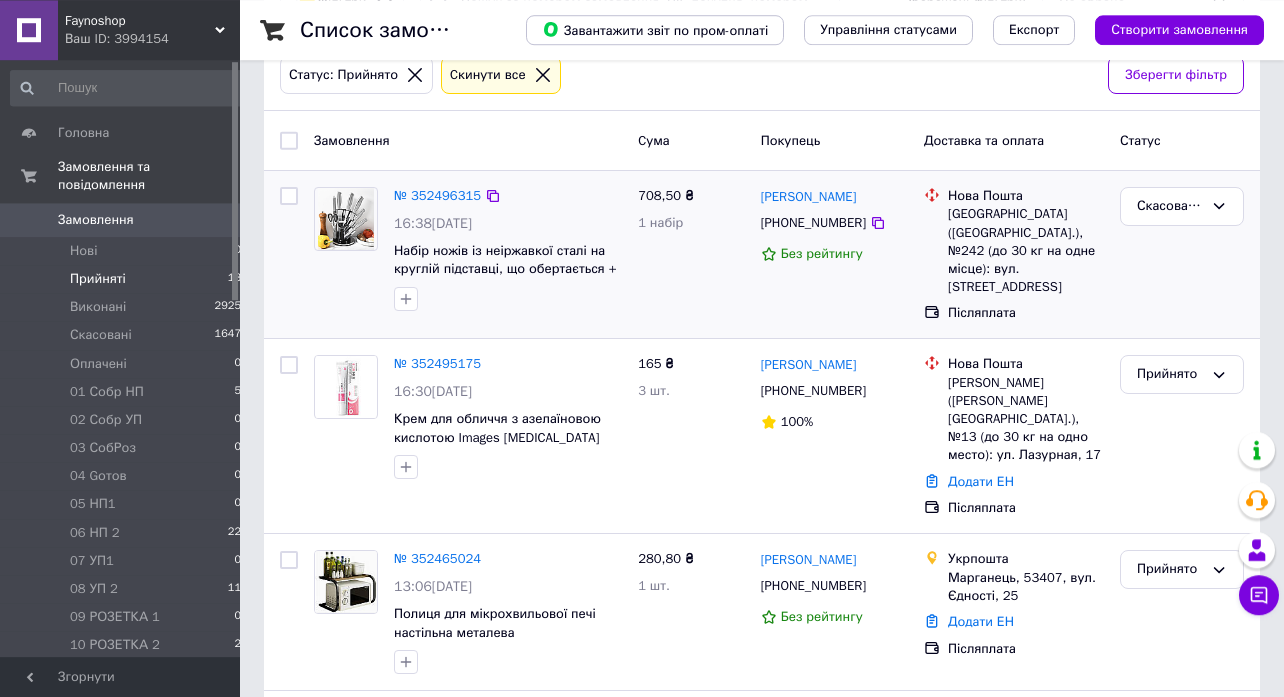 scroll, scrollTop: 108, scrollLeft: 0, axis: vertical 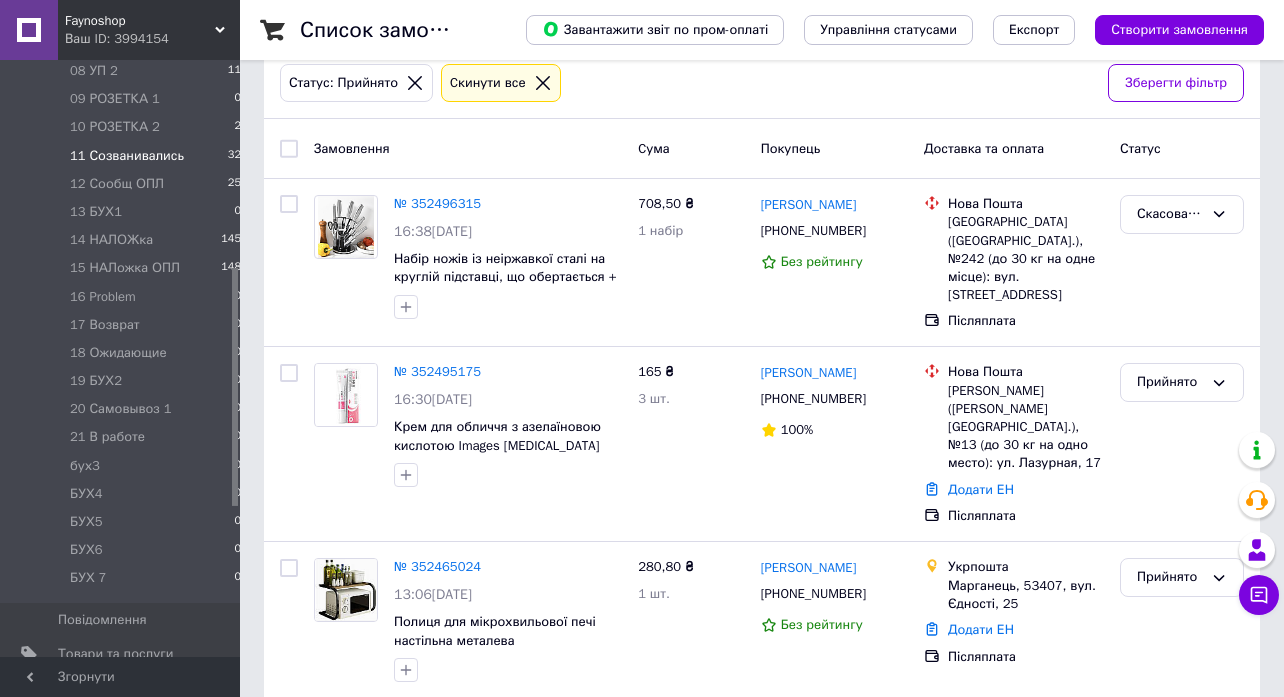 click on "11 Созванивались" at bounding box center (127, 156) 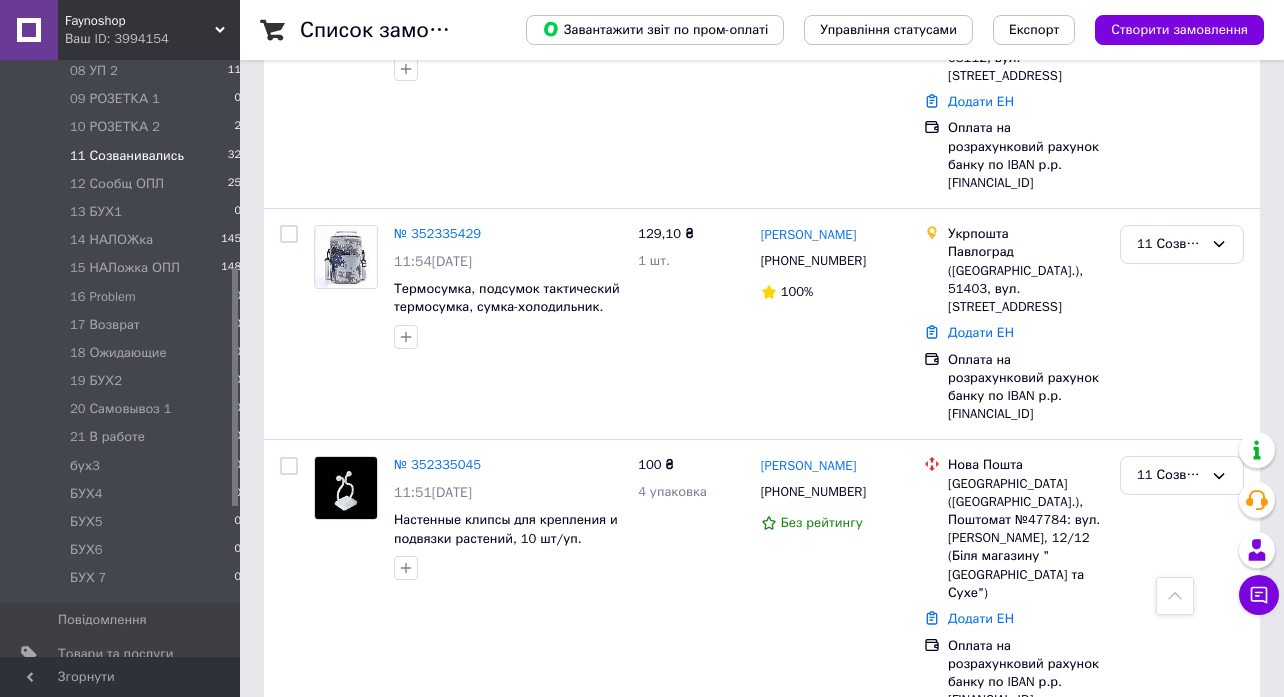 scroll, scrollTop: 3876, scrollLeft: 0, axis: vertical 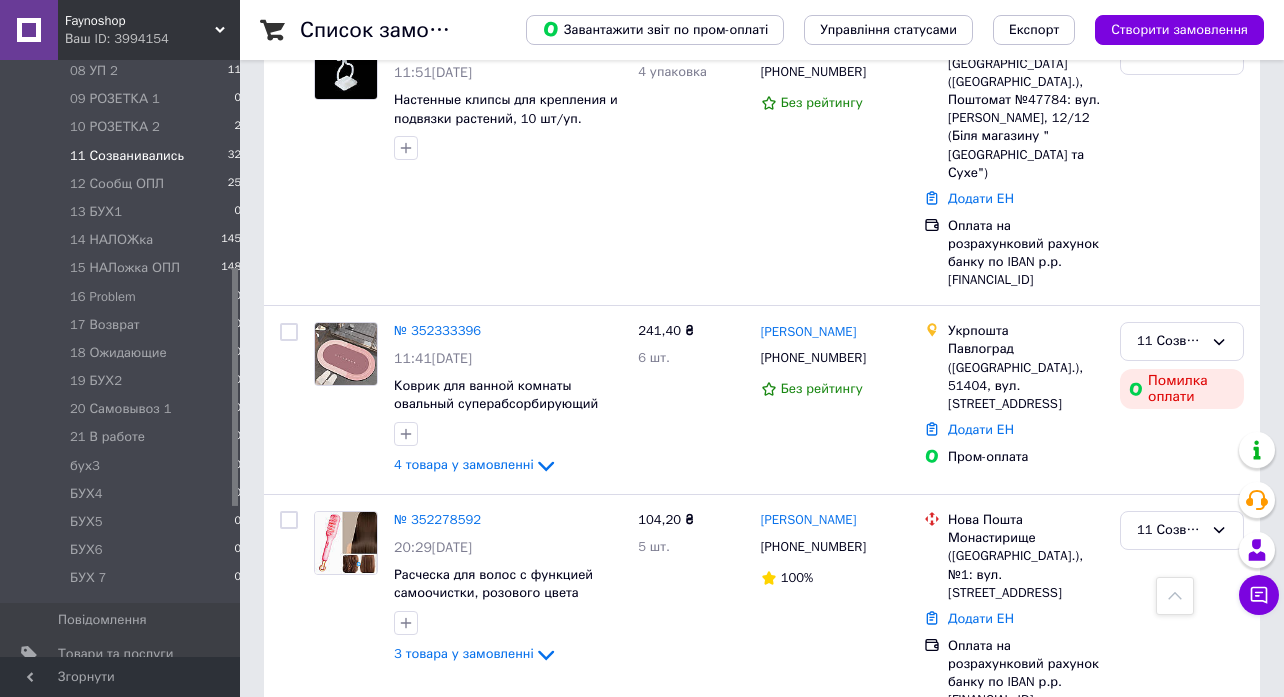 click on "2" at bounding box center (327, 959) 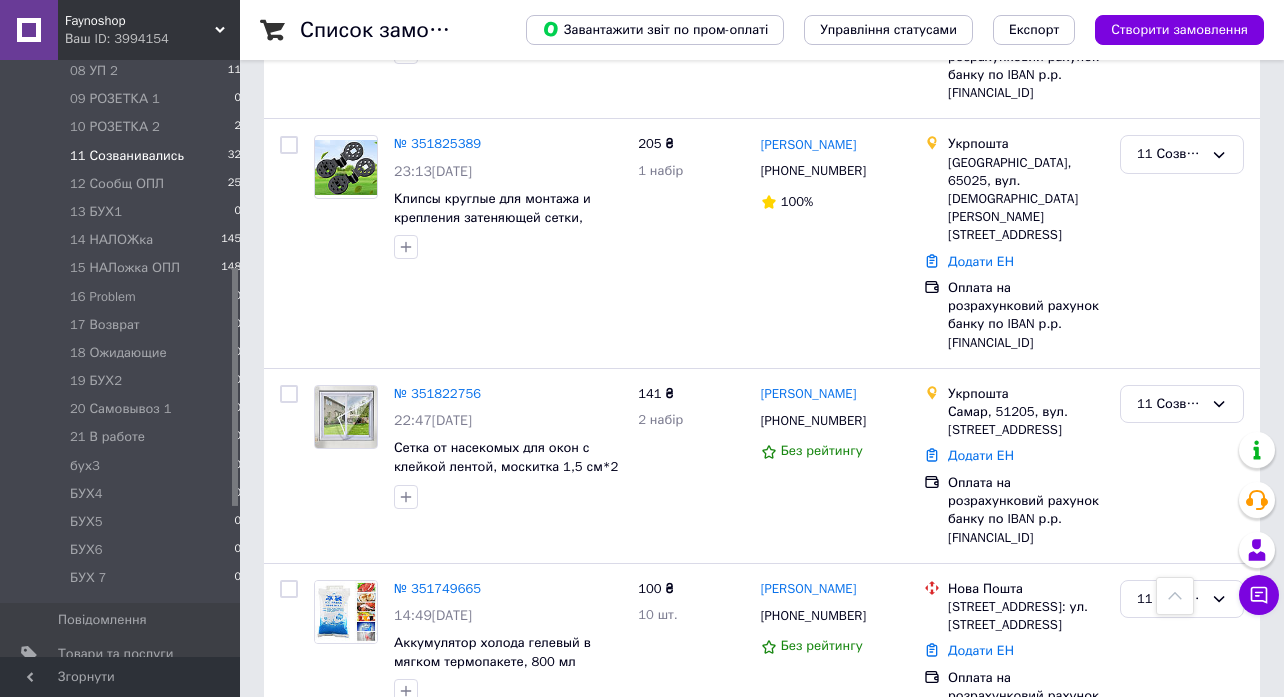scroll, scrollTop: 2082, scrollLeft: 0, axis: vertical 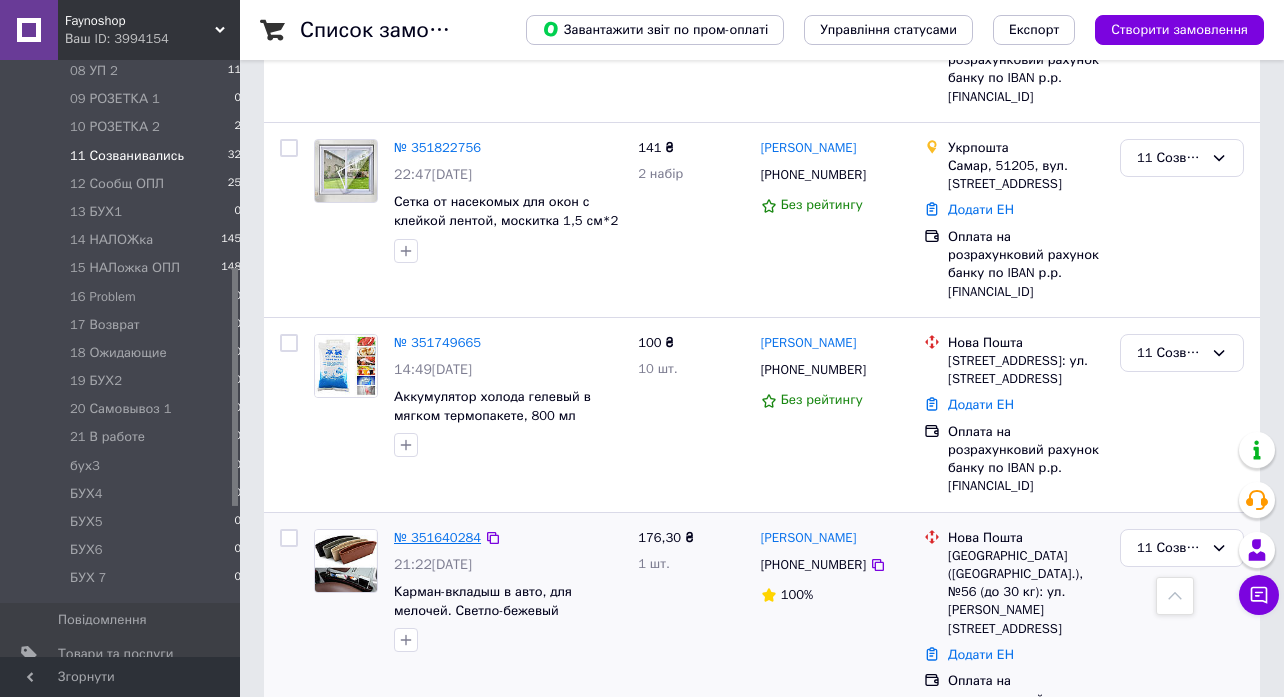 click on "№ 351640284" at bounding box center [437, 537] 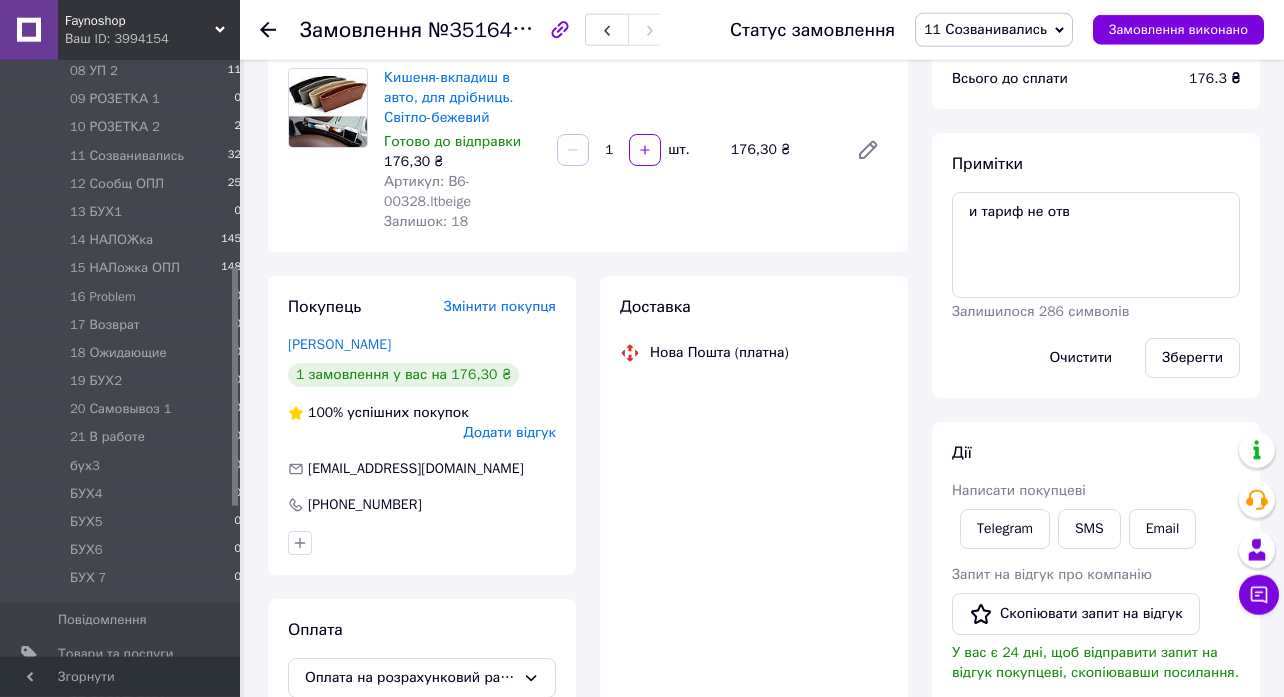scroll, scrollTop: 108, scrollLeft: 0, axis: vertical 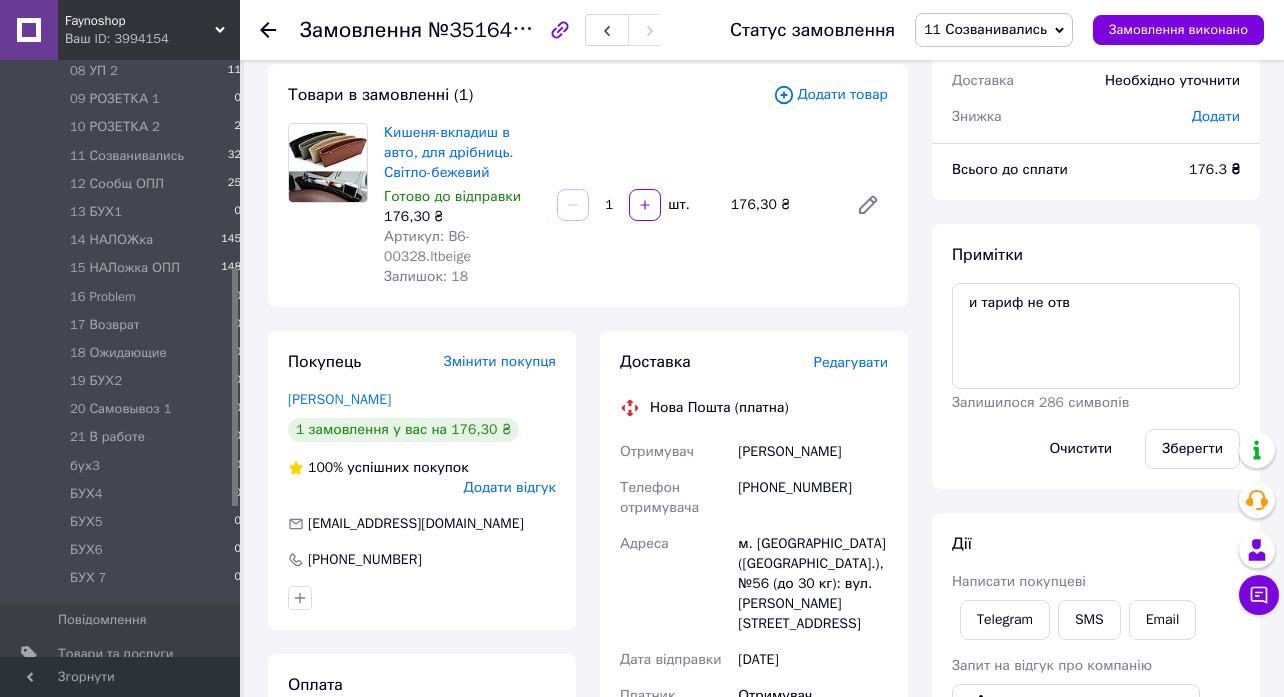 click 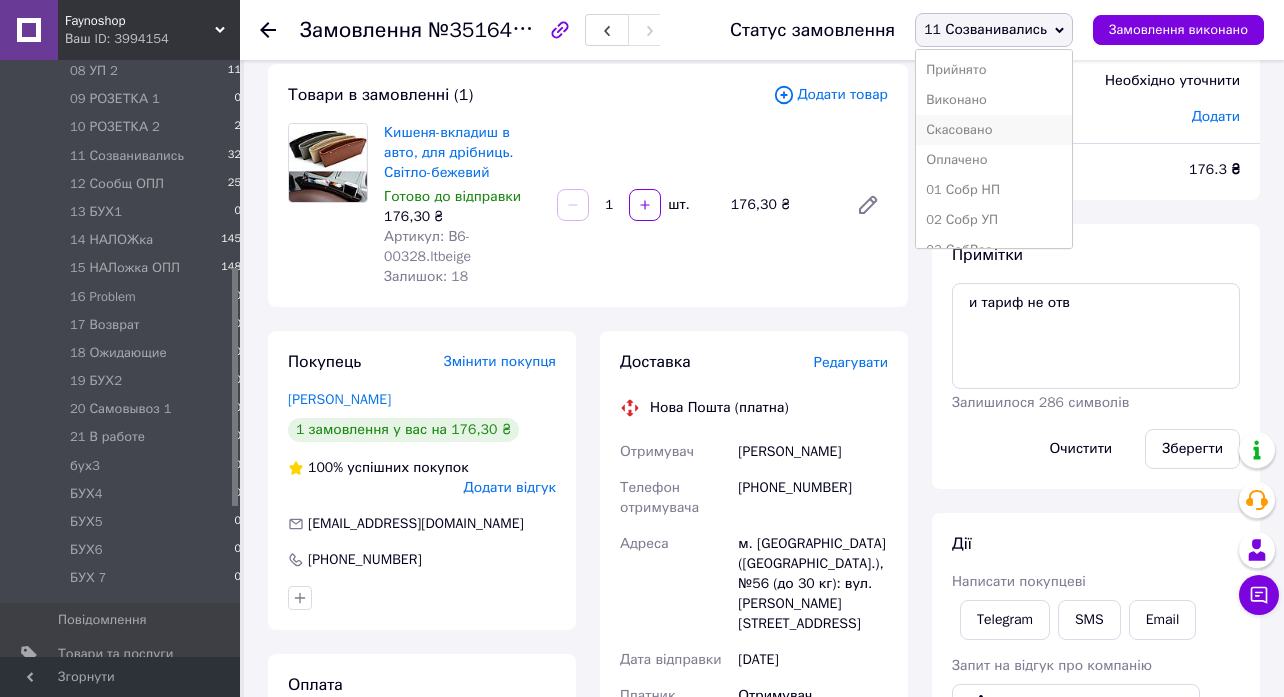 click on "Скасовано" at bounding box center [994, 130] 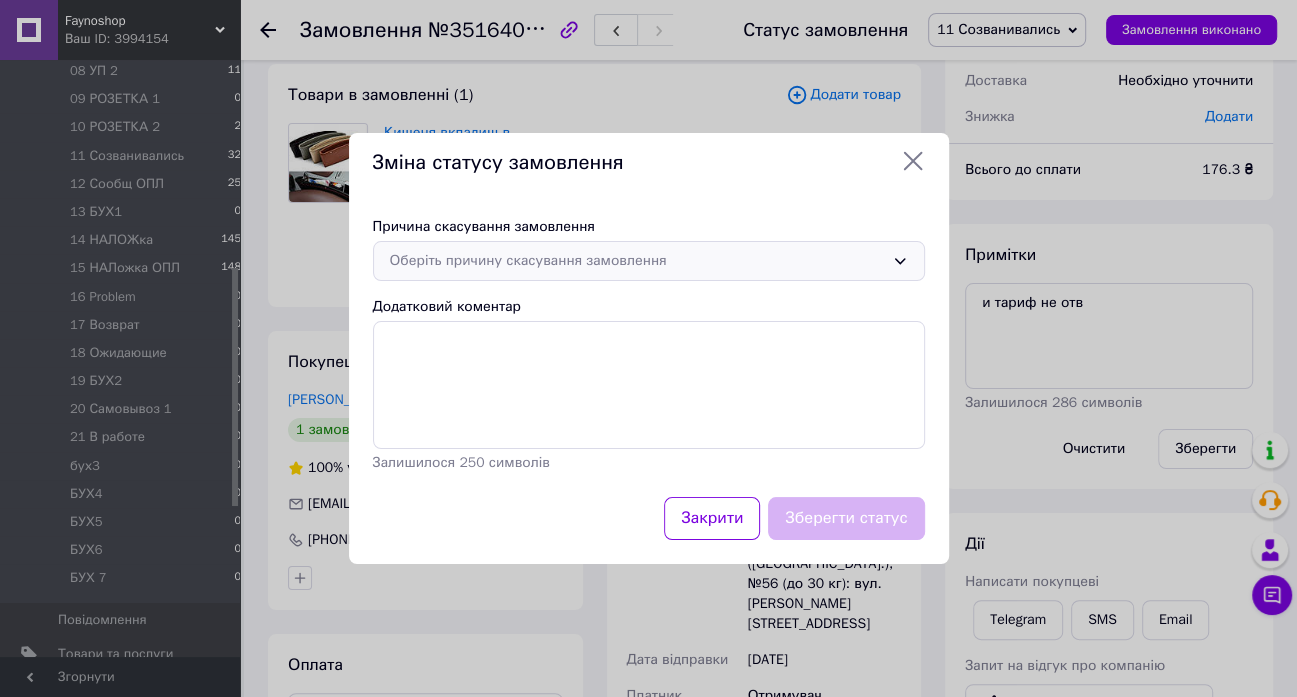 click 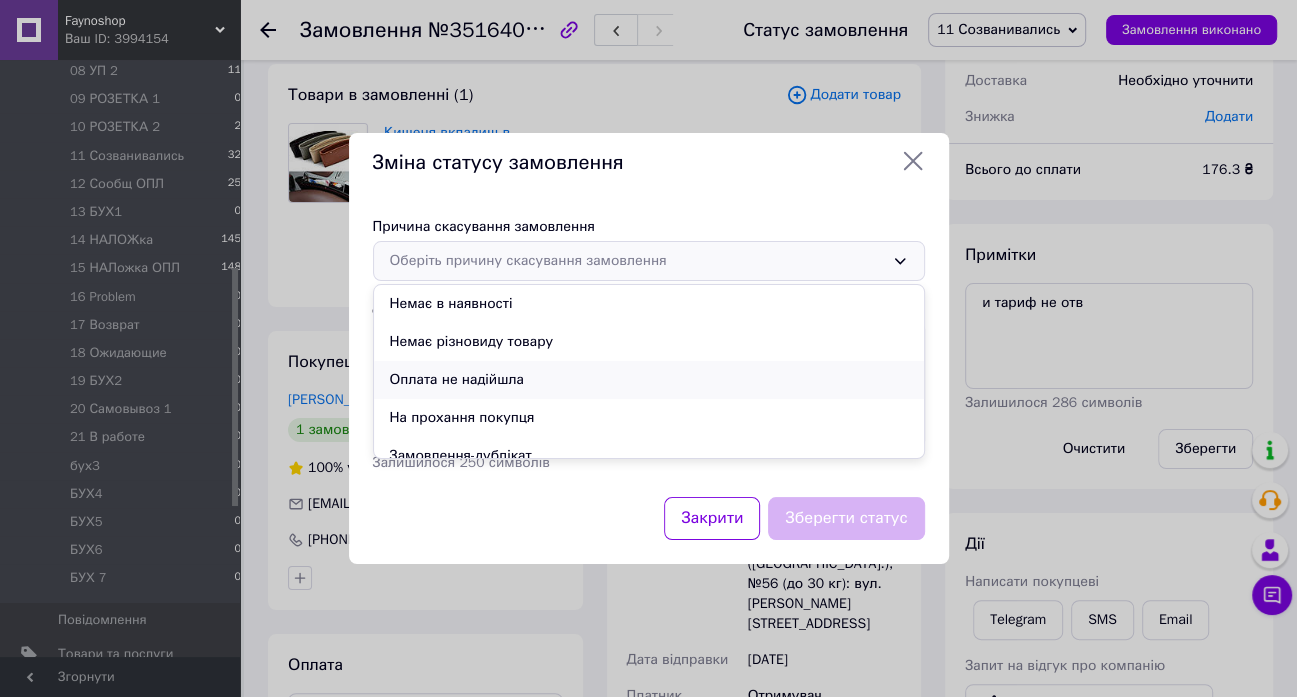 click on "Оплата не надійшла" at bounding box center [649, 380] 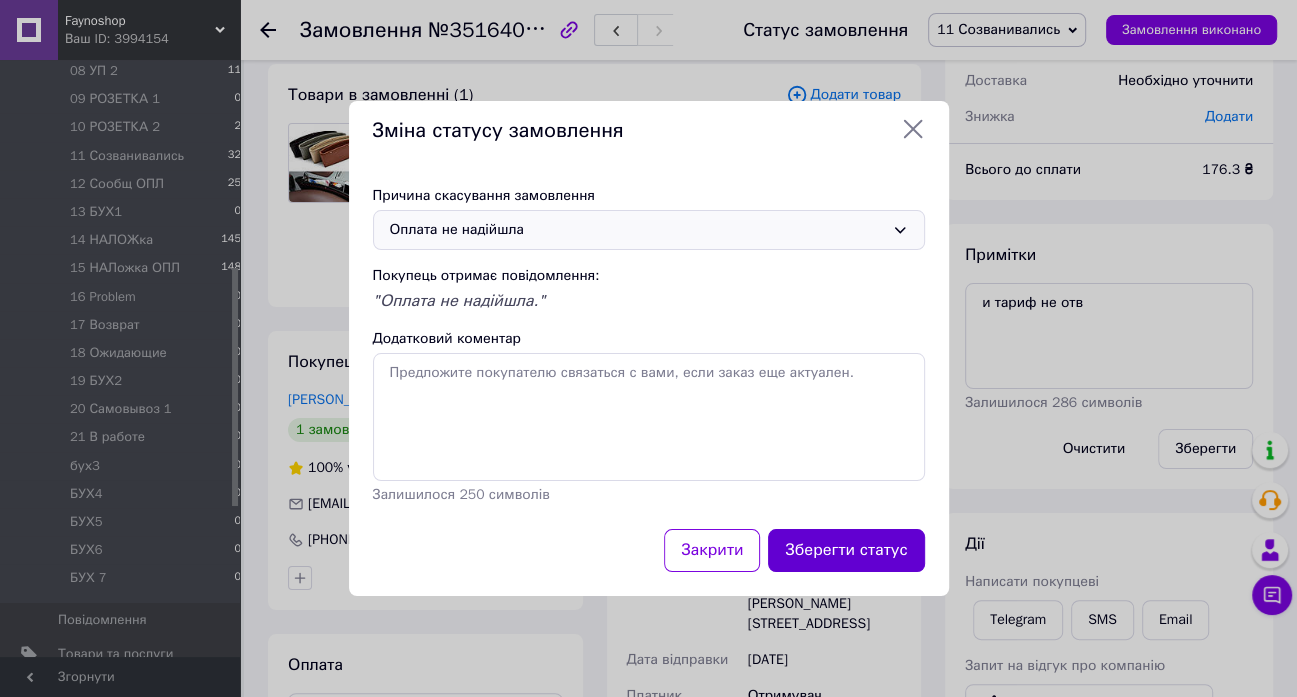 click on "Зберегти статус" at bounding box center [846, 550] 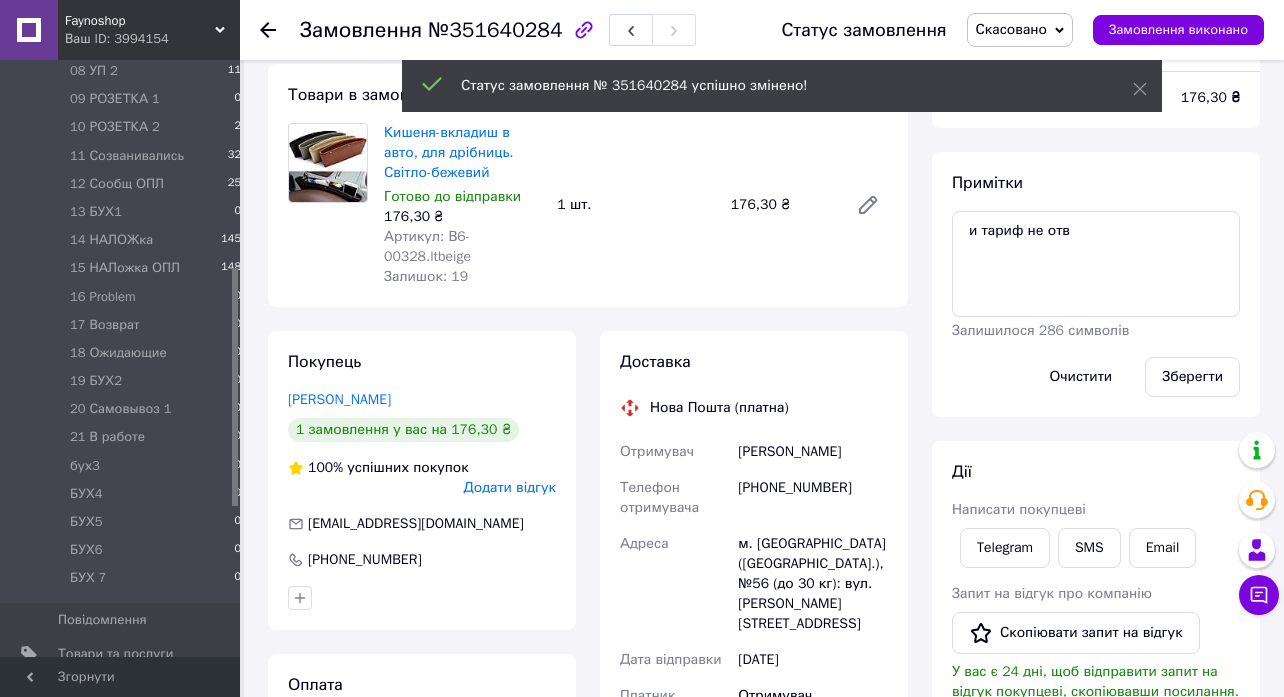 click 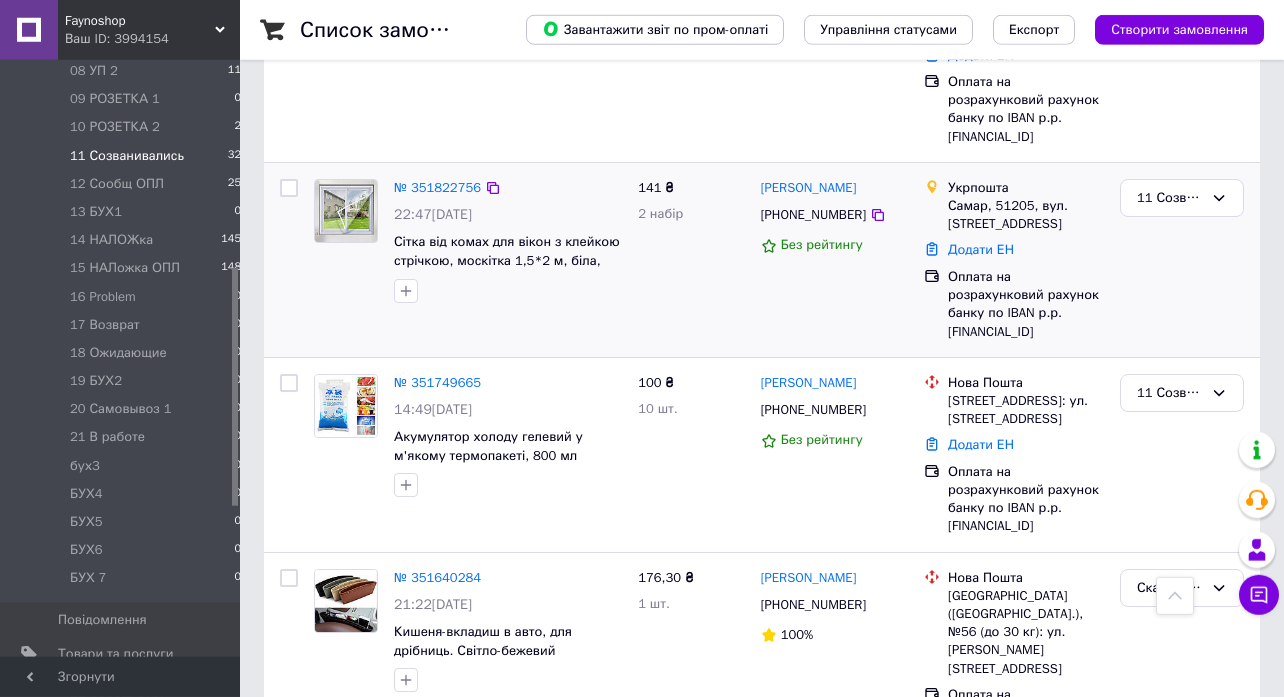 scroll, scrollTop: 2056, scrollLeft: 0, axis: vertical 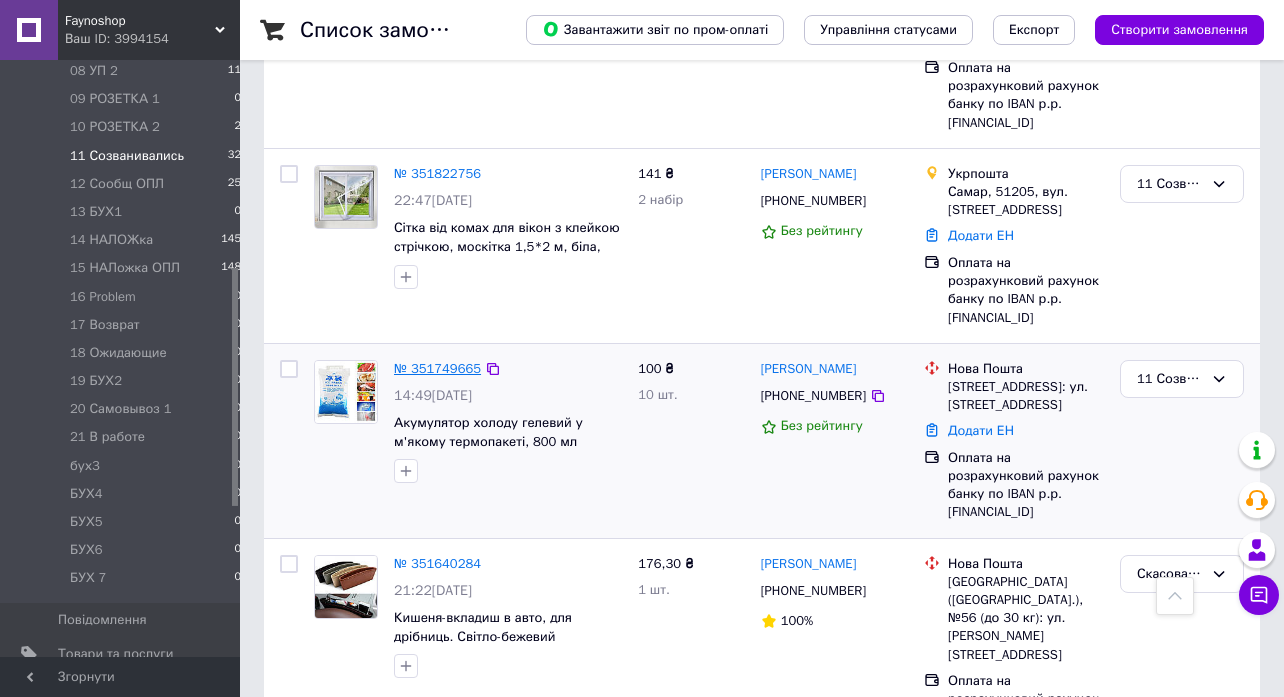 click on "№ 351749665" at bounding box center [437, 368] 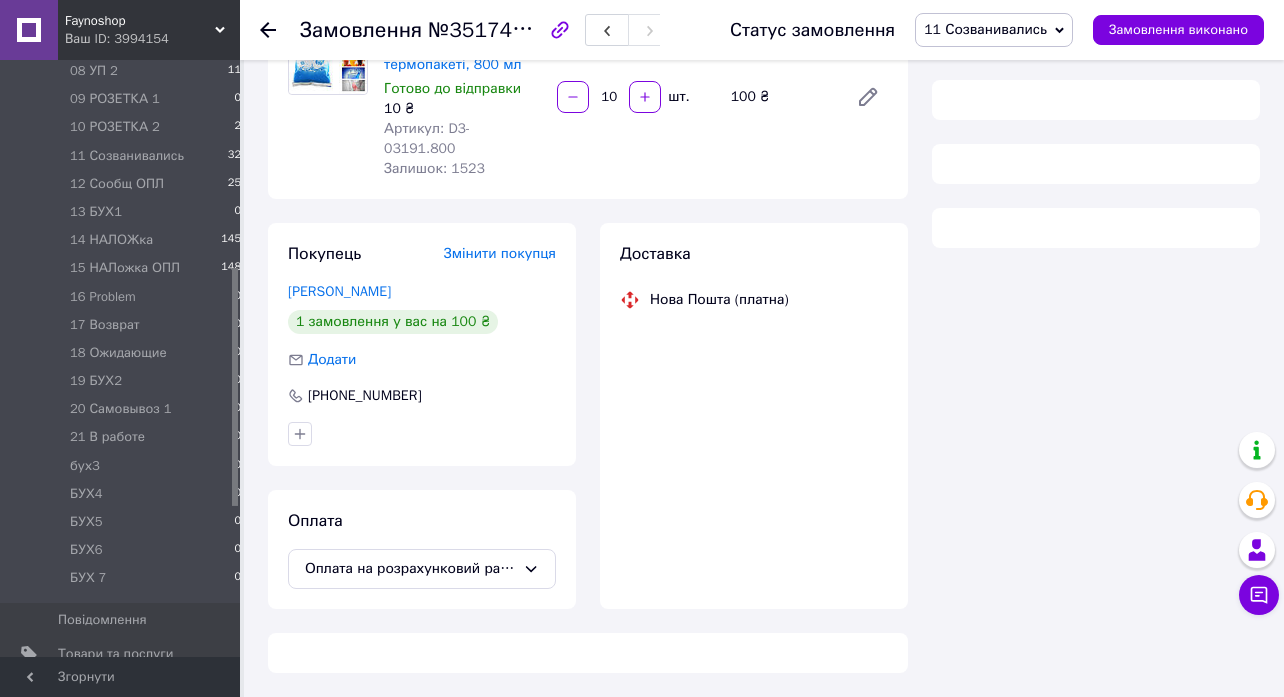 scroll, scrollTop: 195, scrollLeft: 0, axis: vertical 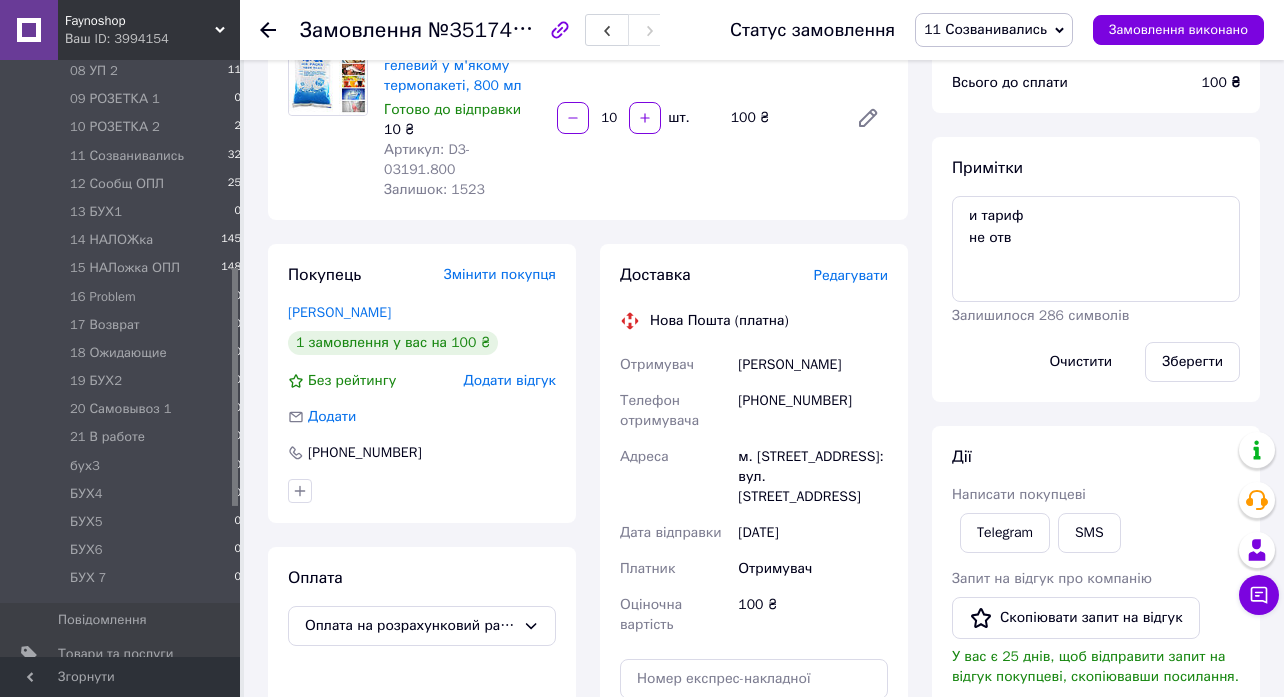 click 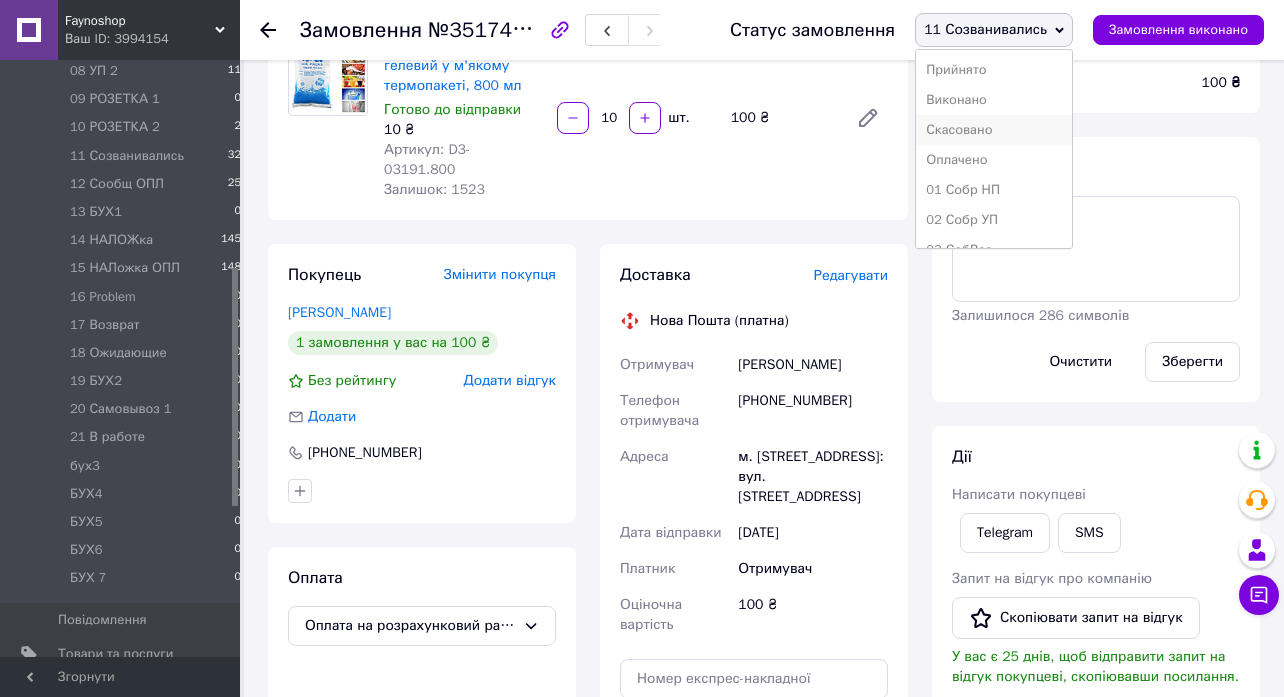 click on "Скасовано" at bounding box center (994, 130) 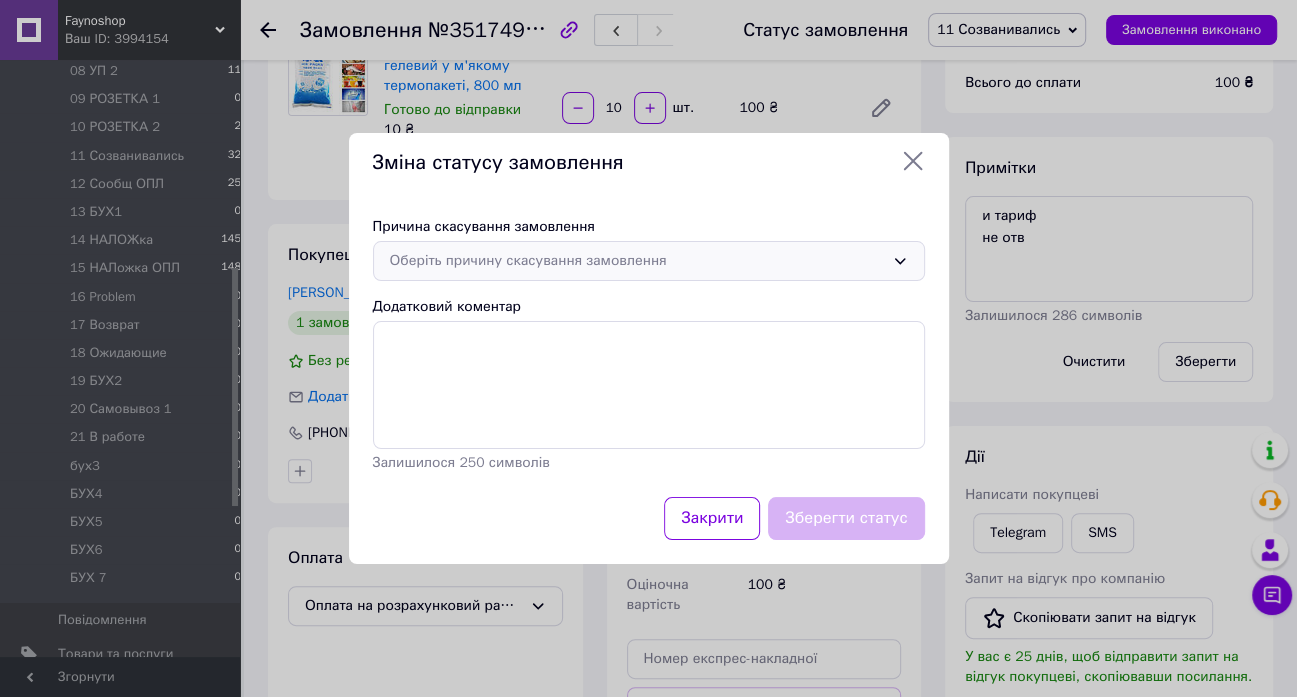click on "Оберіть причину скасування замовлення" at bounding box center (637, 261) 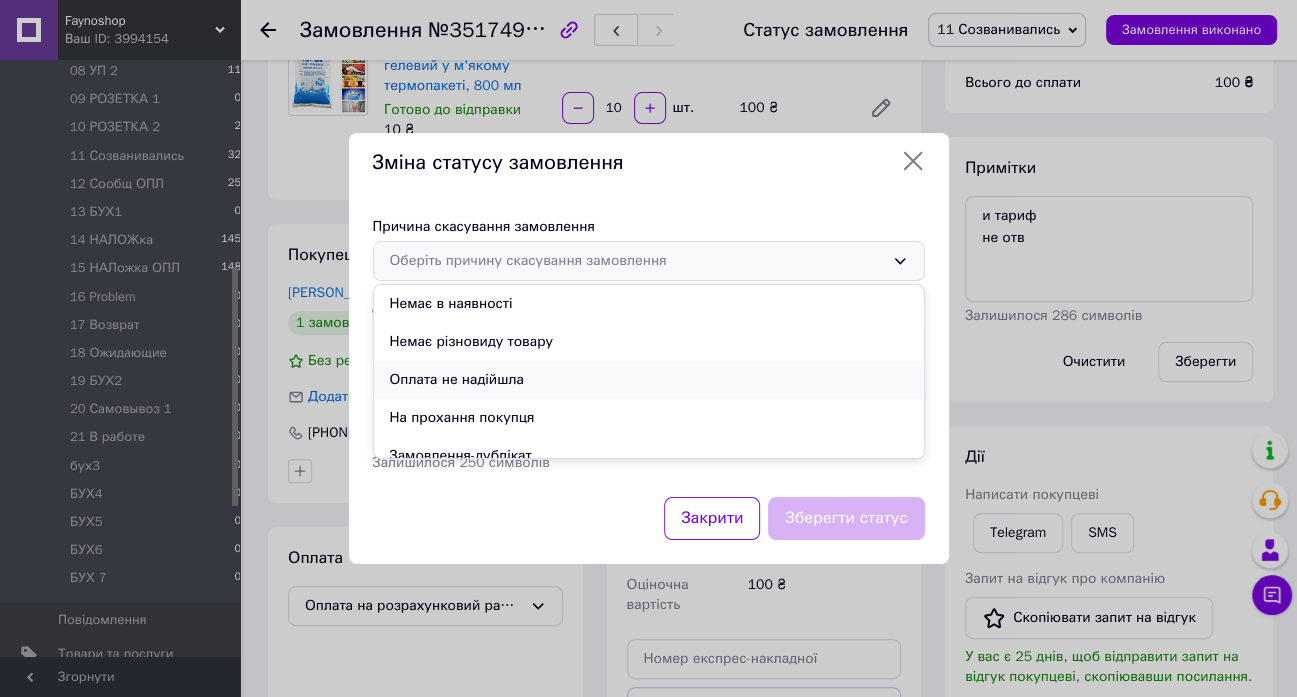 click on "Оплата не надійшла" at bounding box center (649, 380) 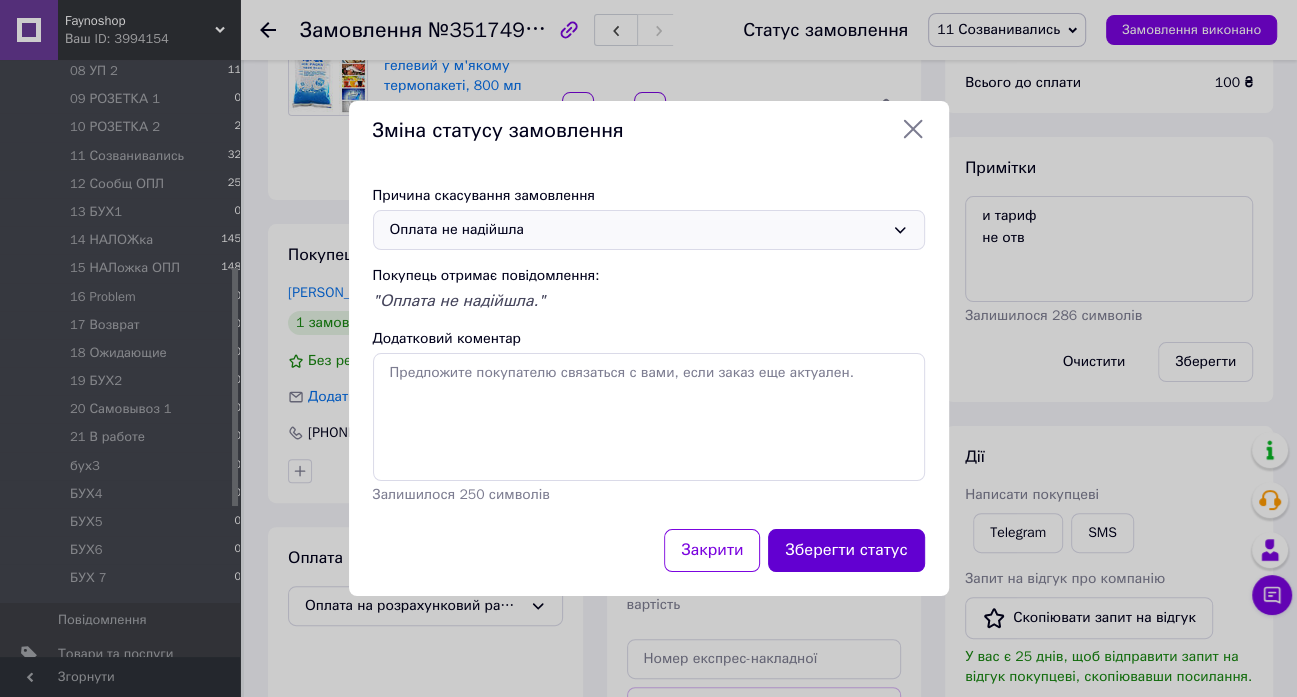 click on "Зберегти статус" at bounding box center (846, 550) 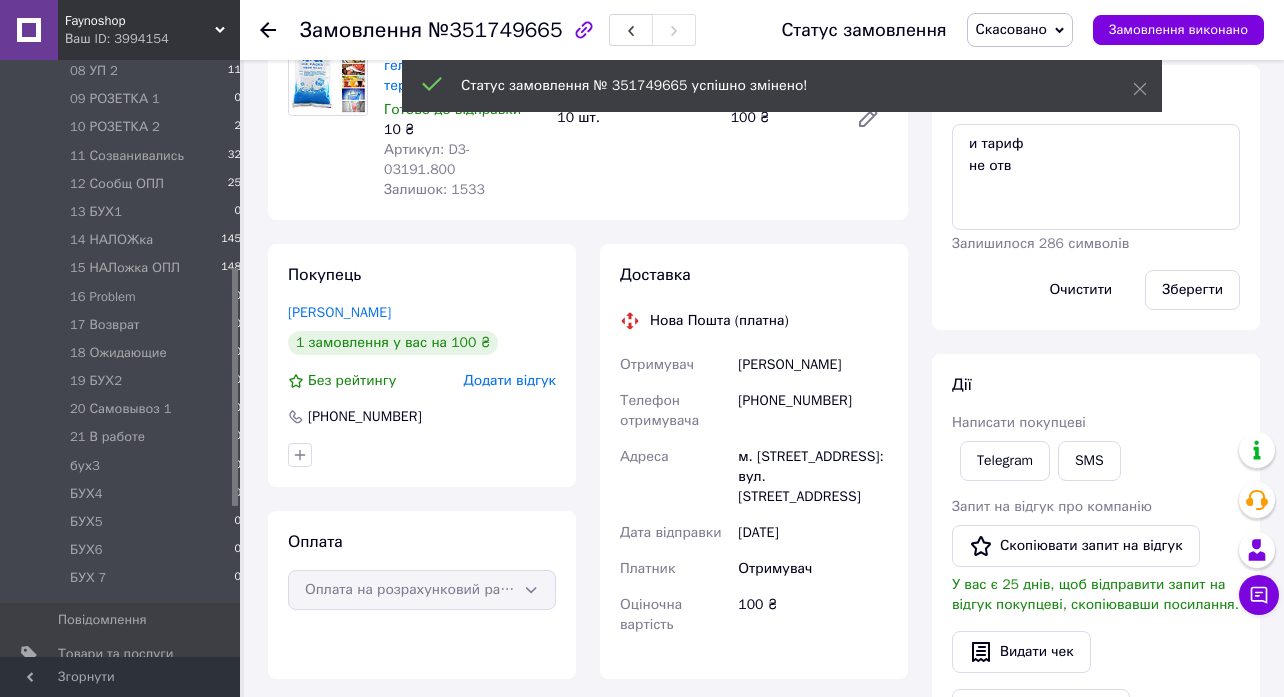 click 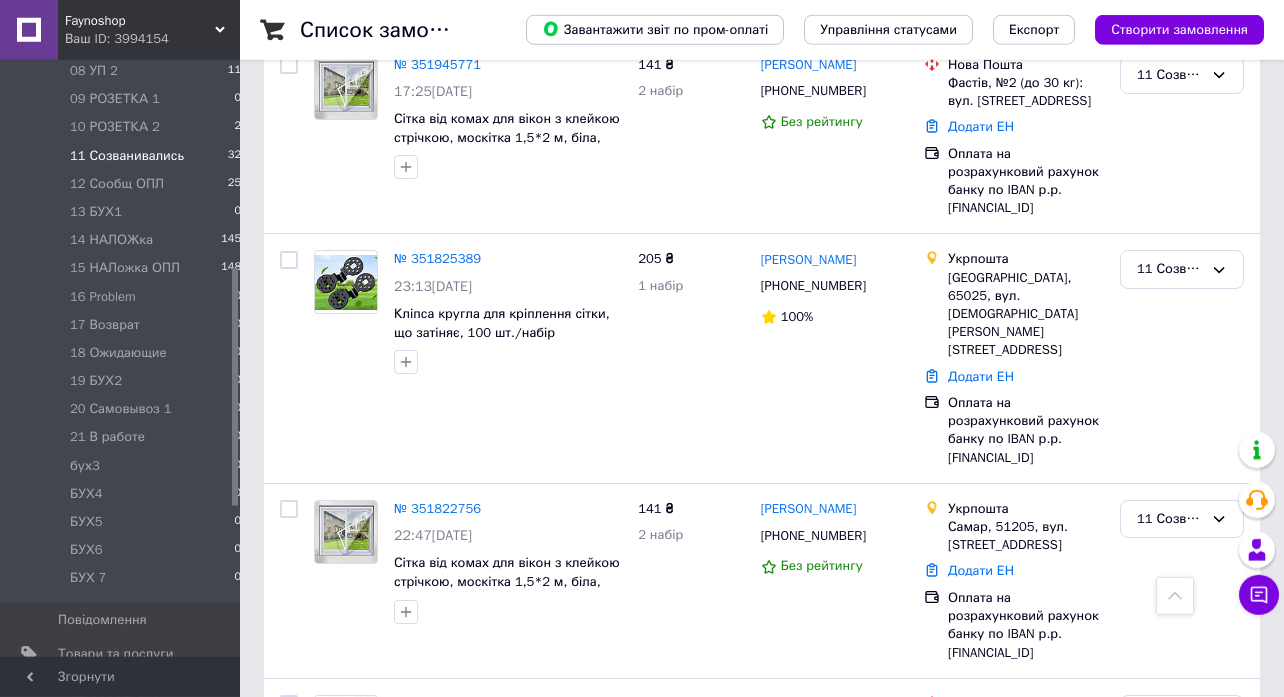 scroll, scrollTop: 1705, scrollLeft: 0, axis: vertical 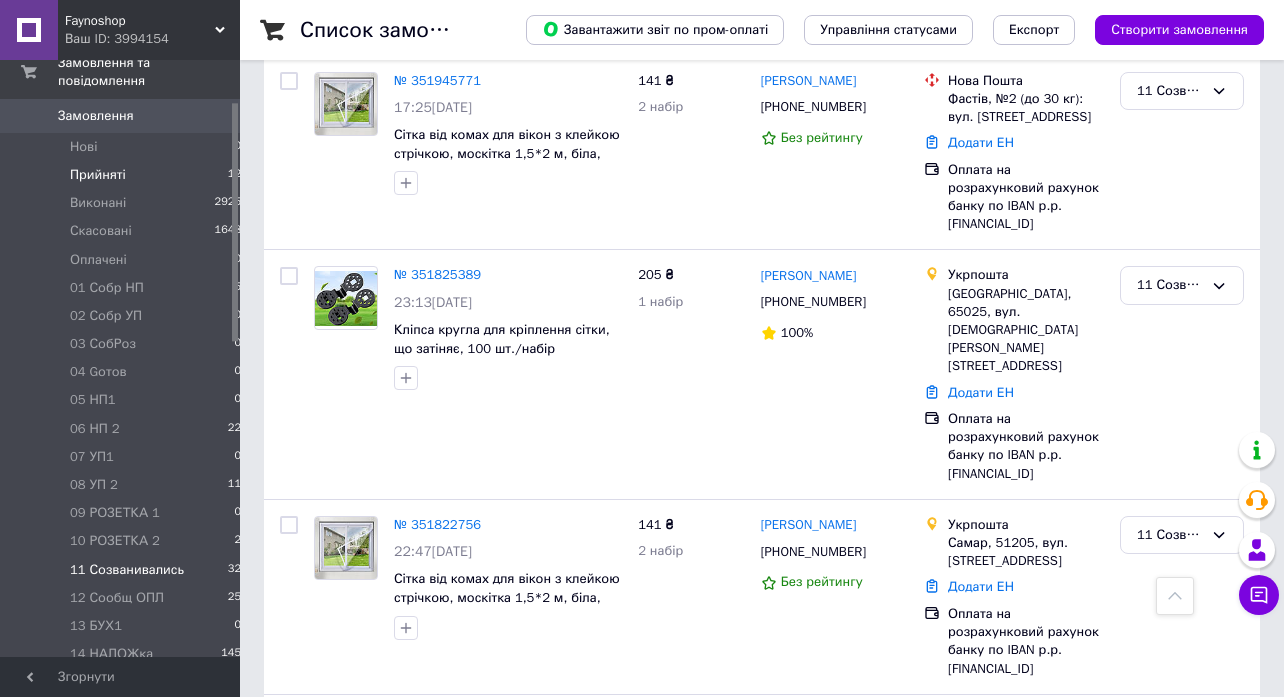 click on "Прийняті" at bounding box center (98, 175) 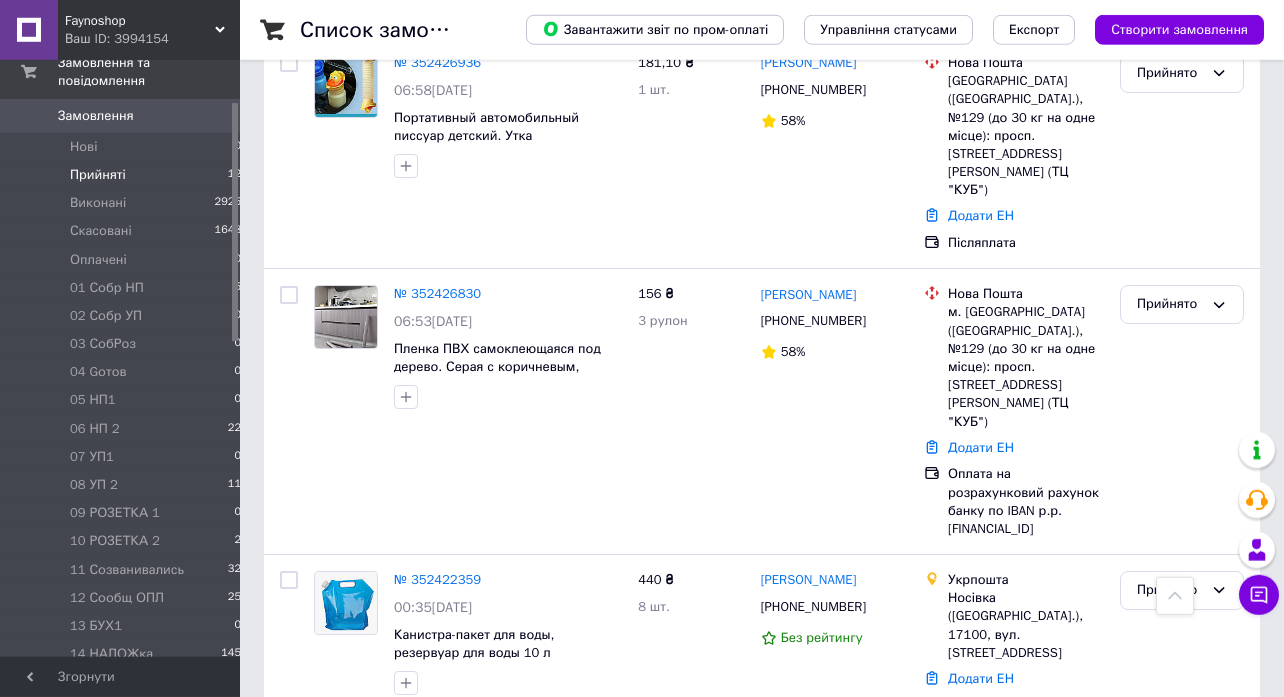 scroll, scrollTop: 972, scrollLeft: 0, axis: vertical 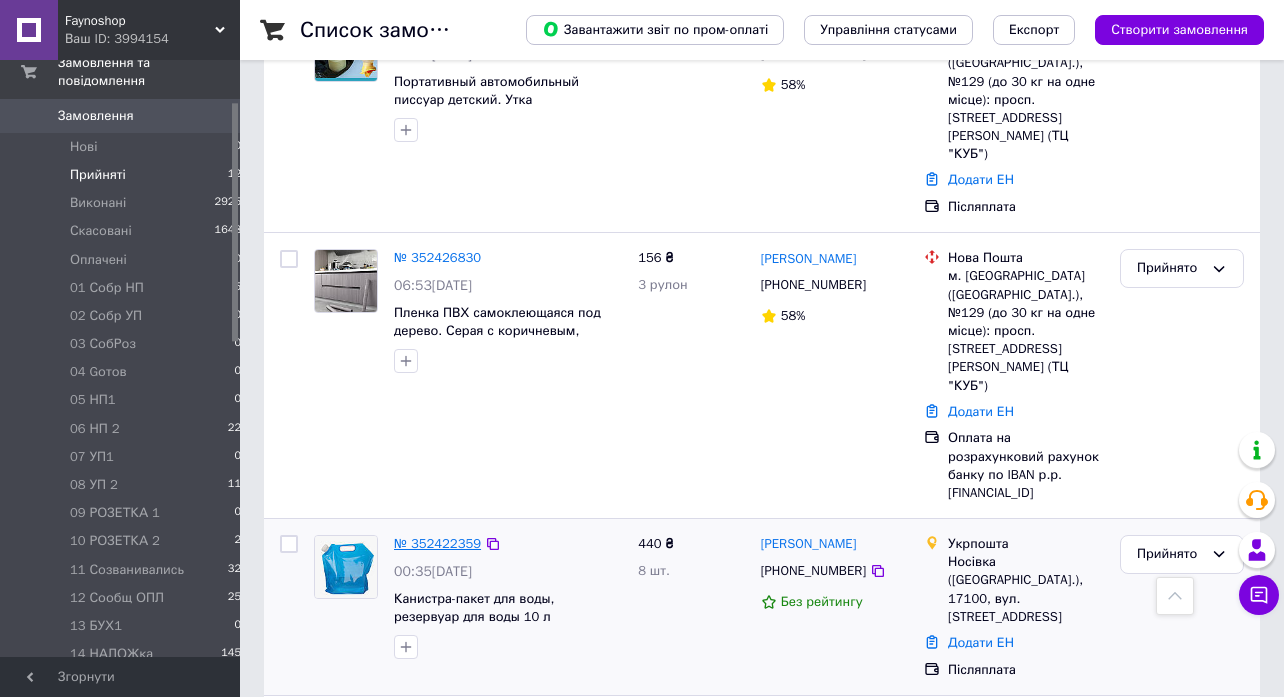 click on "№ 352422359" at bounding box center (437, 543) 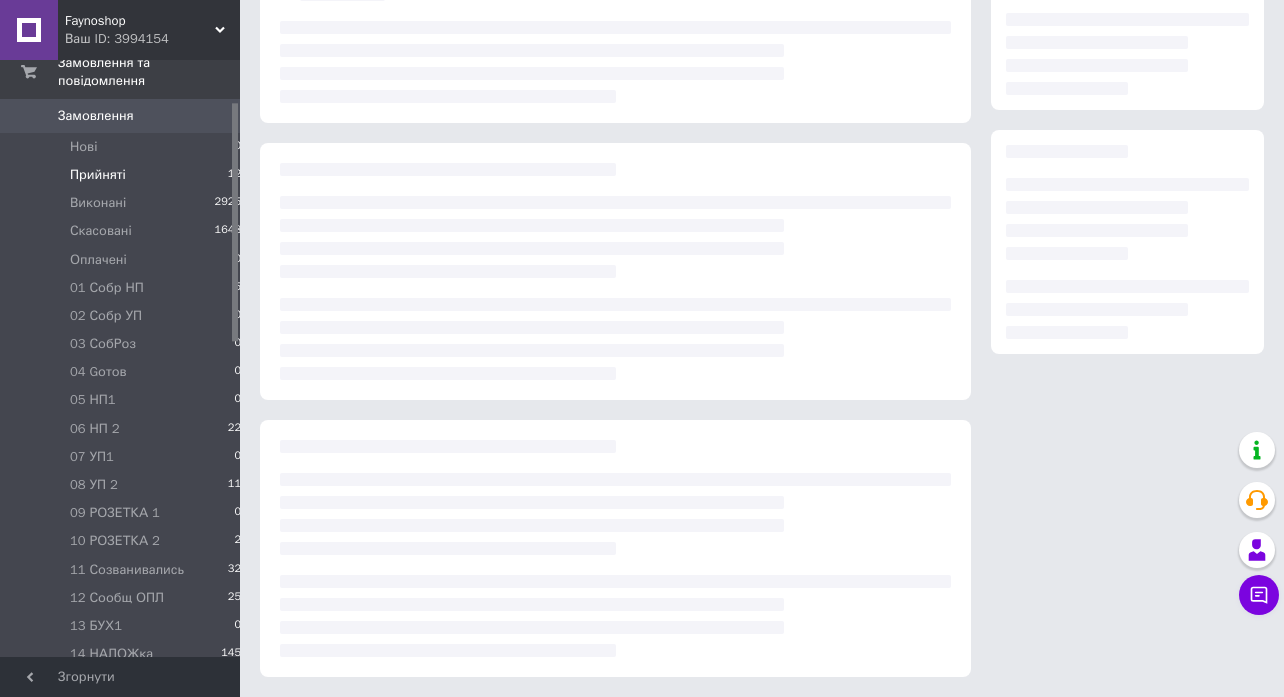 scroll, scrollTop: 217, scrollLeft: 0, axis: vertical 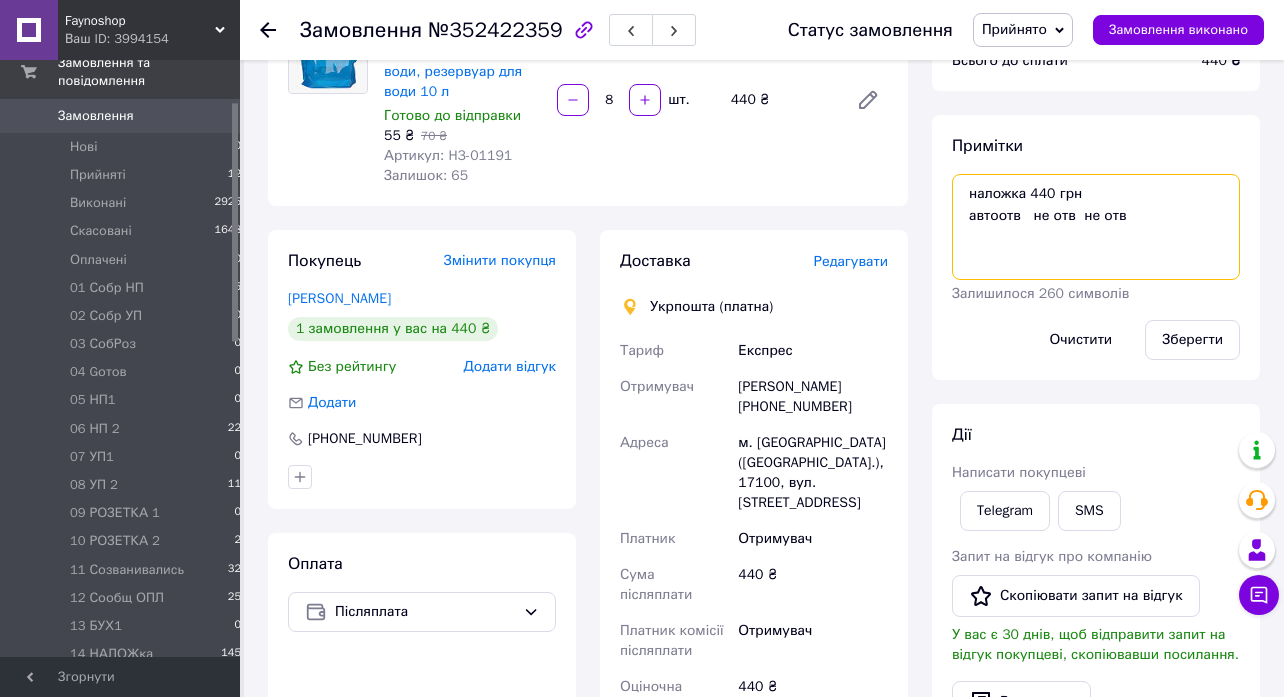 drag, startPoint x: 1097, startPoint y: 194, endPoint x: 944, endPoint y: 194, distance: 153 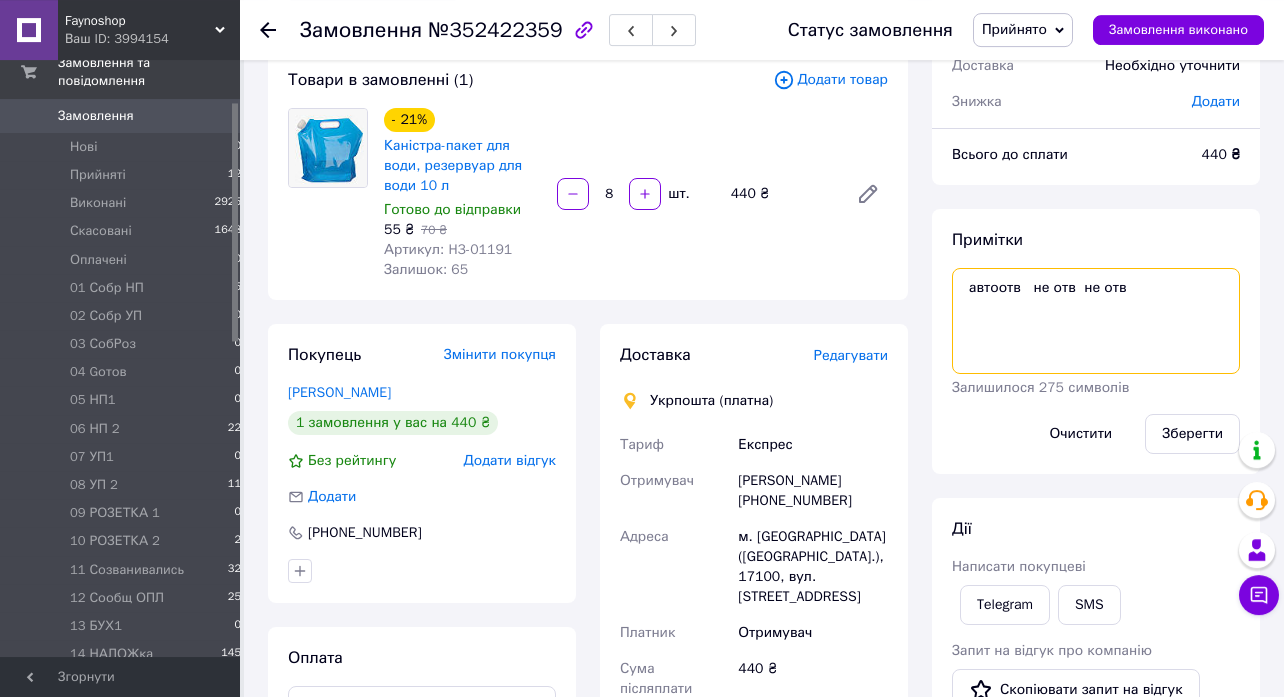 scroll, scrollTop: 432, scrollLeft: 0, axis: vertical 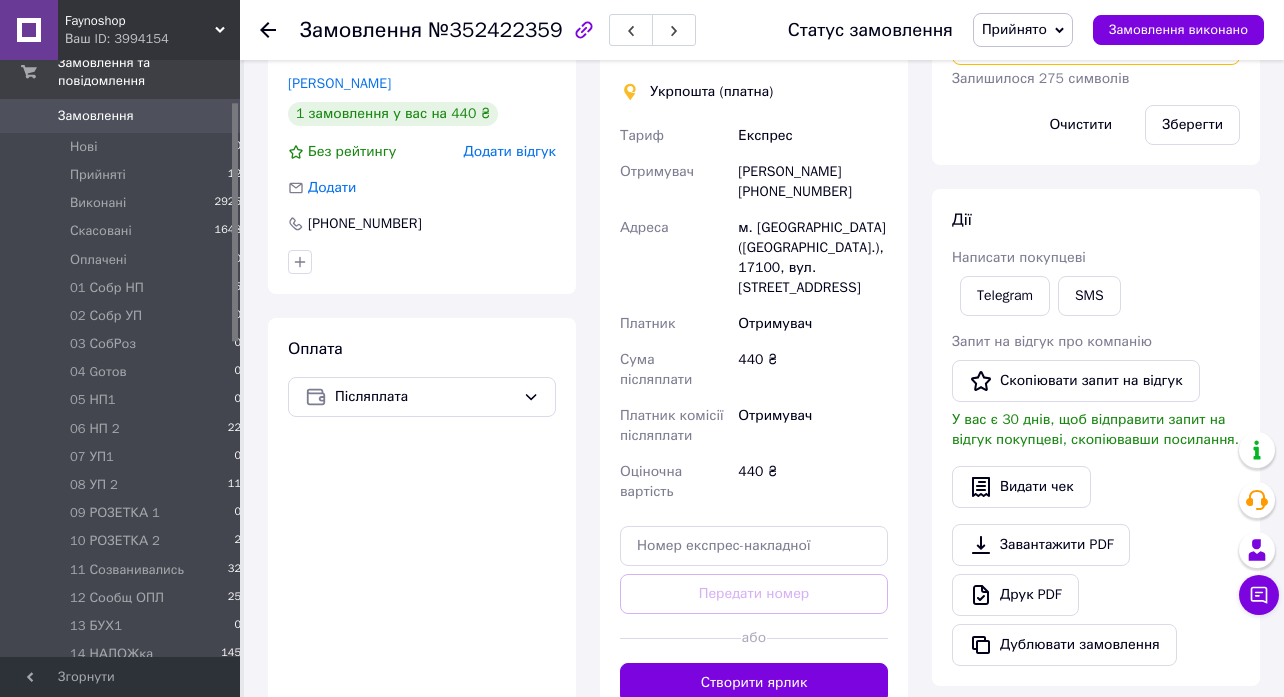 type on "автоотв   не отв  не отв" 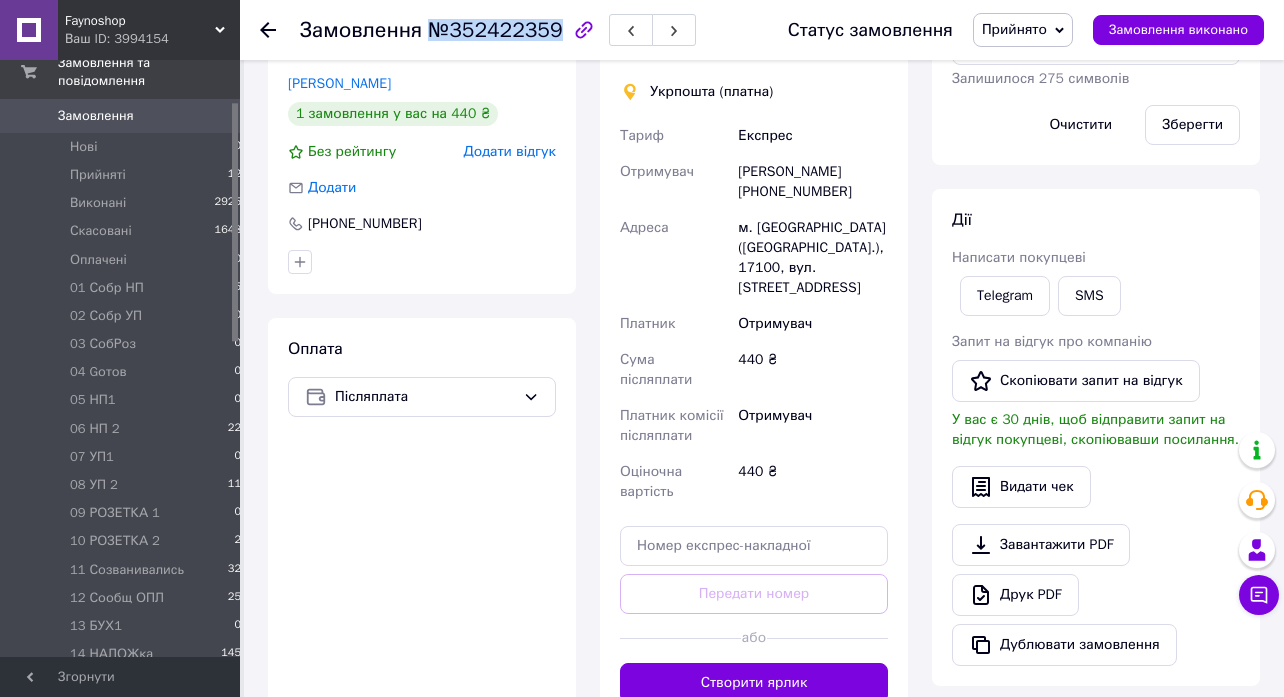 drag, startPoint x: 424, startPoint y: 36, endPoint x: 547, endPoint y: 36, distance: 123 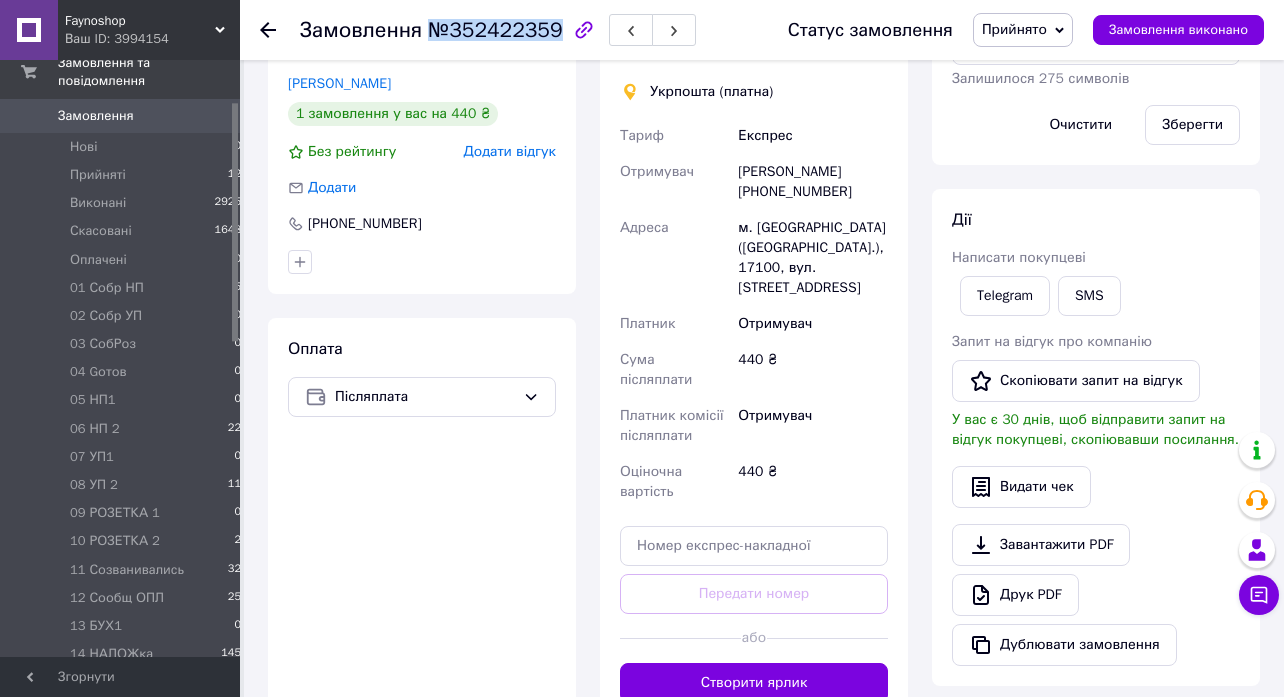 copy on "№352422359" 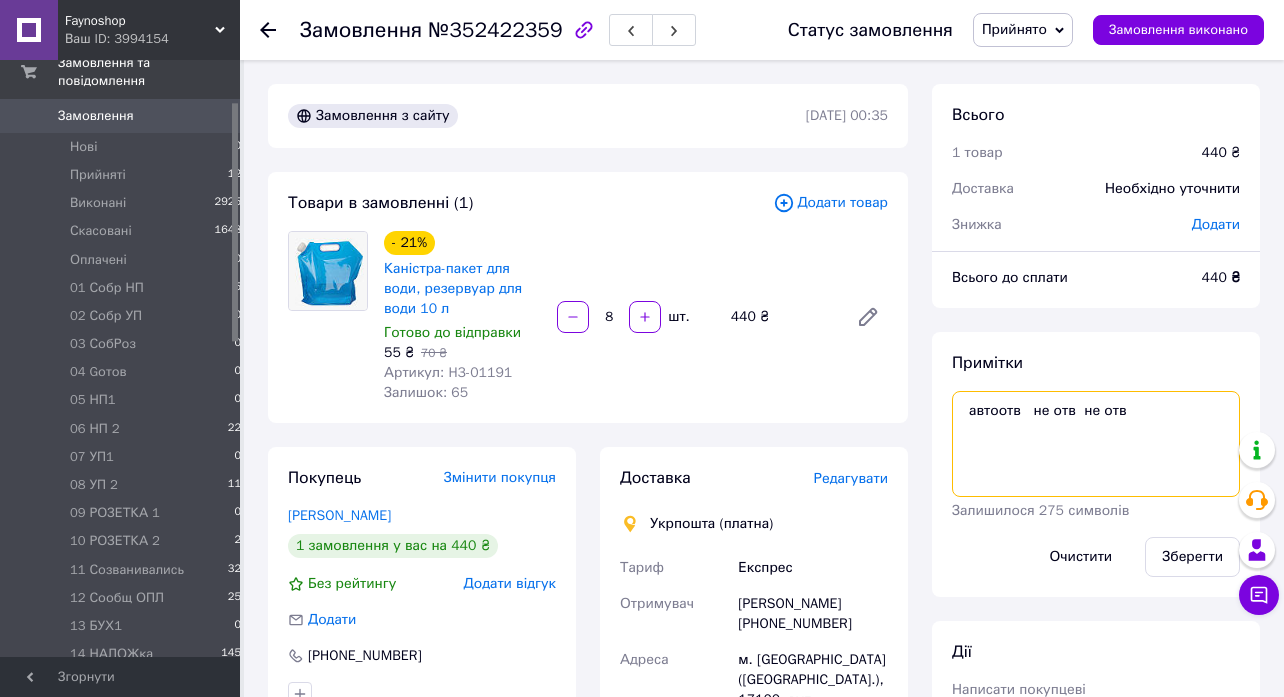 drag, startPoint x: 1148, startPoint y: 437, endPoint x: 922, endPoint y: 425, distance: 226.31836 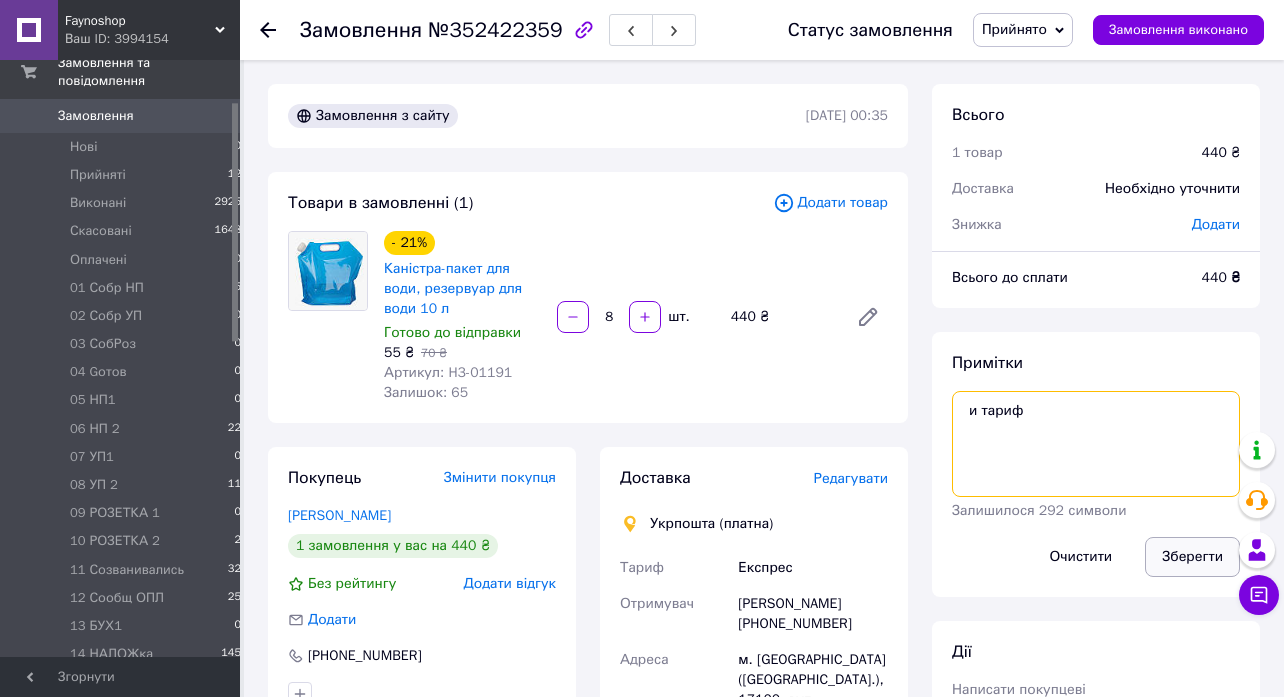 type on "и тариф" 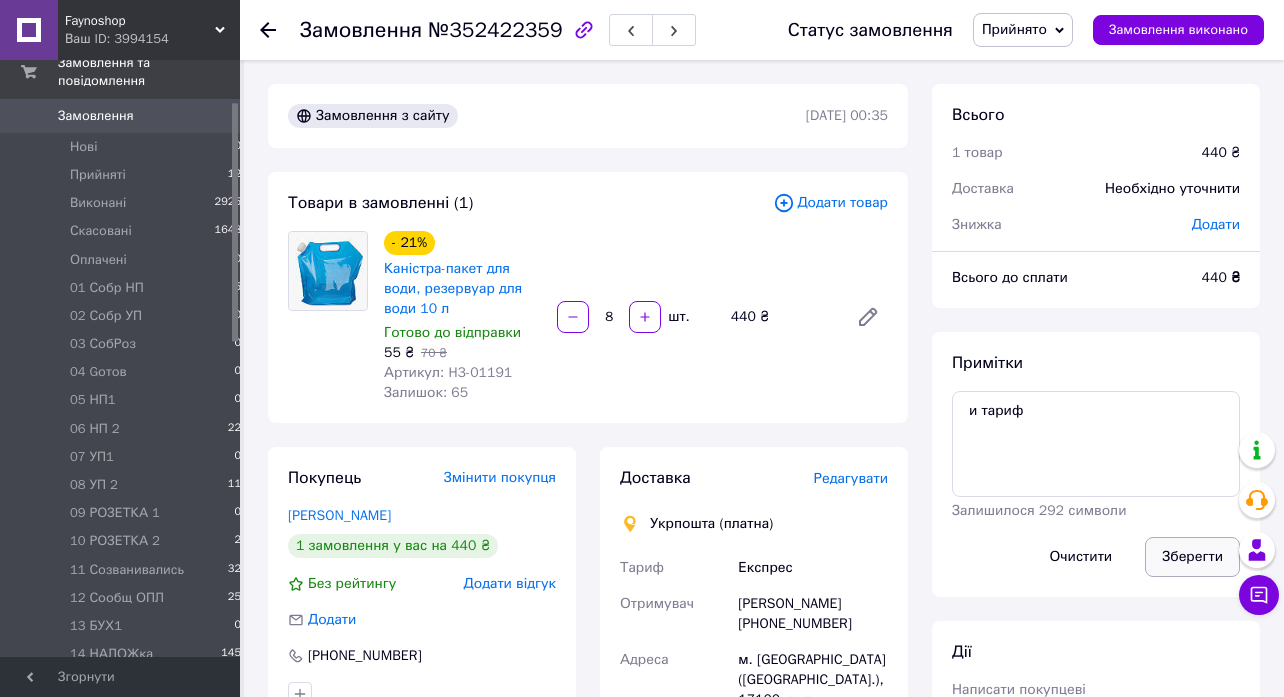 click on "Зберегти" at bounding box center [1192, 557] 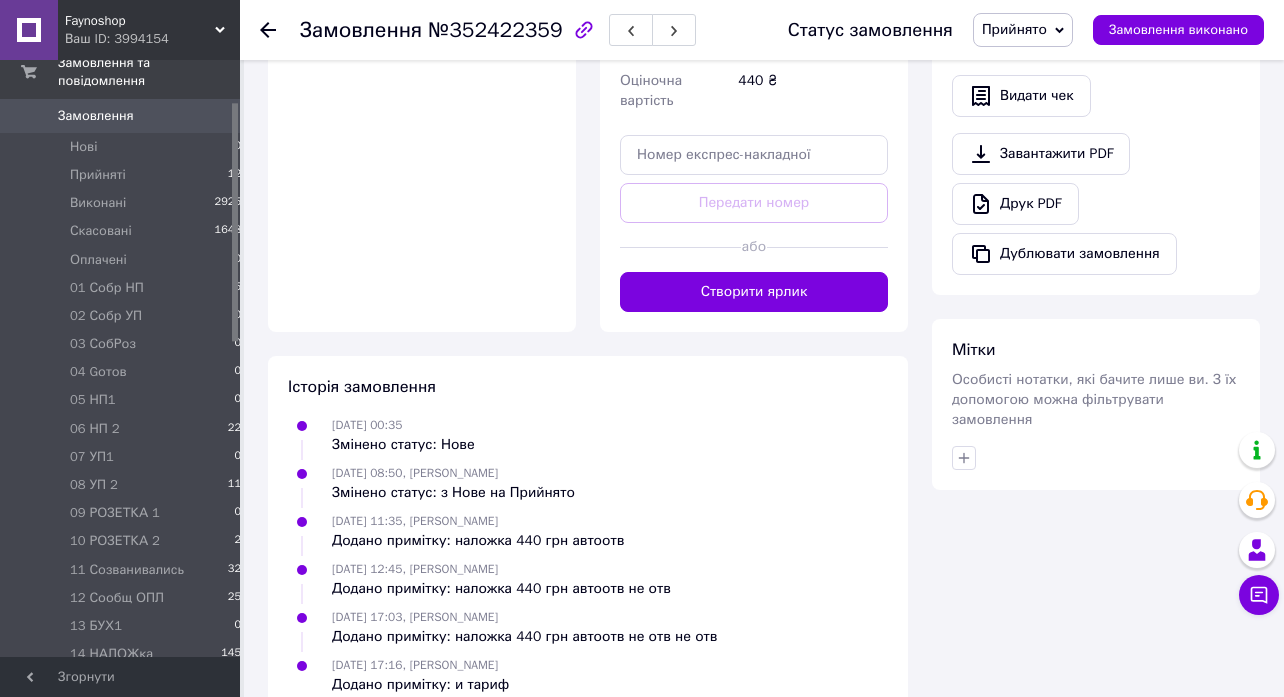 scroll, scrollTop: 499, scrollLeft: 0, axis: vertical 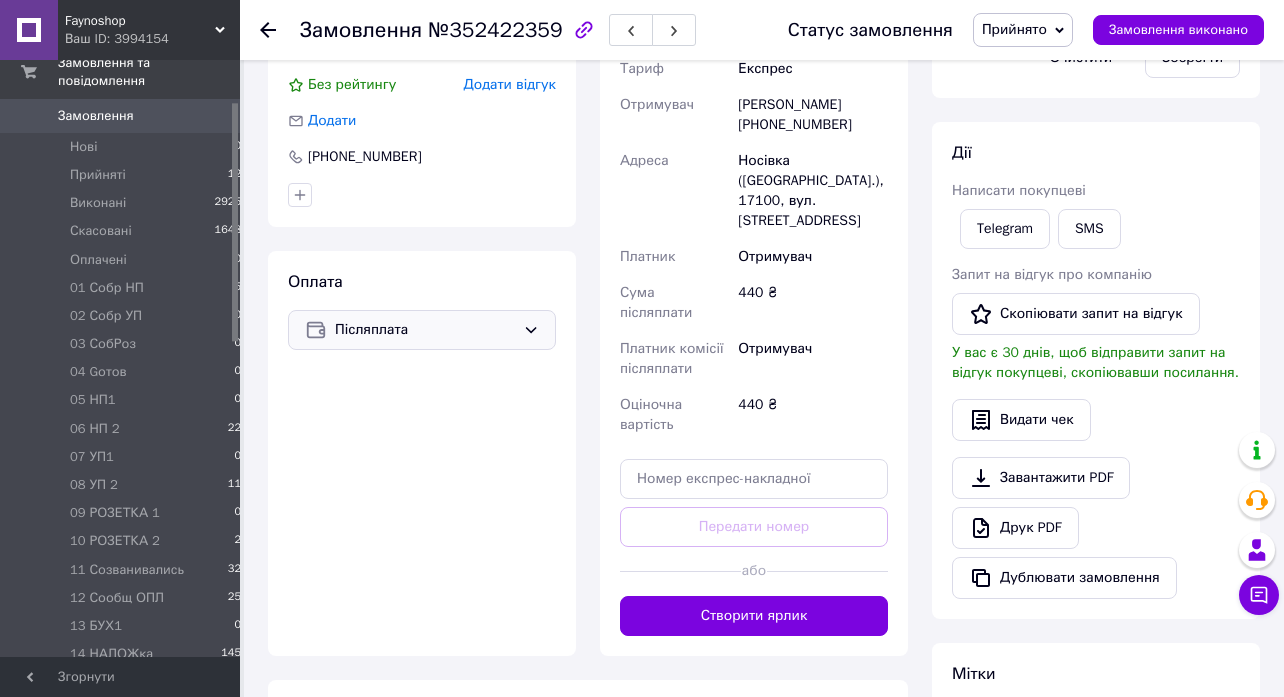 click 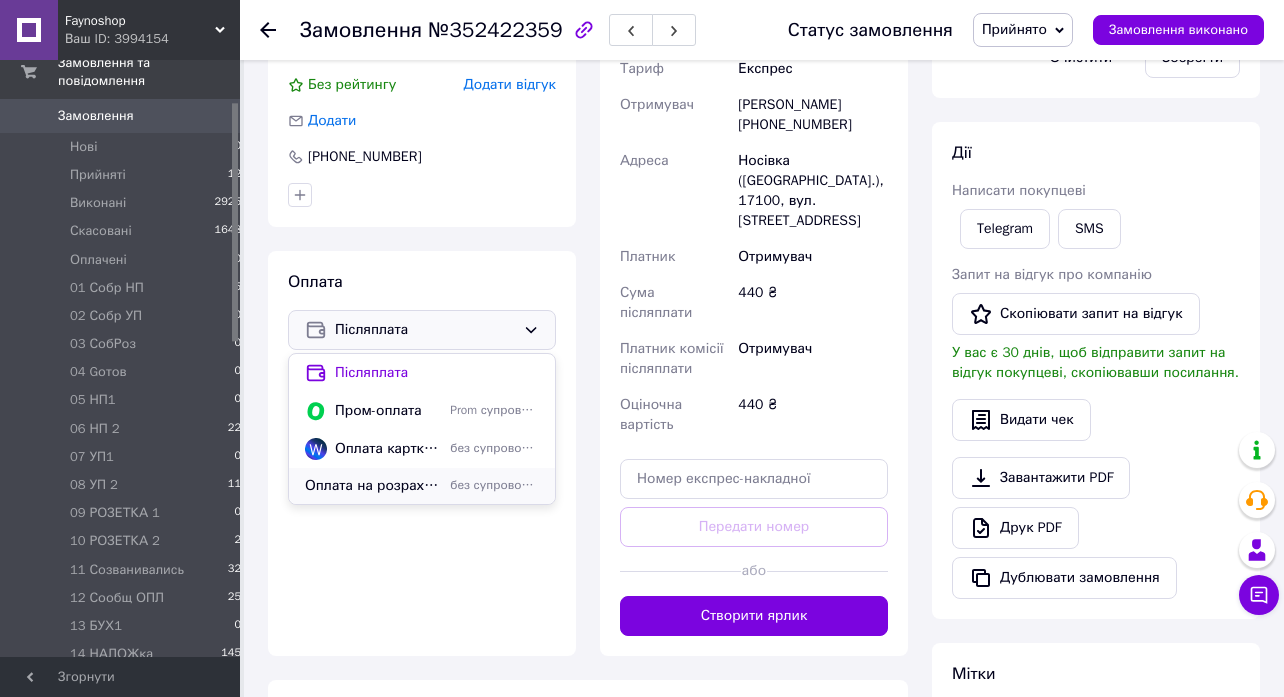 click on "Оплата на розрахунковий рахунок банку по IBAN р.р. [FINANCIAL_ID]" at bounding box center (373, 486) 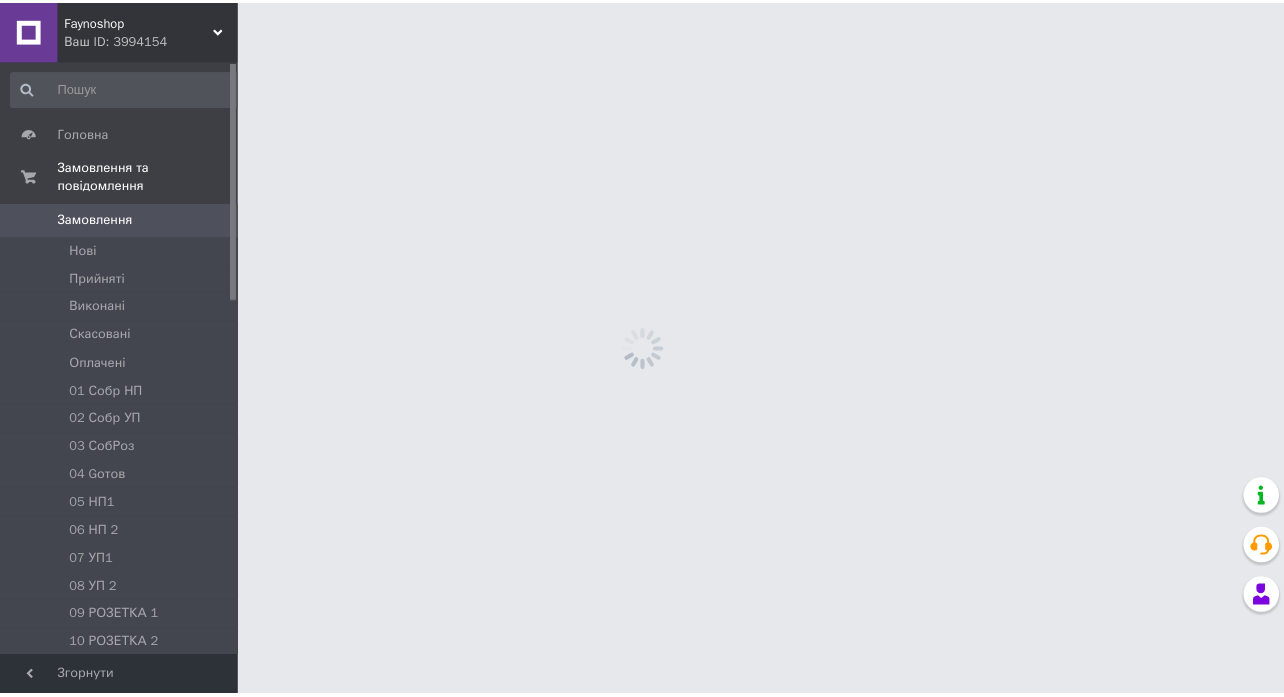 scroll, scrollTop: 0, scrollLeft: 0, axis: both 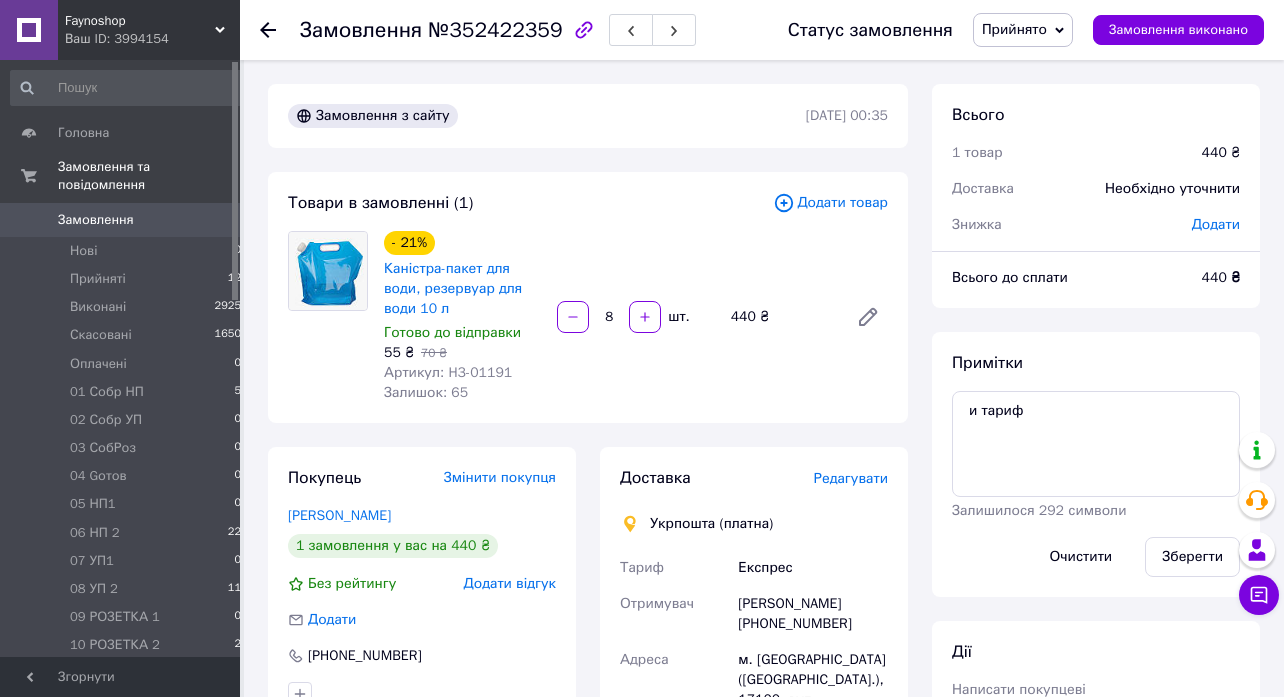 click on "Всього 1 товар 440 ₴ Доставка Необхідно уточнити Знижка Додати Всього до сплати 440 ₴ Примітки
и тариф Залишилося 292 символи Очистити Зберегти Дії Написати покупцеві Telegram SMS Запит на відгук про компанію   Скопіювати запит на відгук У вас є 30 днів, щоб відправити запит на відгук покупцеві, скопіювавши посилання.   Видати чек   Завантажити PDF   Друк PDF   Дублювати замовлення Мітки Особисті нотатки, які бачите лише ви. З їх допомогою можна фільтрувати замовлення" at bounding box center (1096, 698) 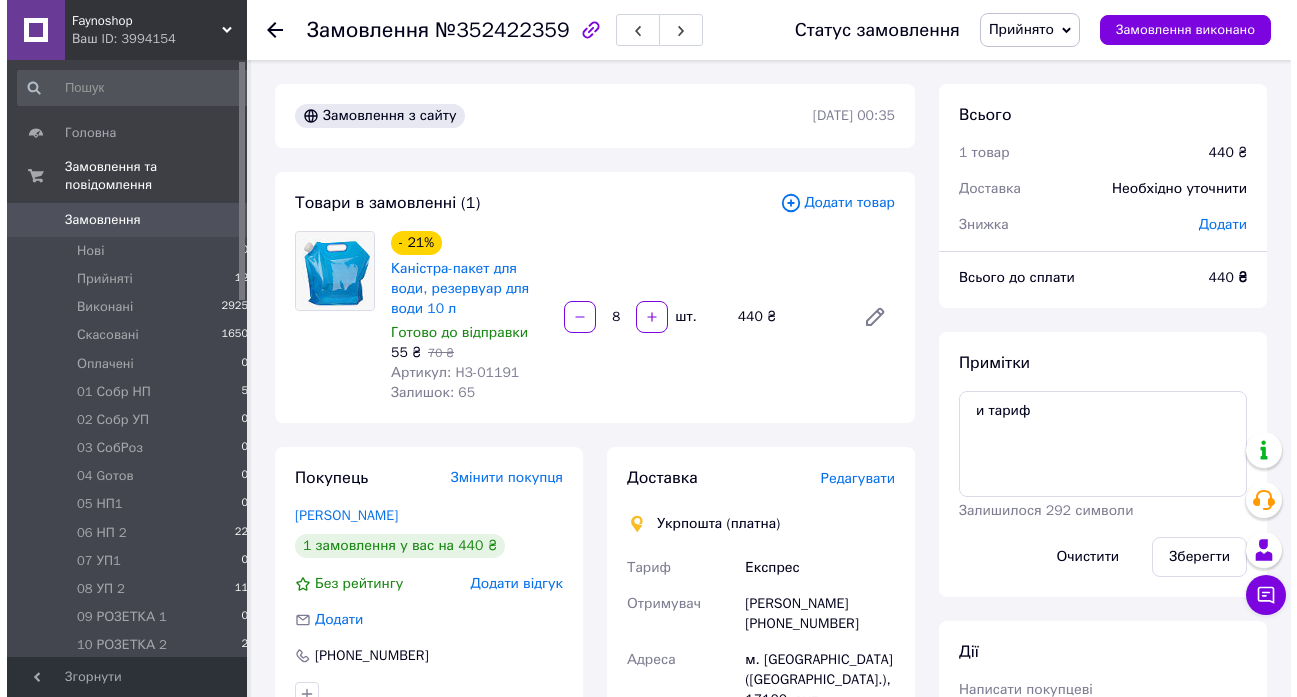 scroll, scrollTop: 432, scrollLeft: 0, axis: vertical 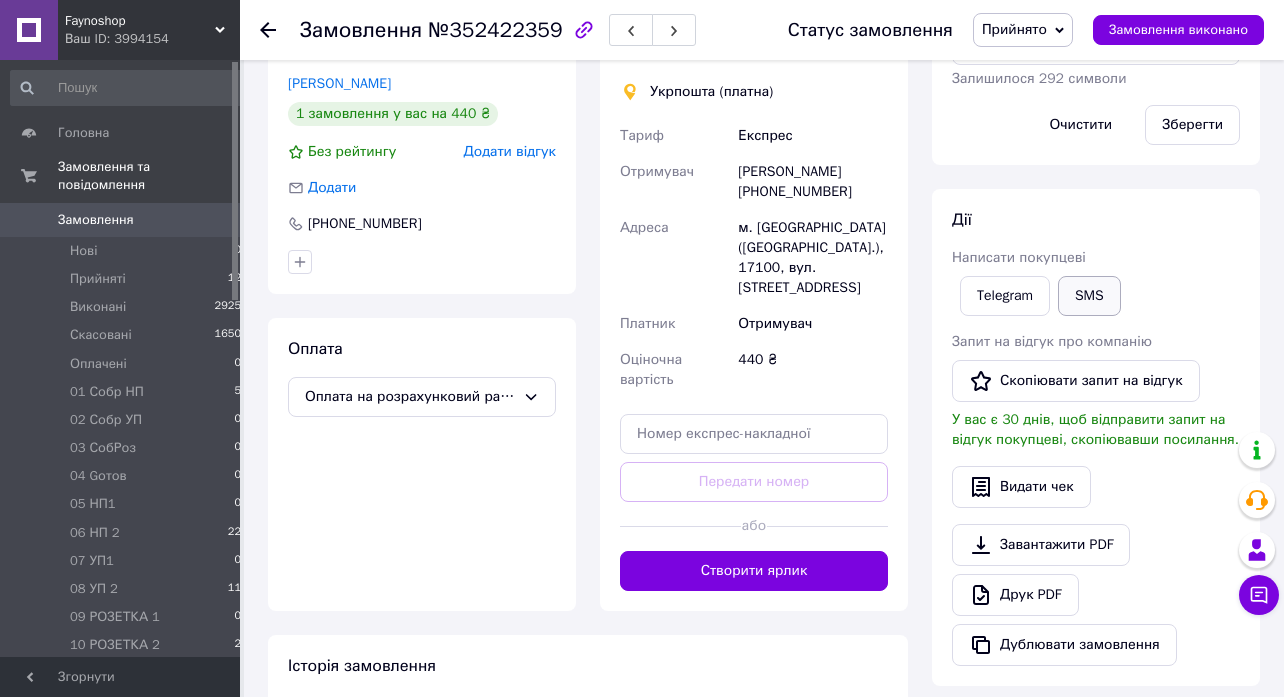 click on "SMS" at bounding box center (1089, 296) 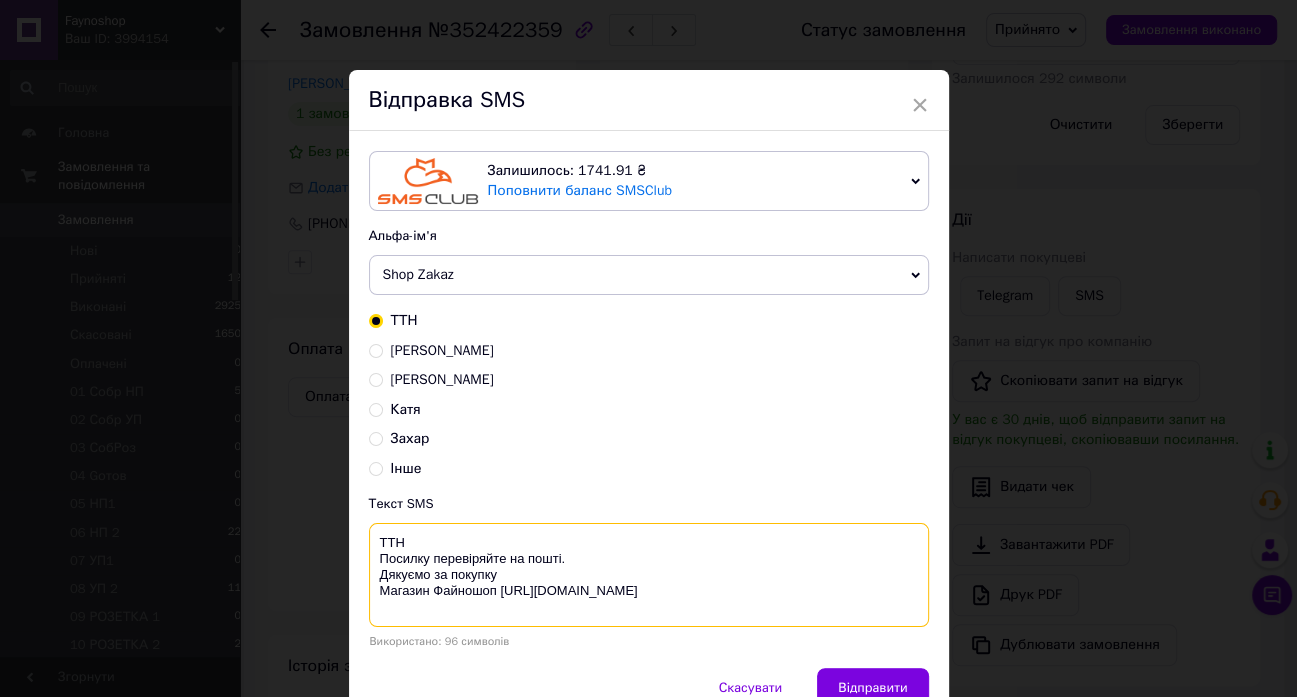 drag, startPoint x: 382, startPoint y: 569, endPoint x: 316, endPoint y: 527, distance: 78.23043 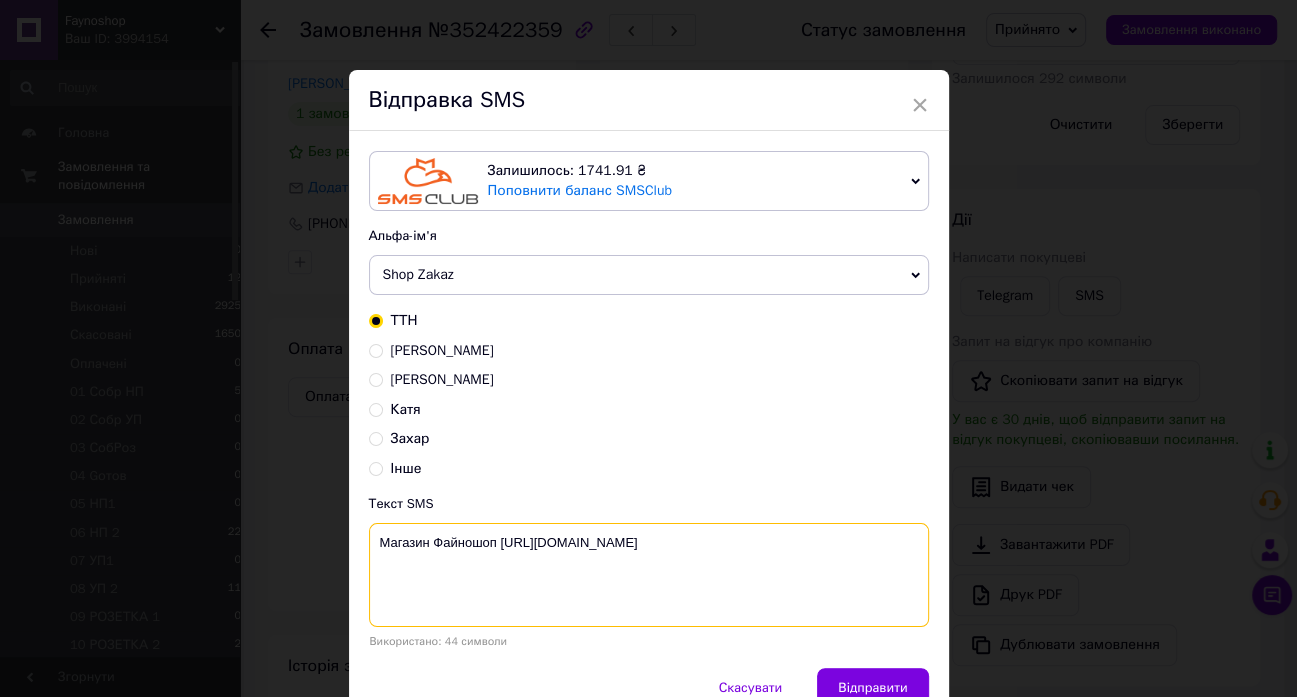 paste on "До сплати 440грн
IBAN
[FINANCIAL_ID]
РНОКПП/ЄДРПОУ
2574919331
[PERSON_NAME] ХАЛАС
Призначення платежу: замовлення №352422359" 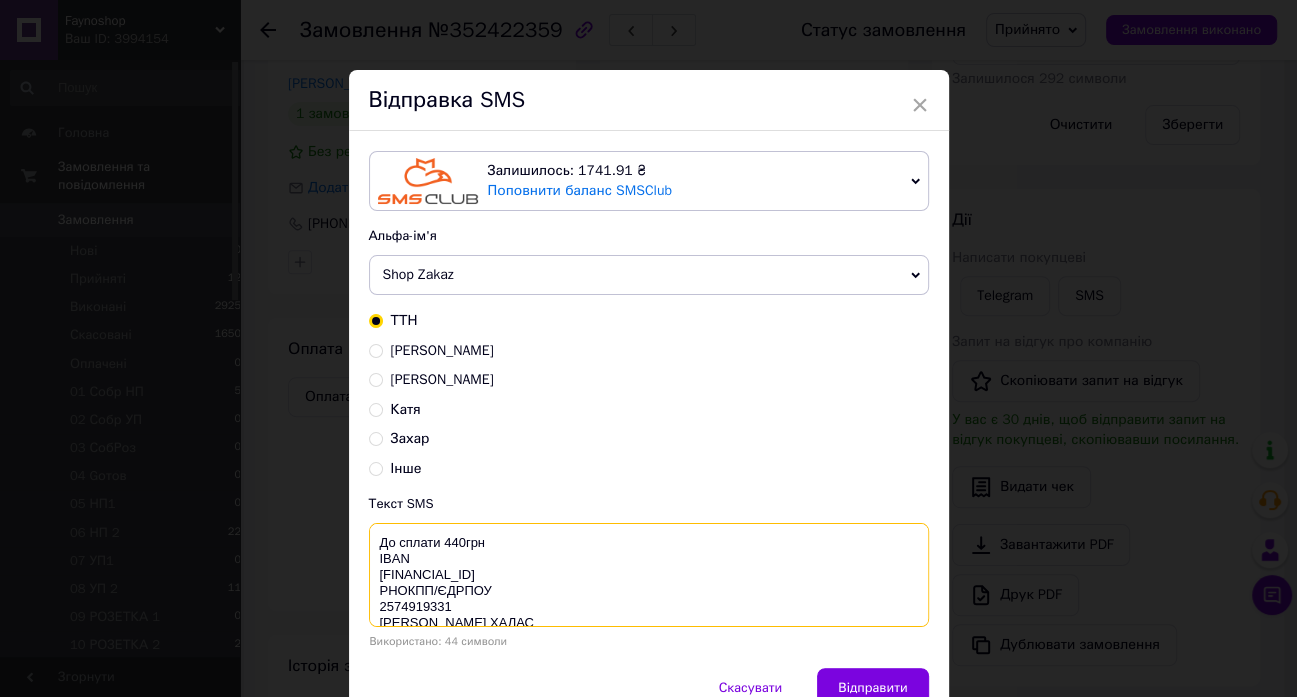 scroll, scrollTop: 21, scrollLeft: 0, axis: vertical 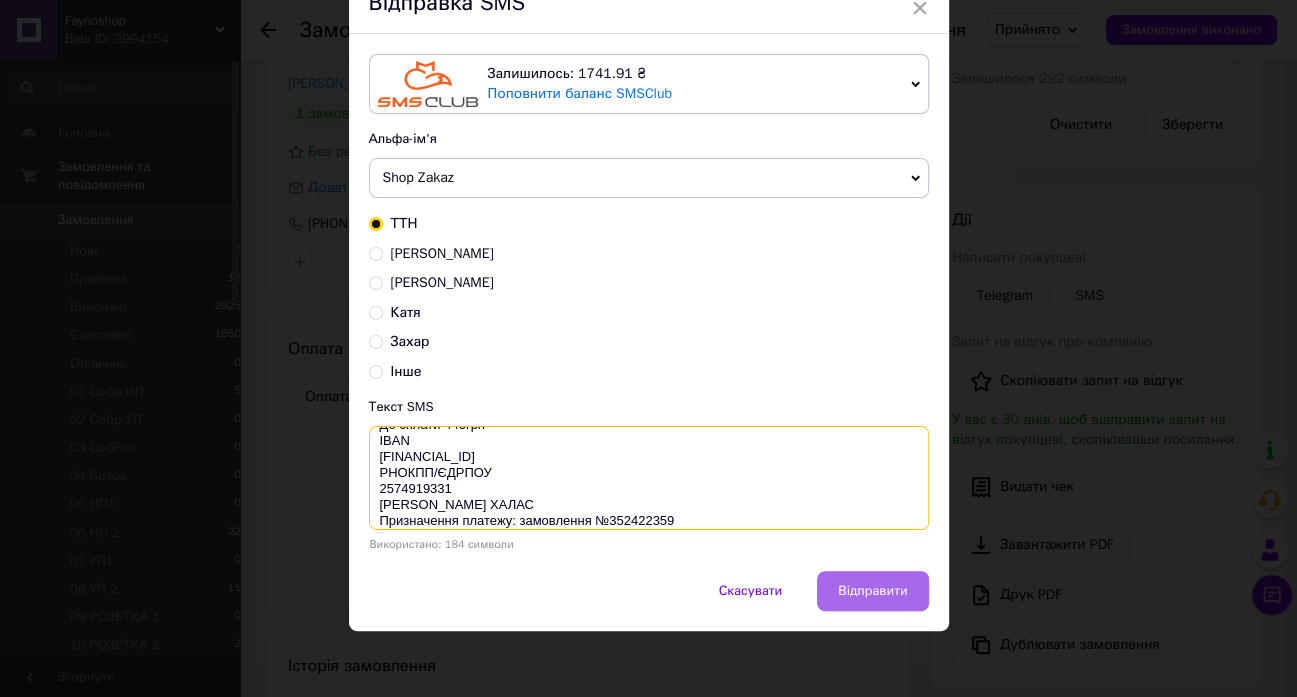 type on "До сплати 440грн
IBAN
[FINANCIAL_ID]
РНОКПП/ЄДРПОУ
2574919331
[PERSON_NAME] ХАЛАС
Призначення платежу: замовлення №352422359
Магазин Файношоп [URL][DOMAIN_NAME]" 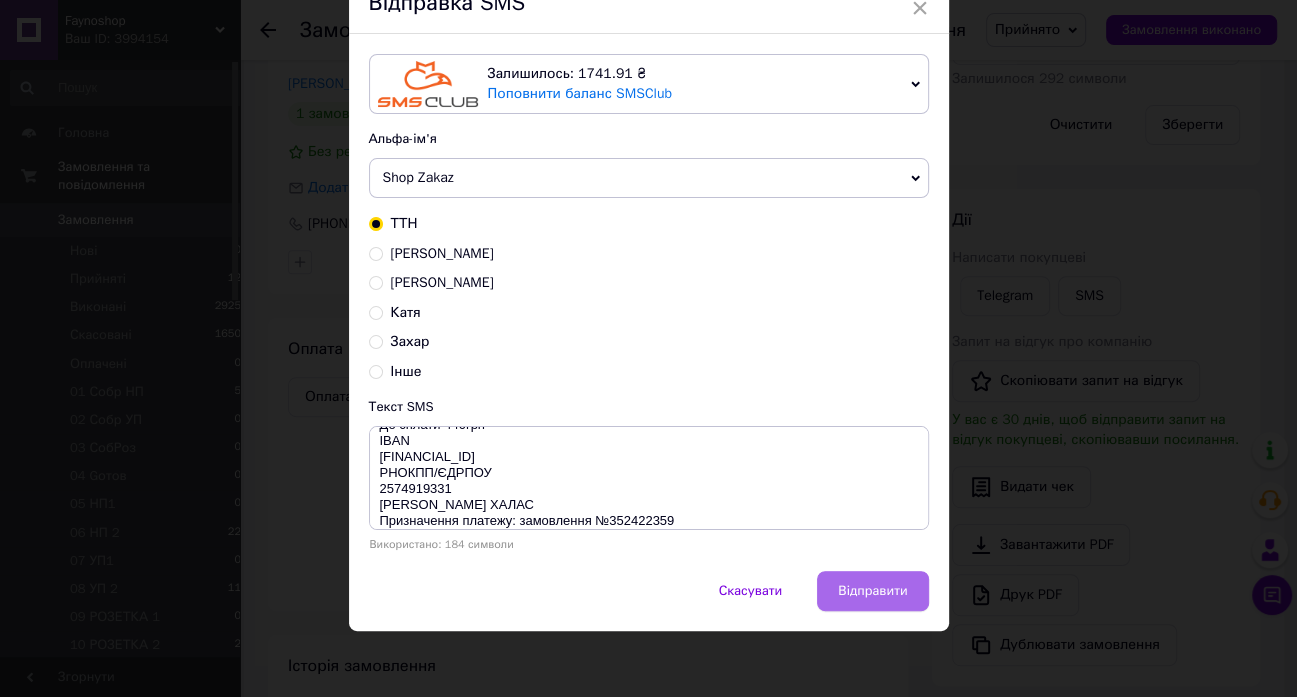 click on "Відправити" at bounding box center (872, 591) 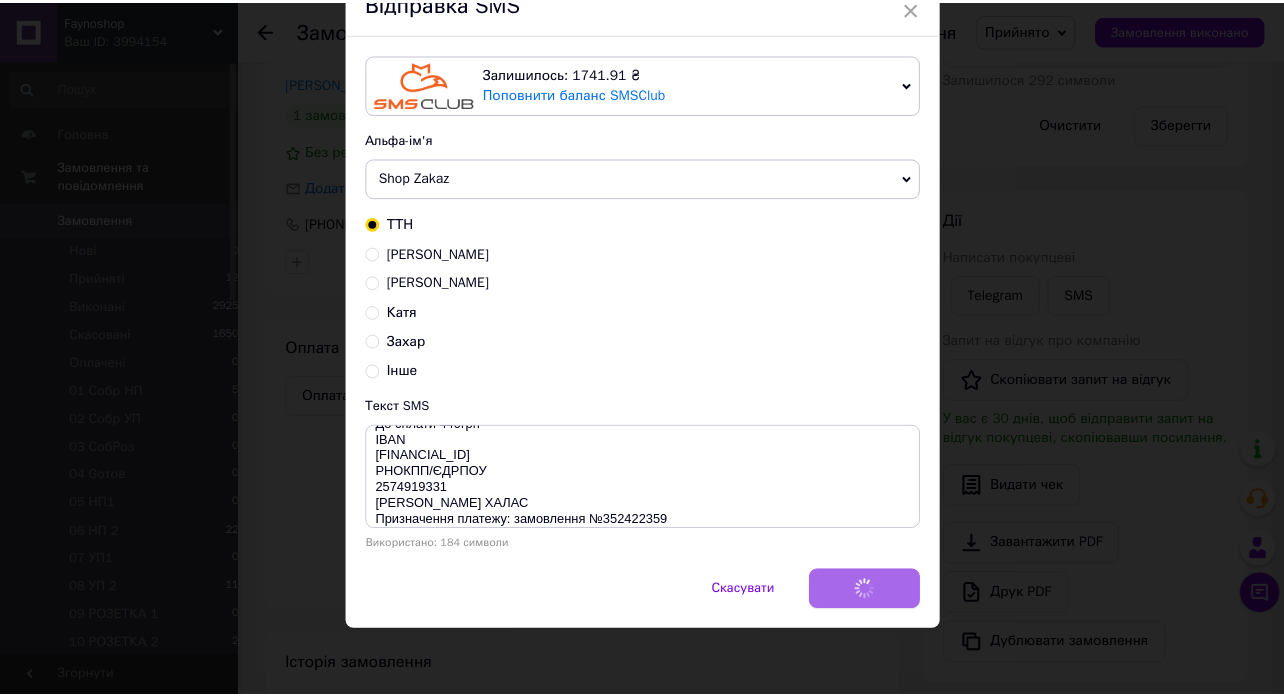 scroll, scrollTop: 0, scrollLeft: 0, axis: both 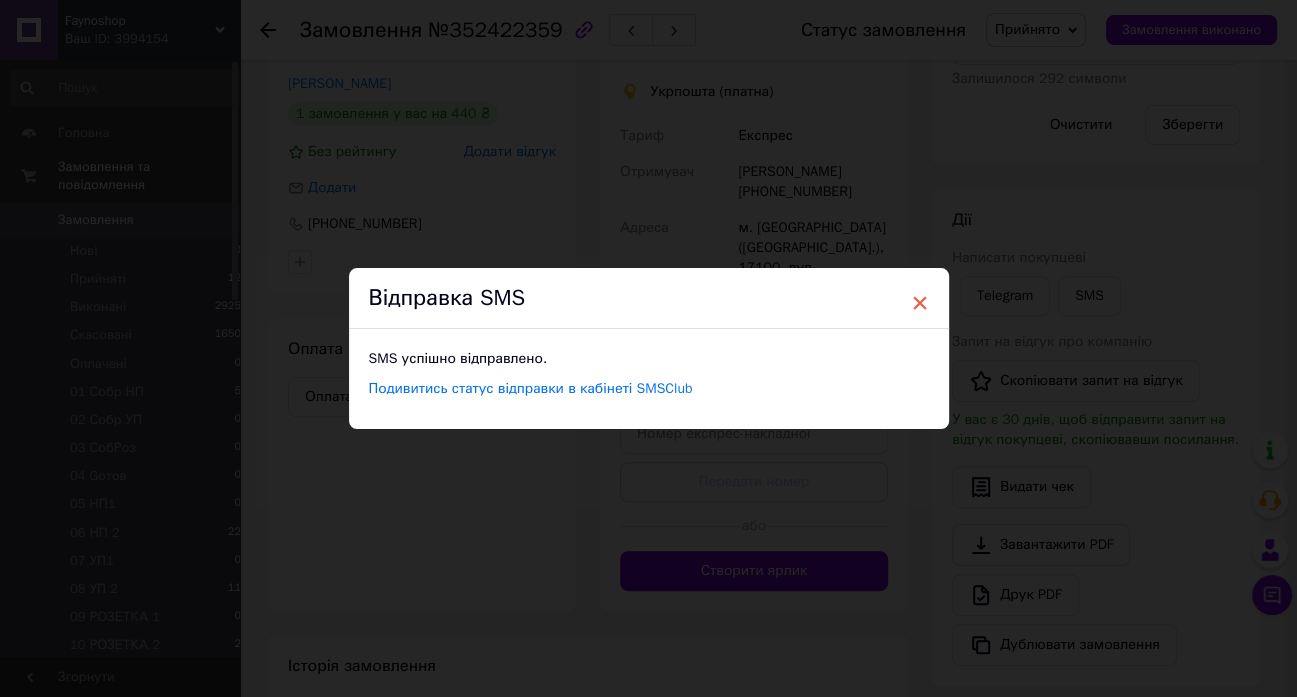 click on "×" at bounding box center (920, 303) 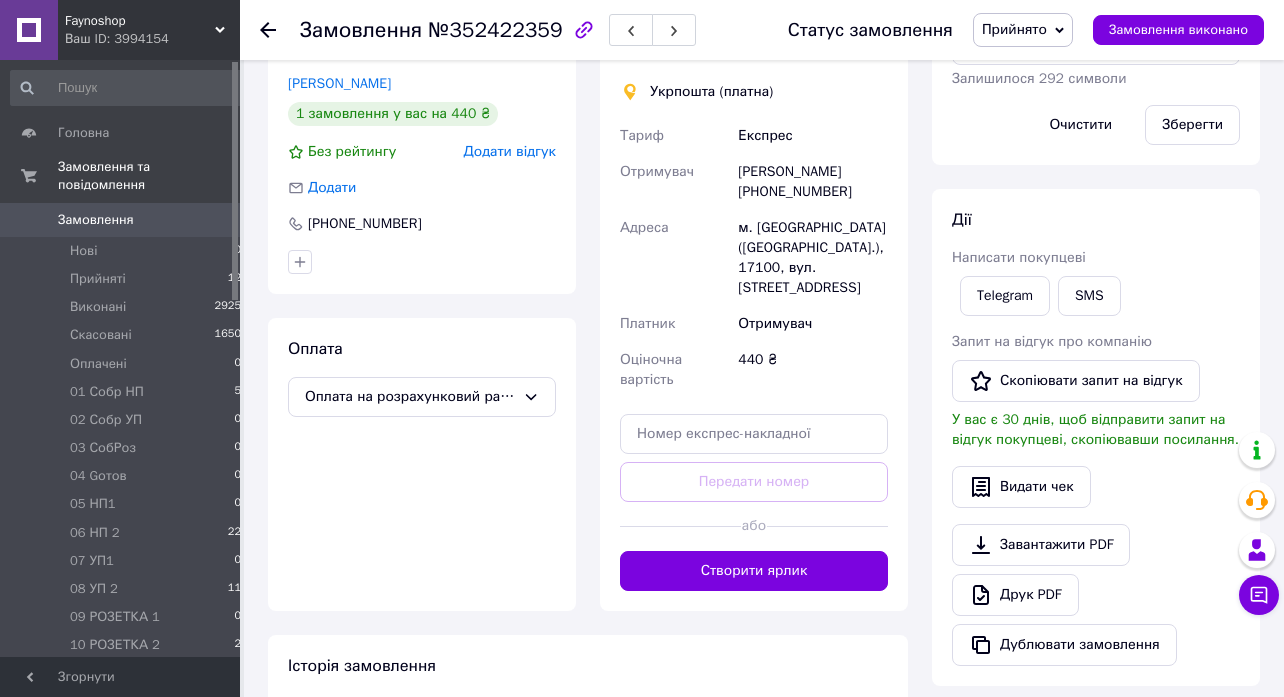 click 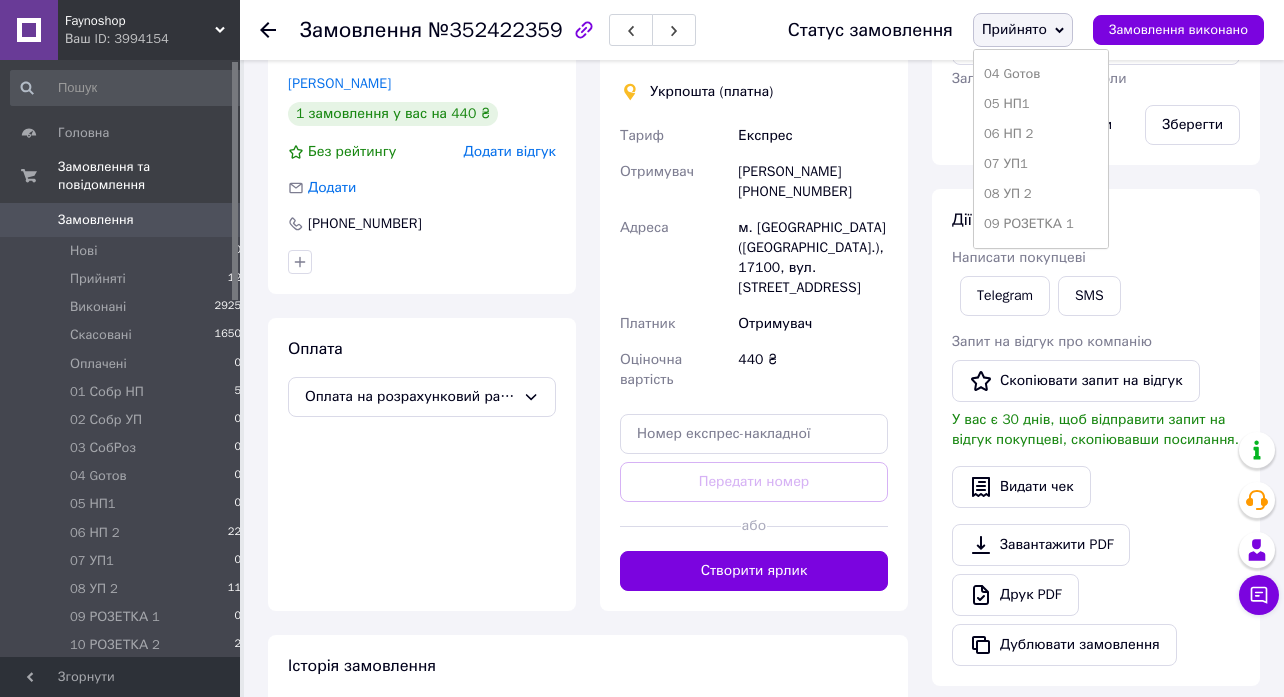 scroll, scrollTop: 311, scrollLeft: 0, axis: vertical 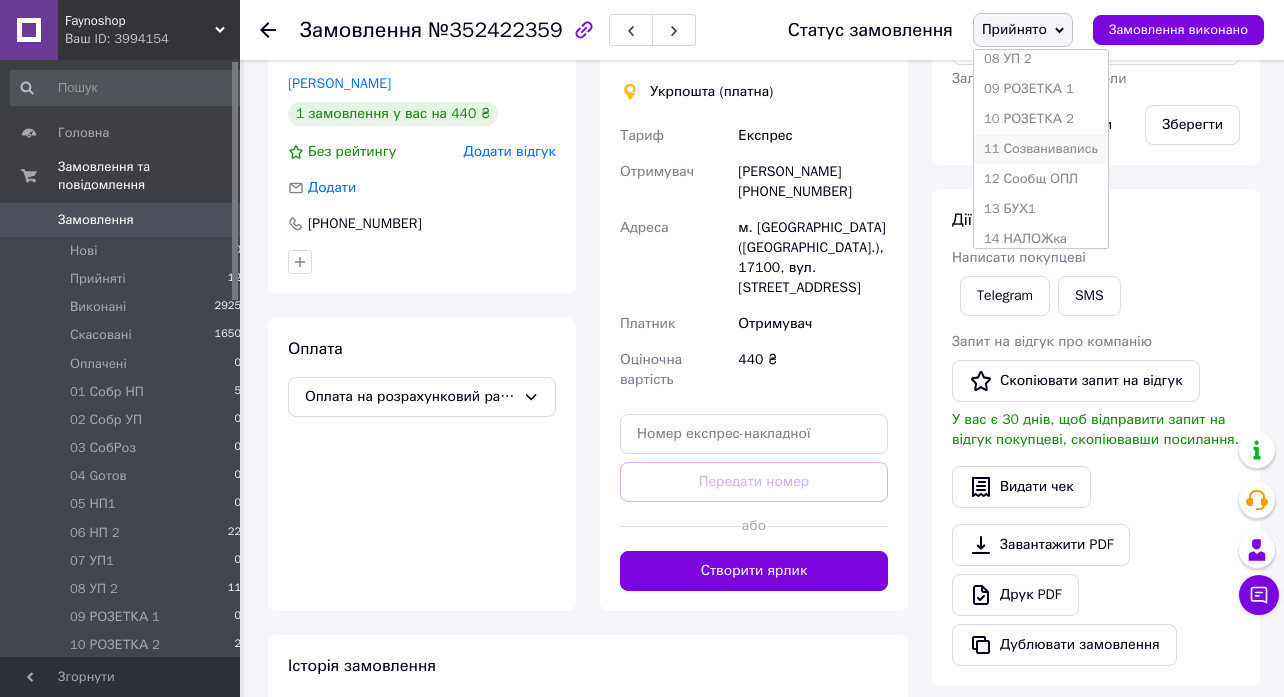 click on "11 Созванивались" at bounding box center [1041, 149] 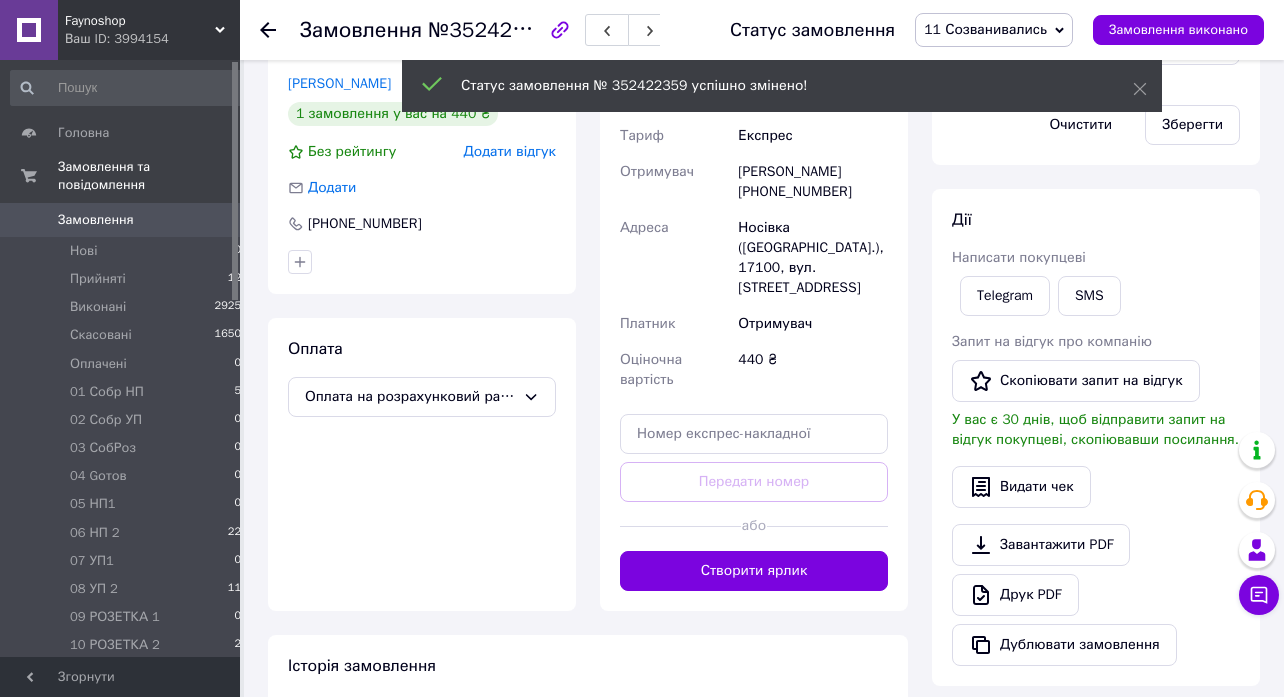 click 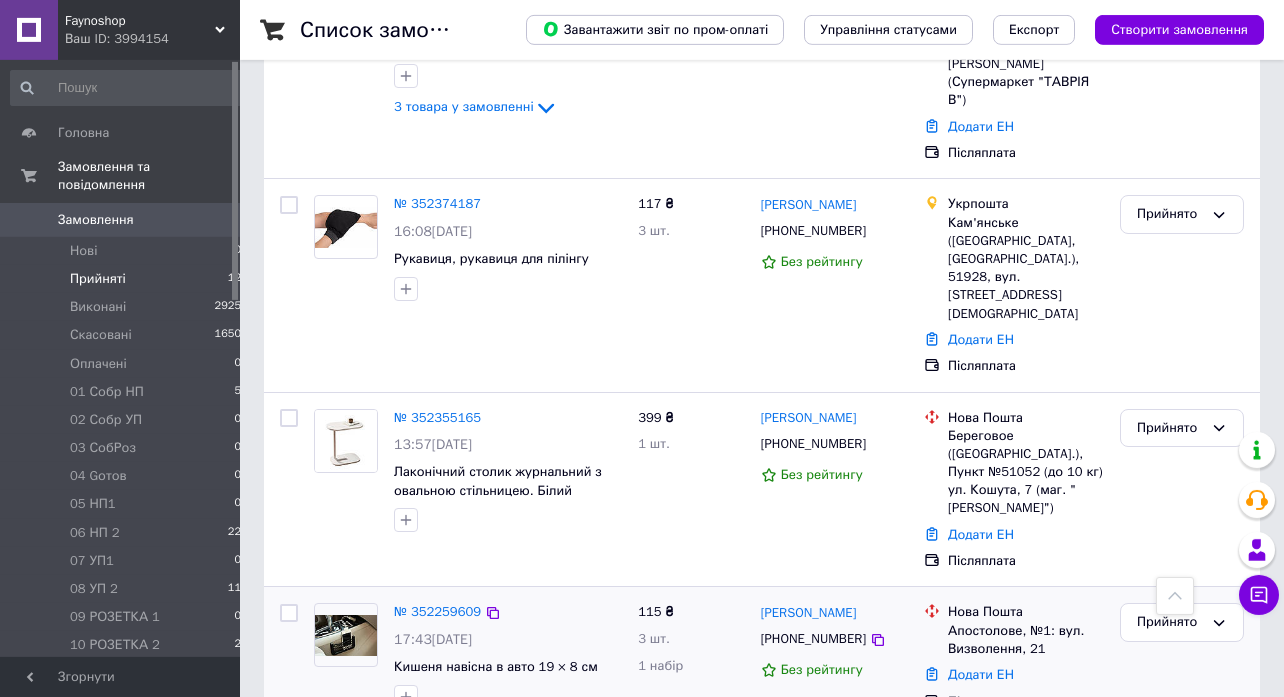 scroll, scrollTop: 1758, scrollLeft: 0, axis: vertical 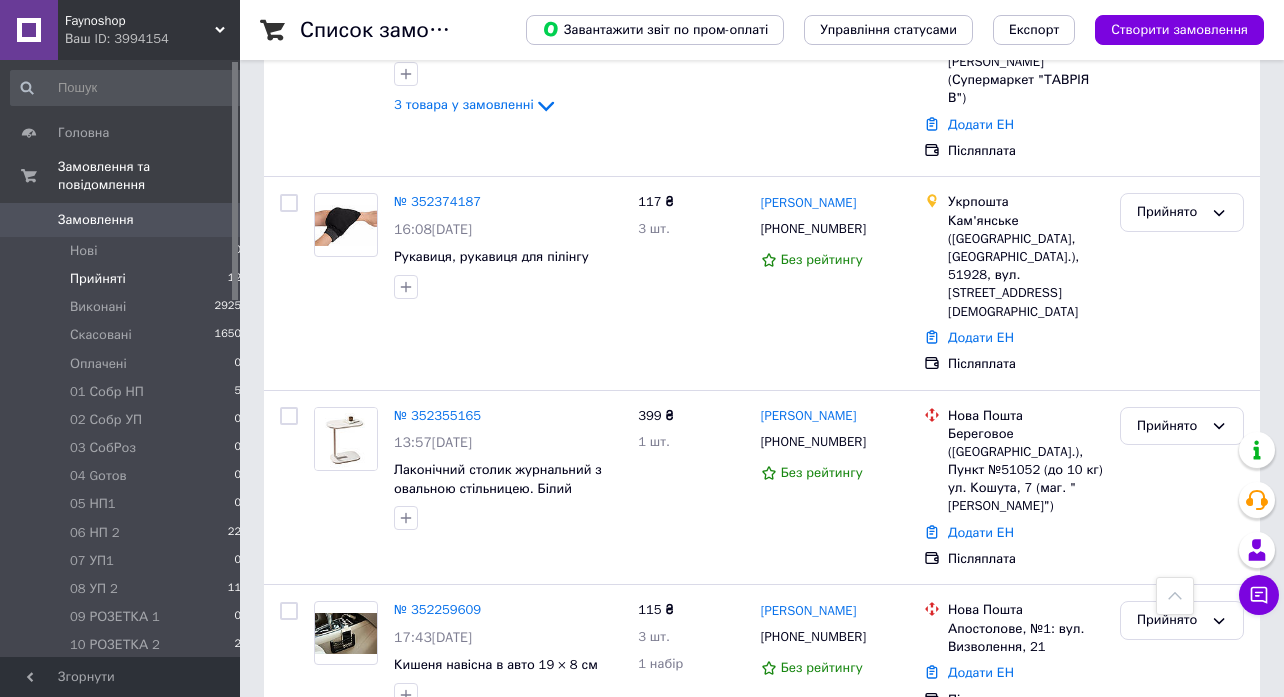 click on "№ 352252745" at bounding box center (437, 780) 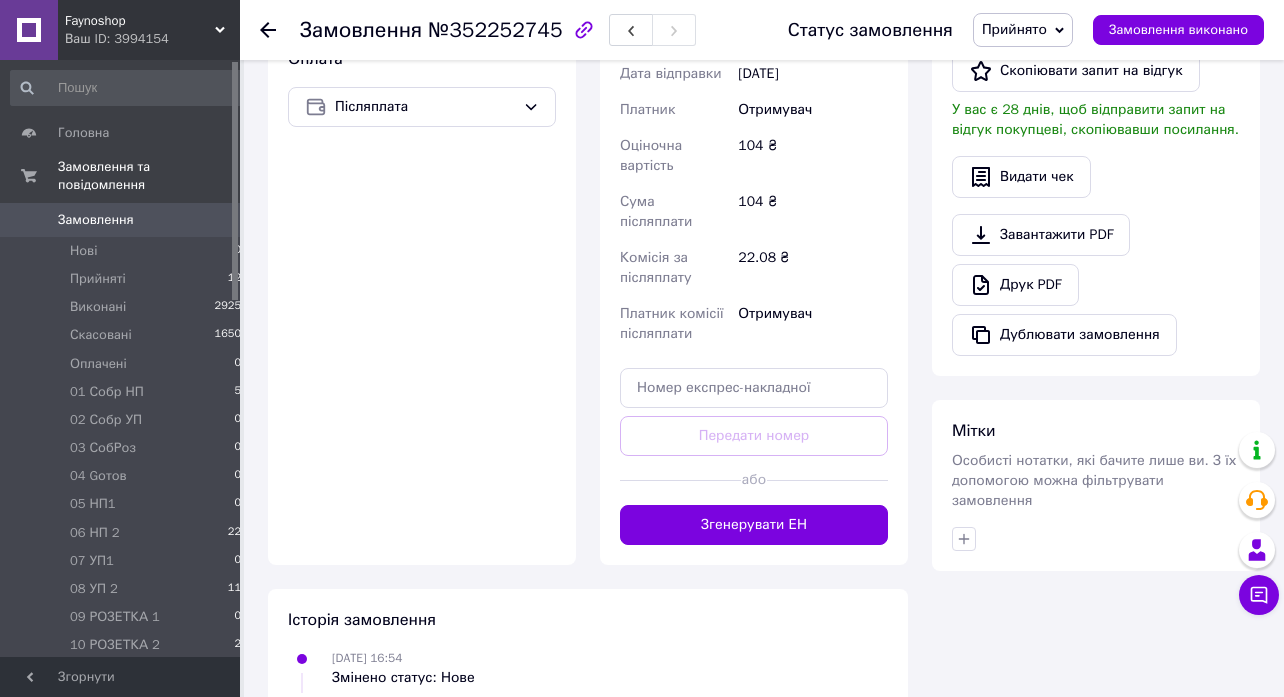 scroll, scrollTop: 1119, scrollLeft: 0, axis: vertical 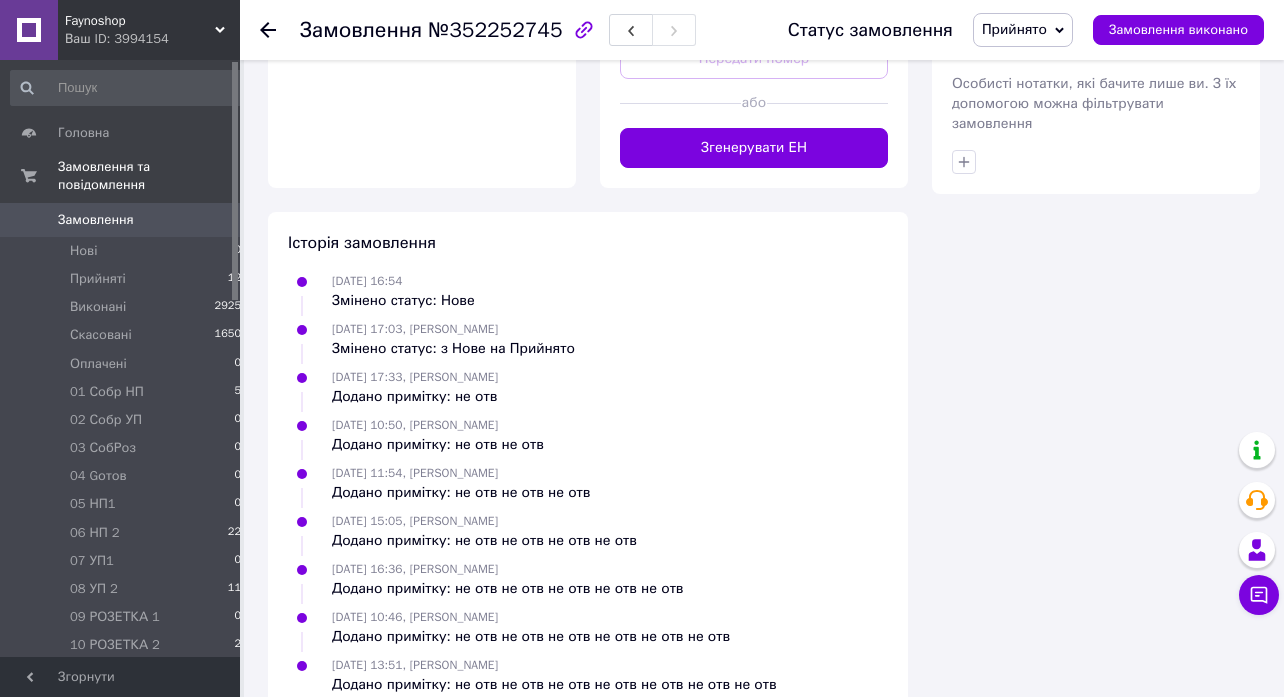click 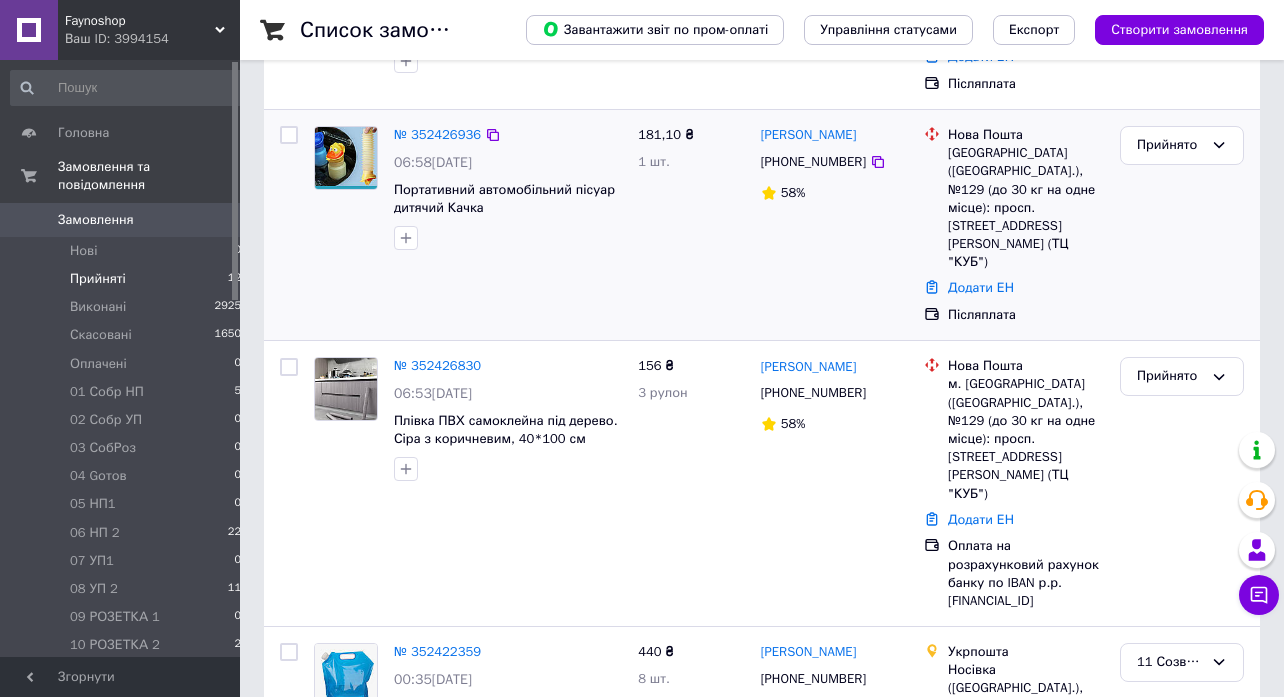 scroll, scrollTop: 1758, scrollLeft: 0, axis: vertical 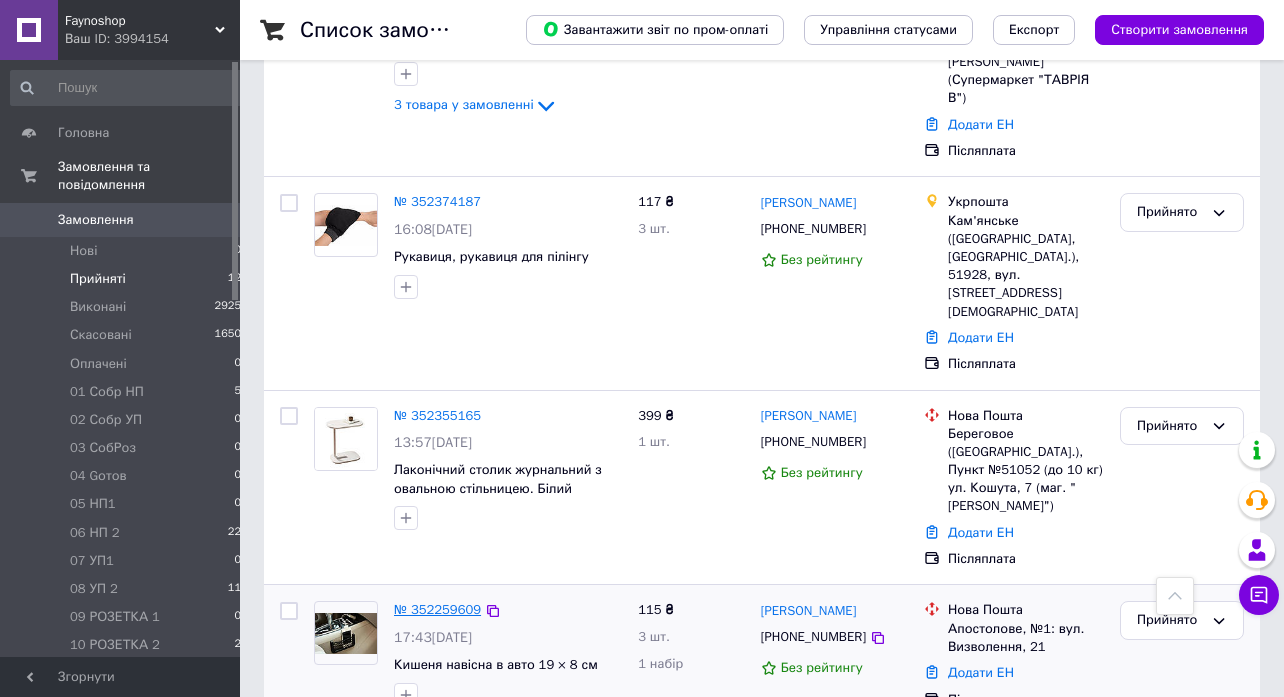 click on "№ 352259609" at bounding box center (437, 609) 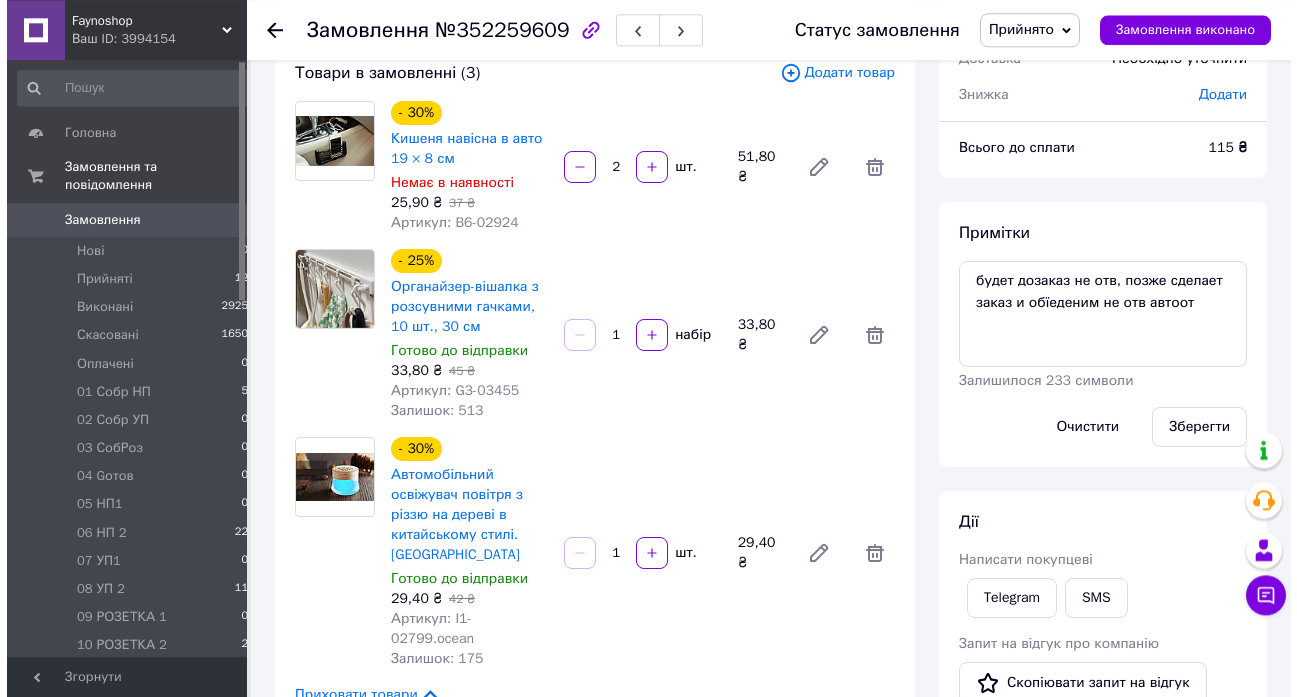 scroll, scrollTop: 0, scrollLeft: 0, axis: both 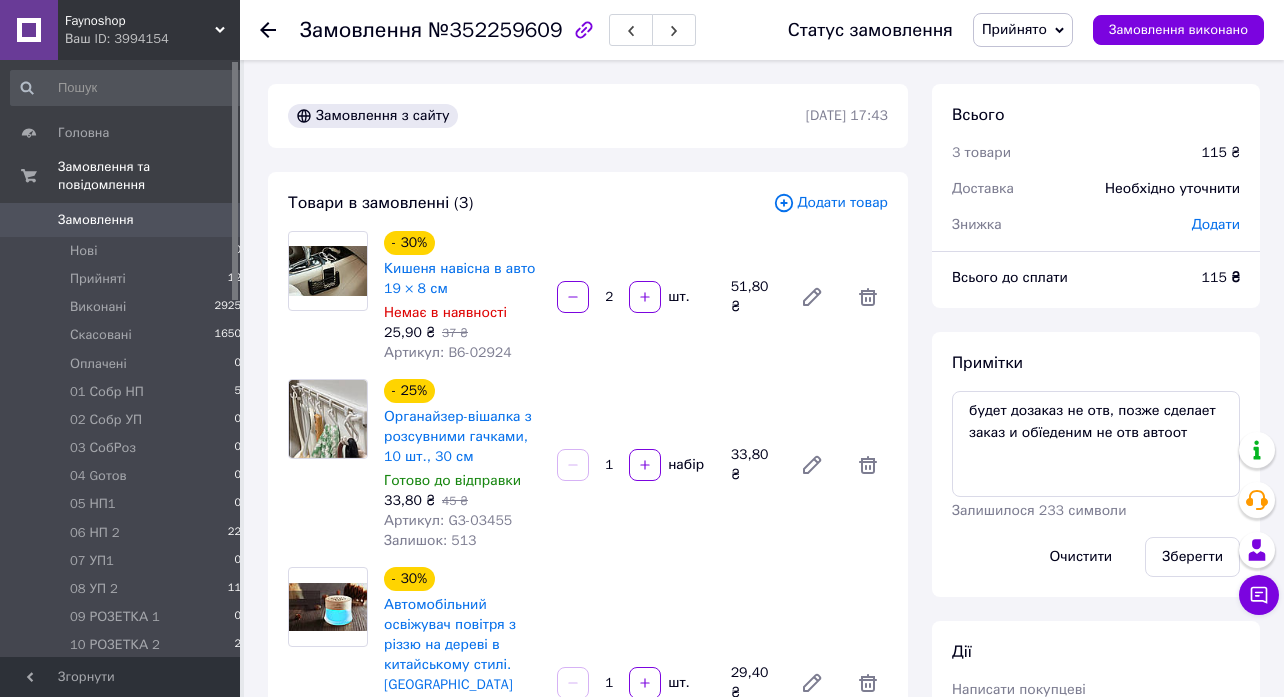 click on "Прийнято" at bounding box center [1023, 30] 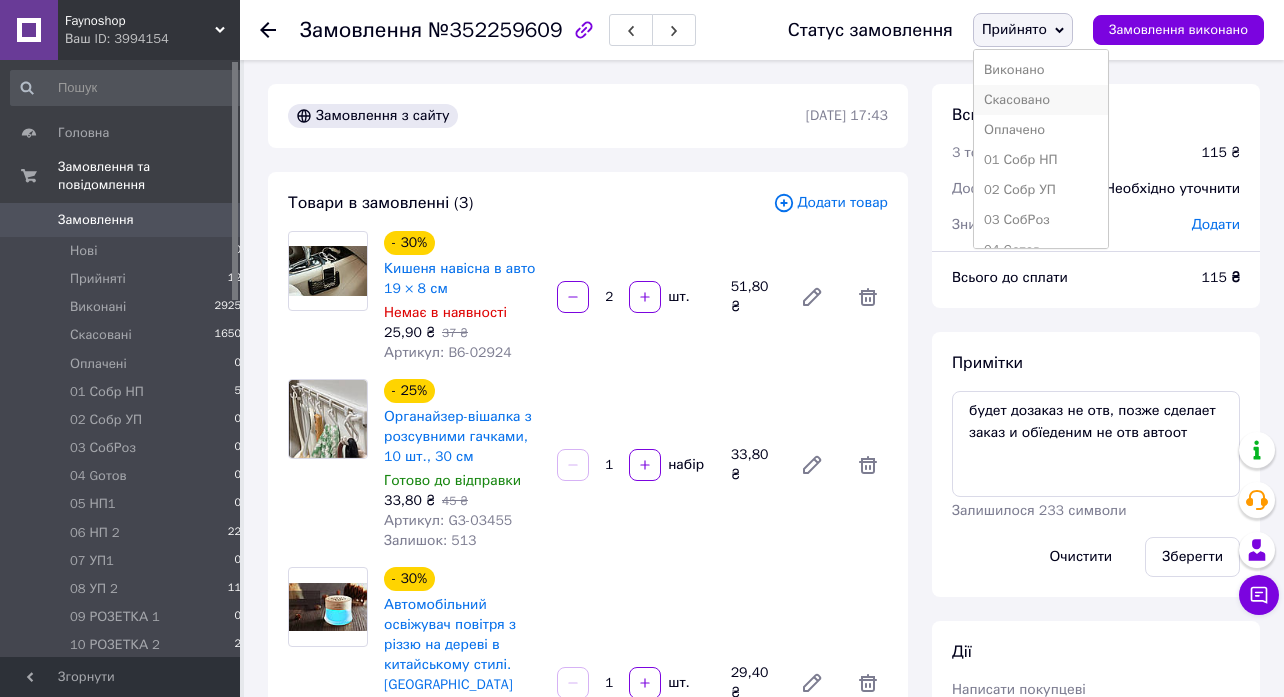 click on "Скасовано" at bounding box center (1041, 100) 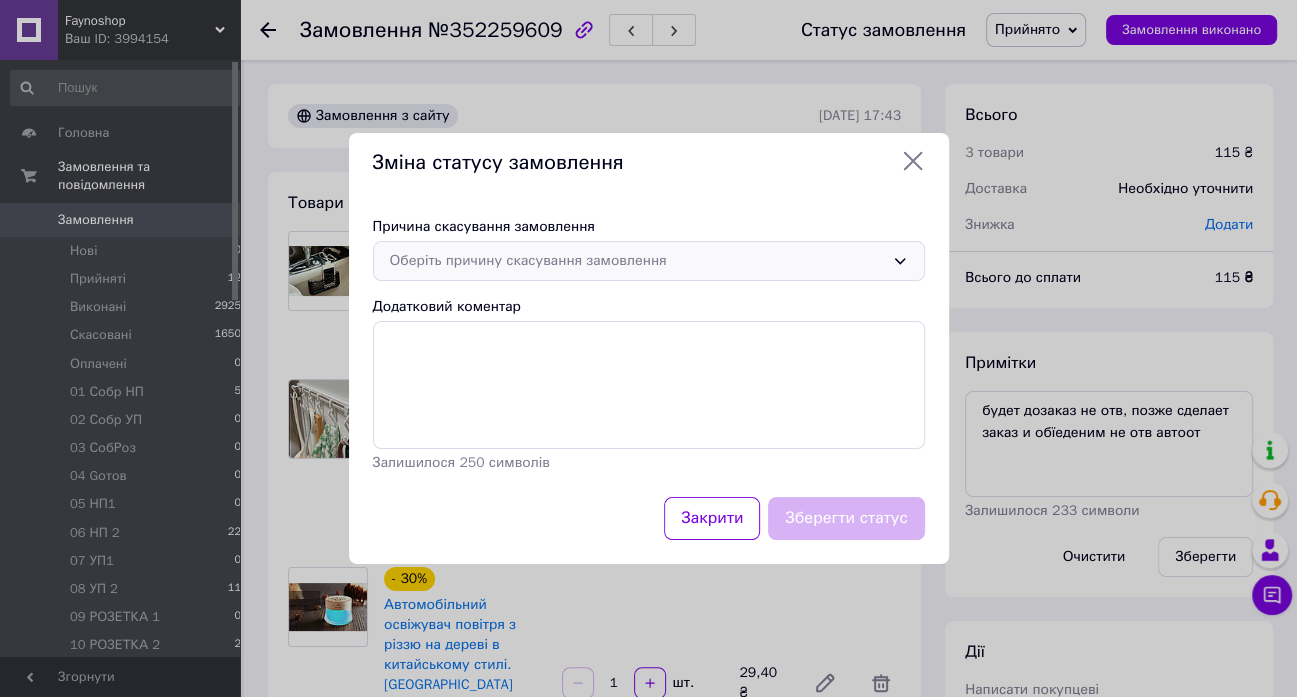 click on "Оберіть причину скасування замовлення" at bounding box center [637, 261] 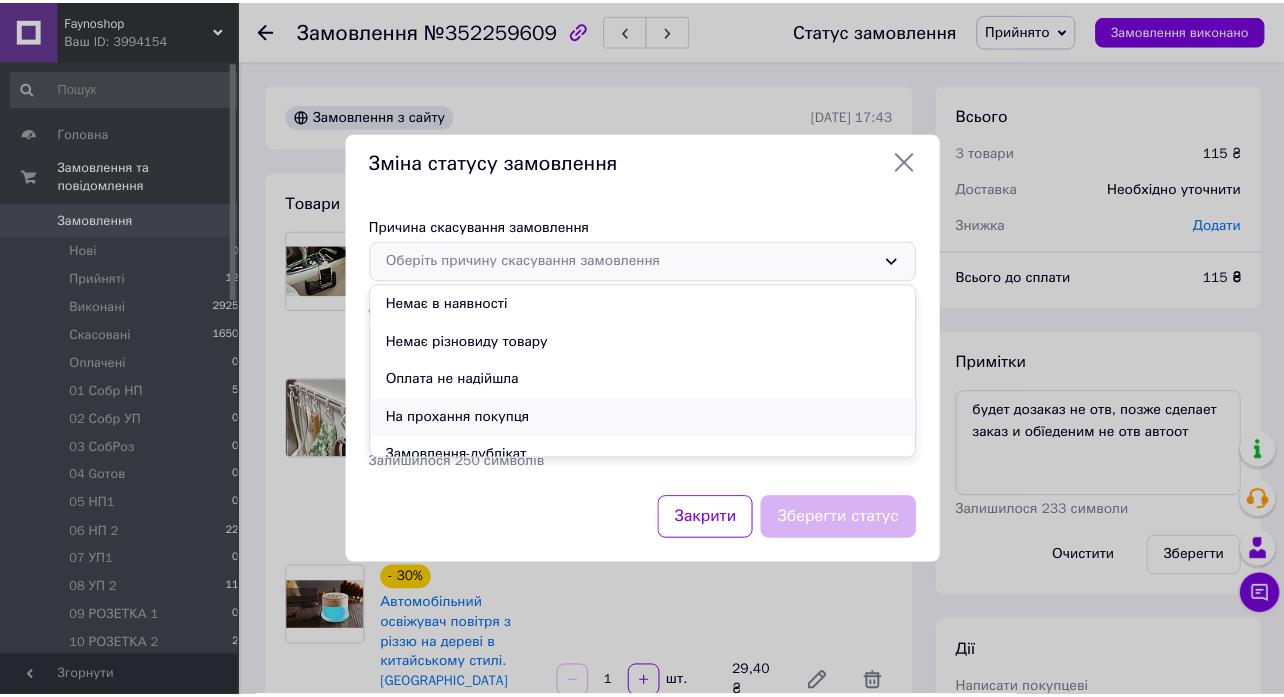 scroll, scrollTop: 94, scrollLeft: 0, axis: vertical 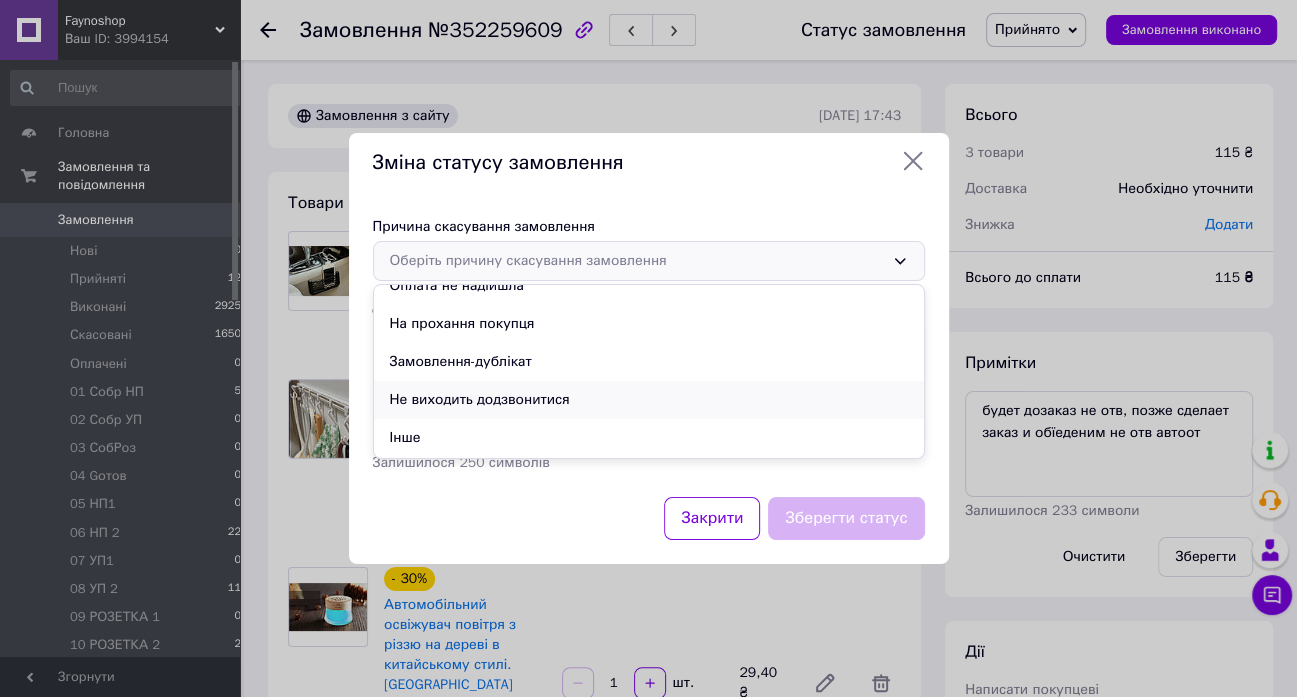 click on "Не виходить додзвонитися" at bounding box center (649, 400) 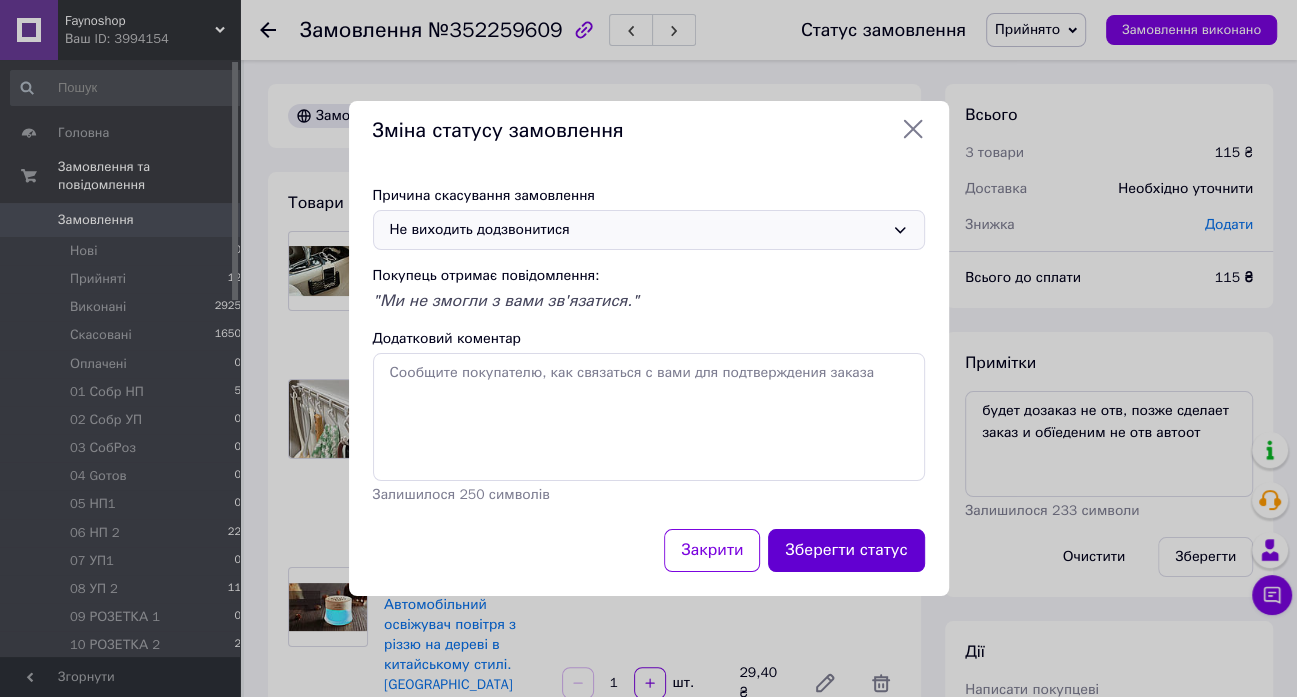 click on "Зберегти статус" at bounding box center [846, 550] 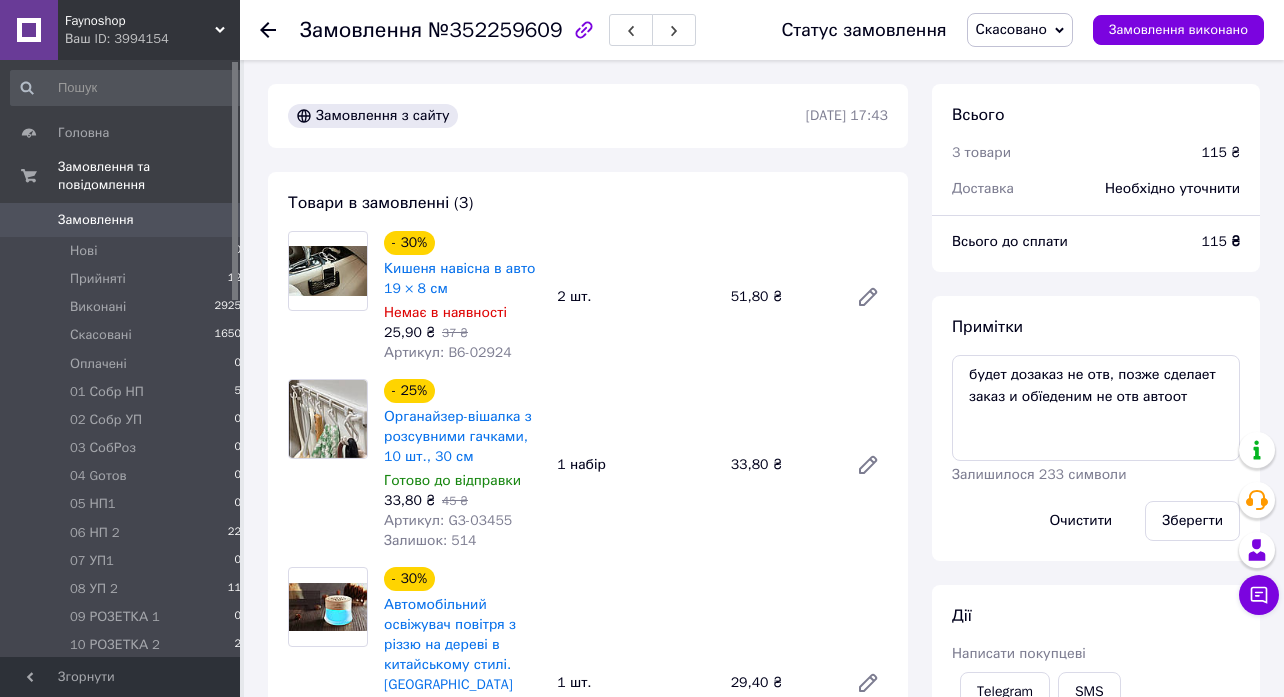 click 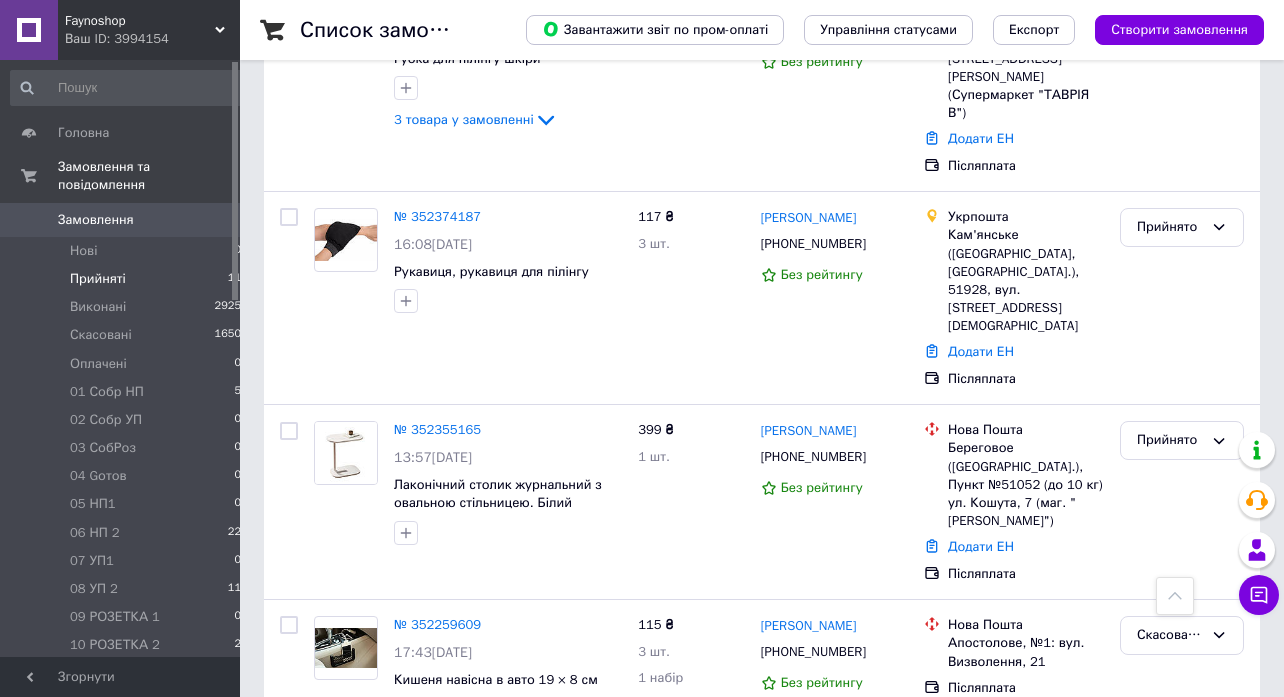 scroll, scrollTop: 1545, scrollLeft: 0, axis: vertical 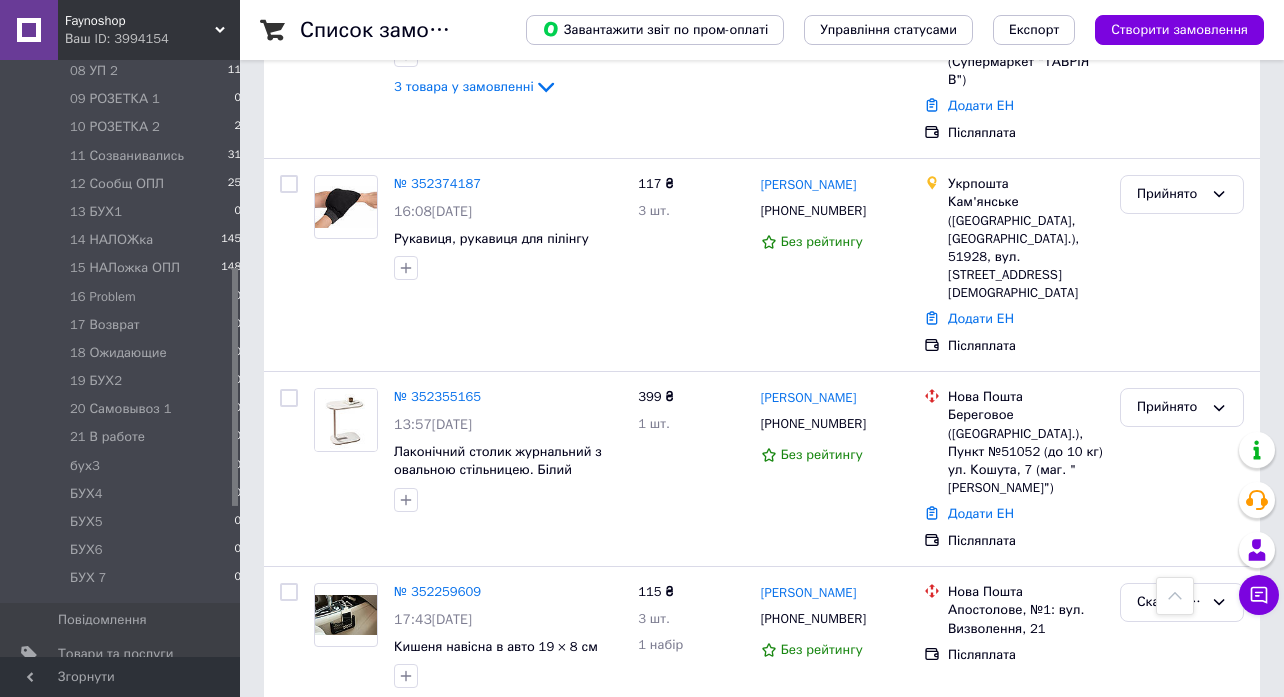 click on "№ 352252745" at bounding box center [437, 761] 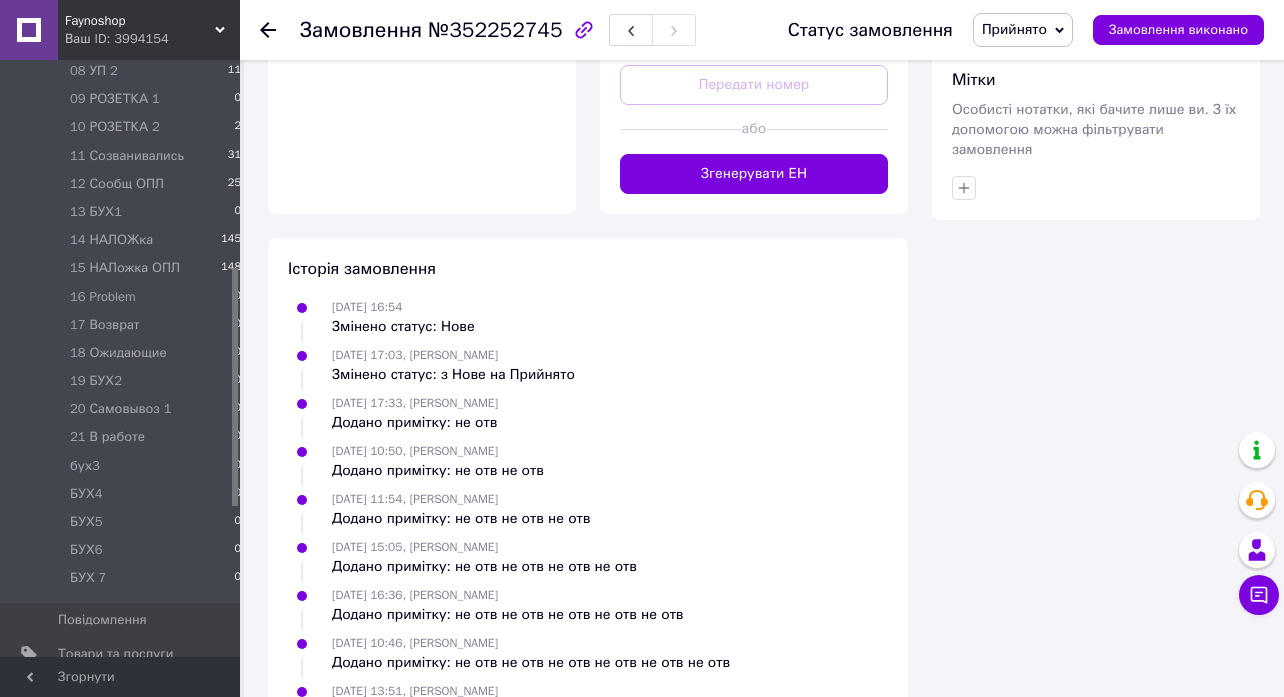 scroll, scrollTop: 1119, scrollLeft: 0, axis: vertical 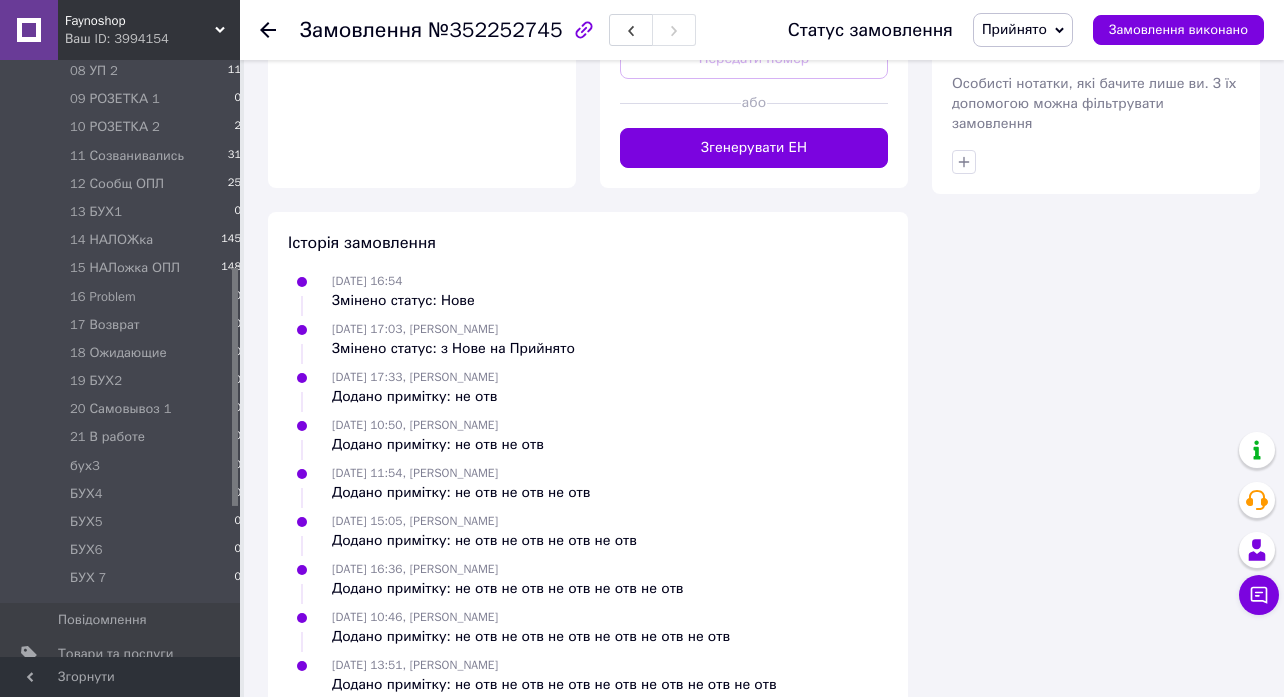 click 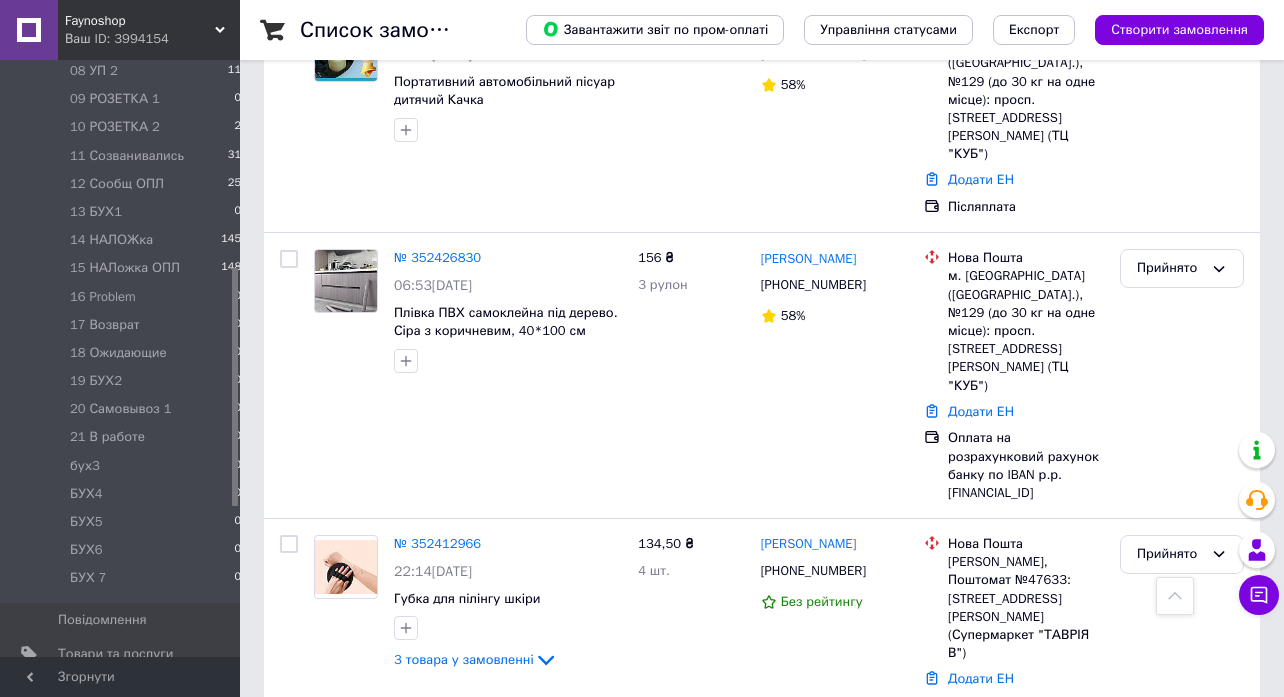 scroll, scrollTop: 1375, scrollLeft: 0, axis: vertical 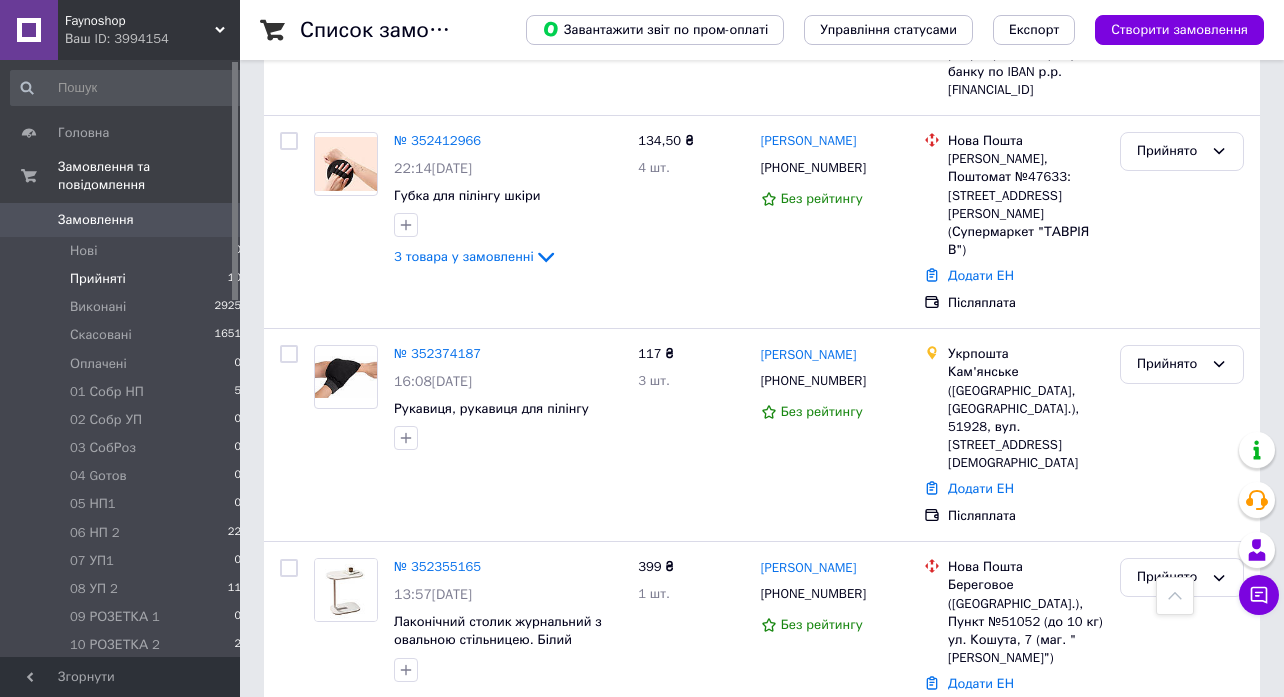 click on "Прийняті" at bounding box center [98, 279] 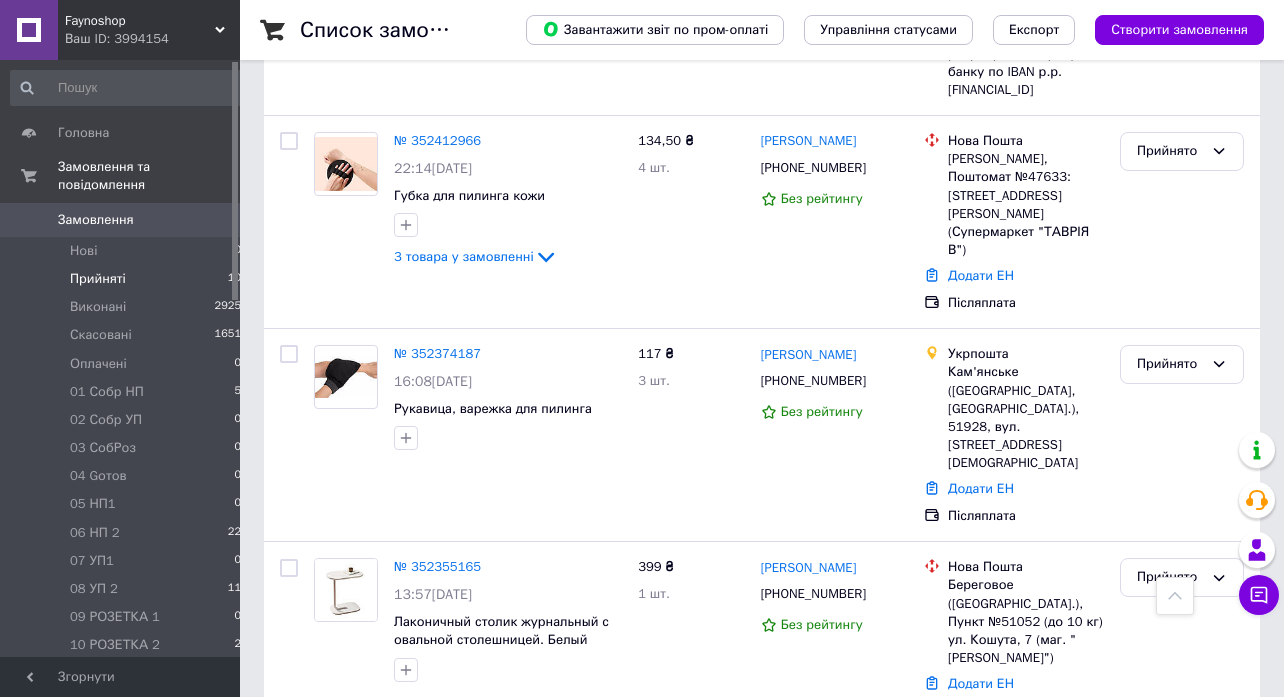 scroll, scrollTop: 943, scrollLeft: 0, axis: vertical 